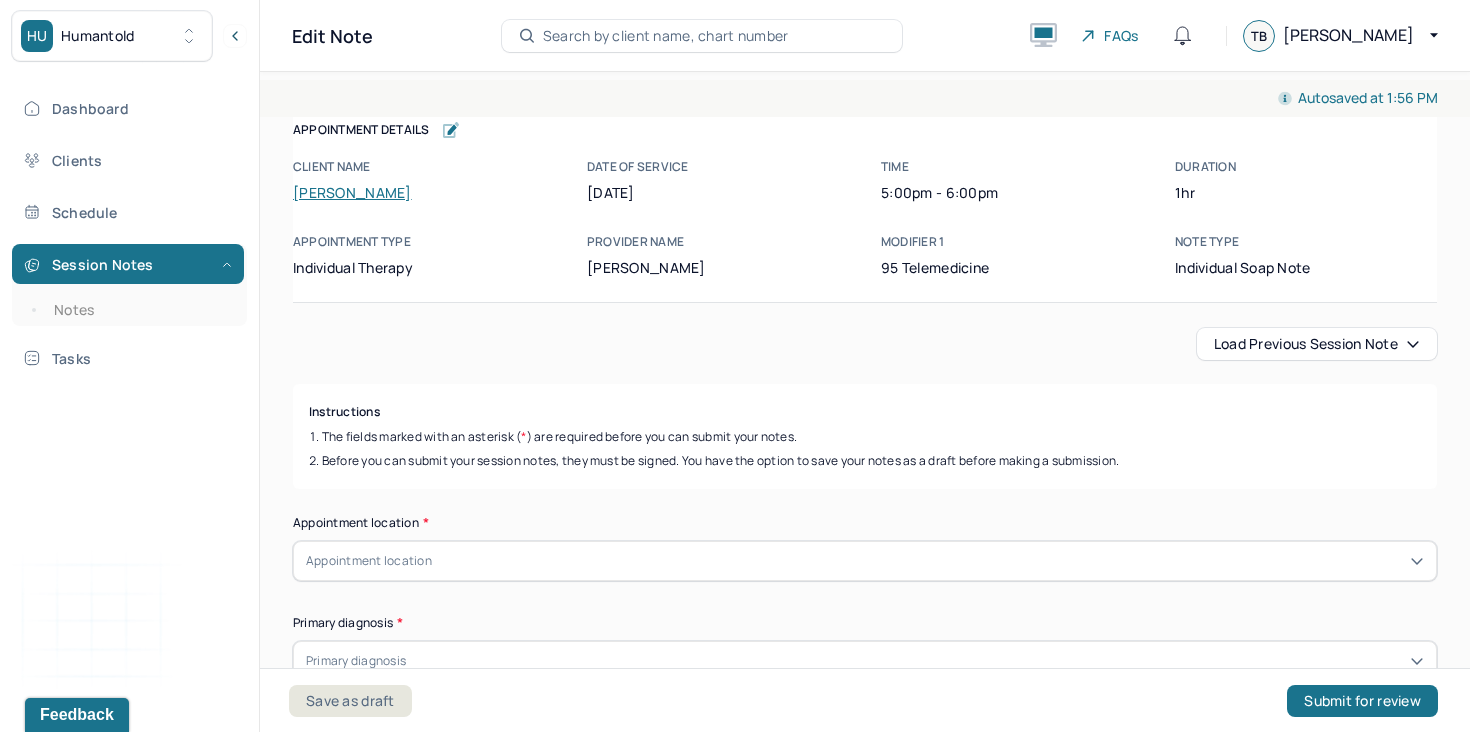 scroll, scrollTop: 0, scrollLeft: 0, axis: both 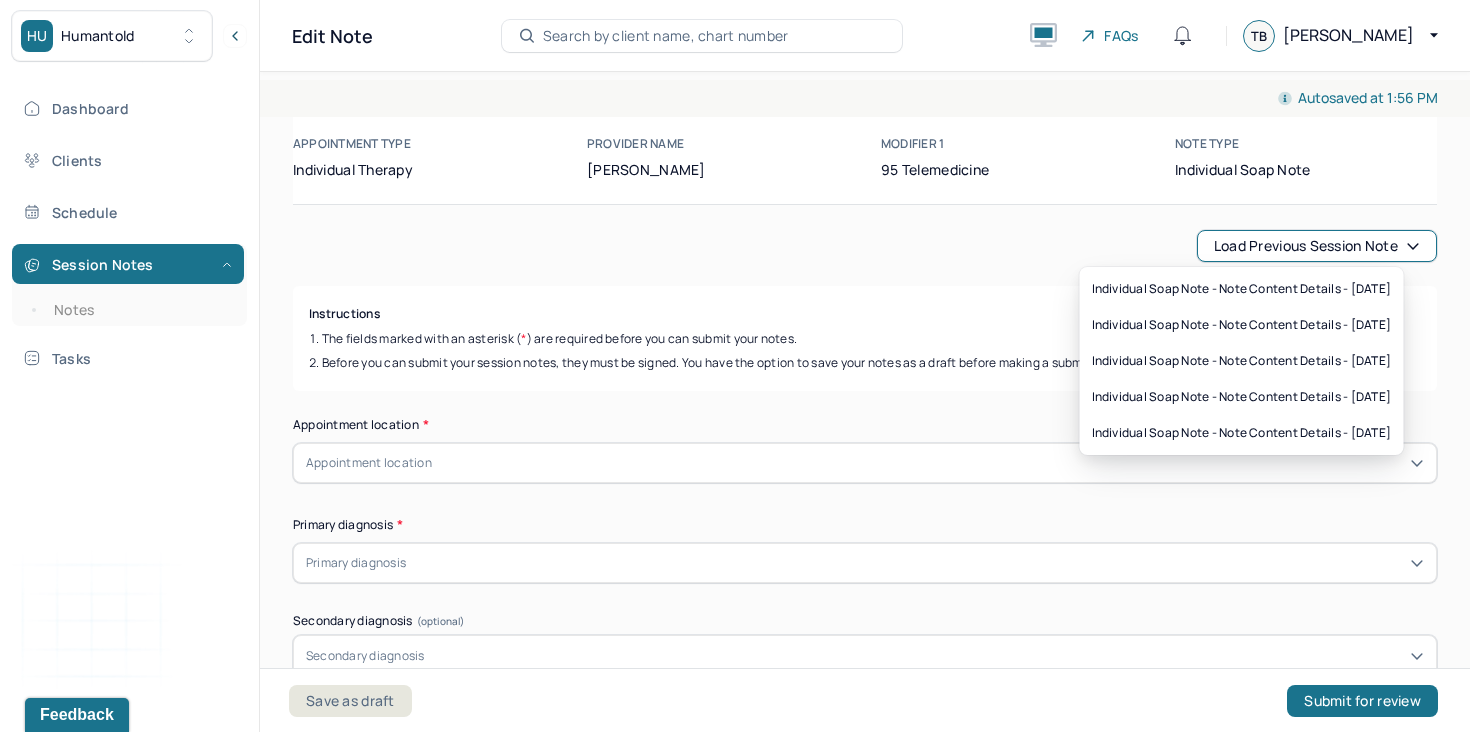 click on "Load previous session note" at bounding box center [1317, 246] 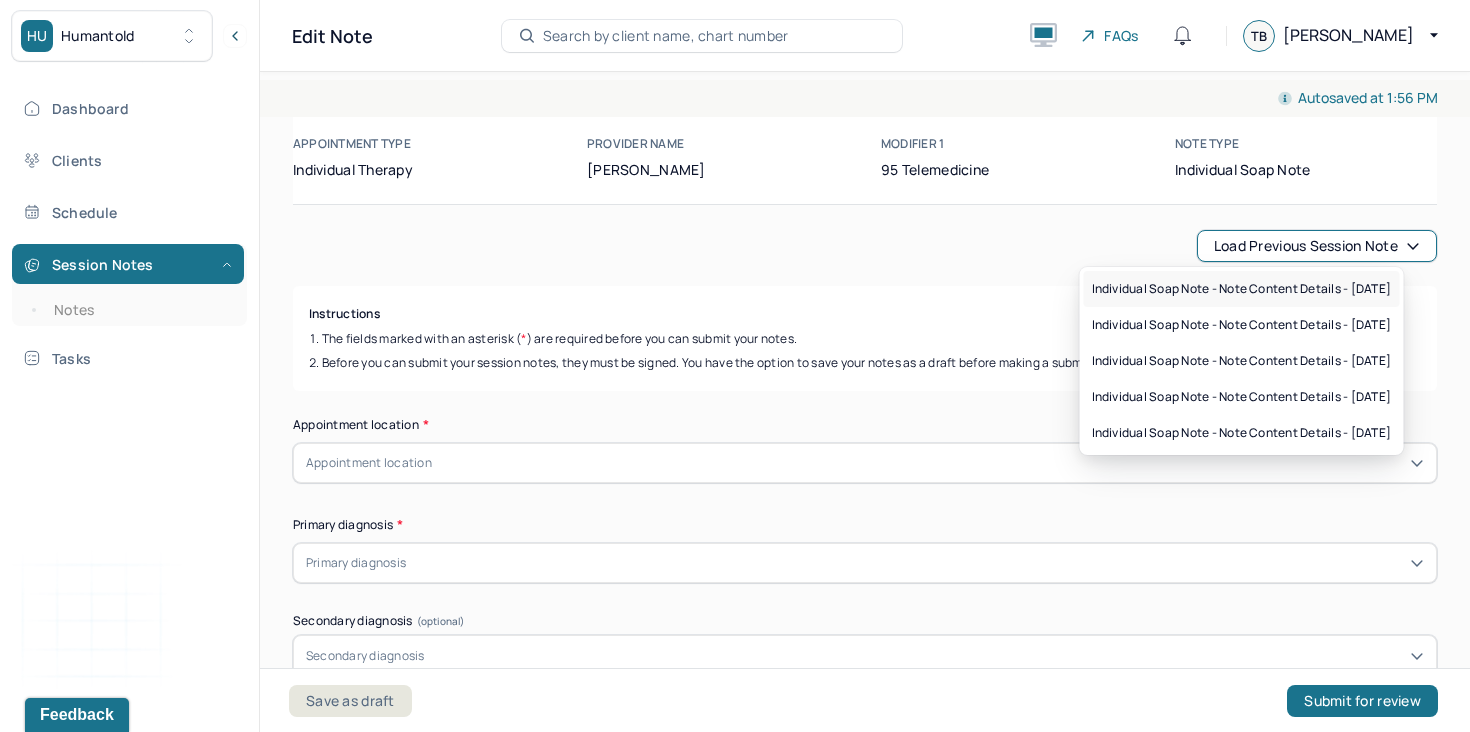 click on "Individual soap note   - Note content Details -   [DATE]" at bounding box center [1242, 289] 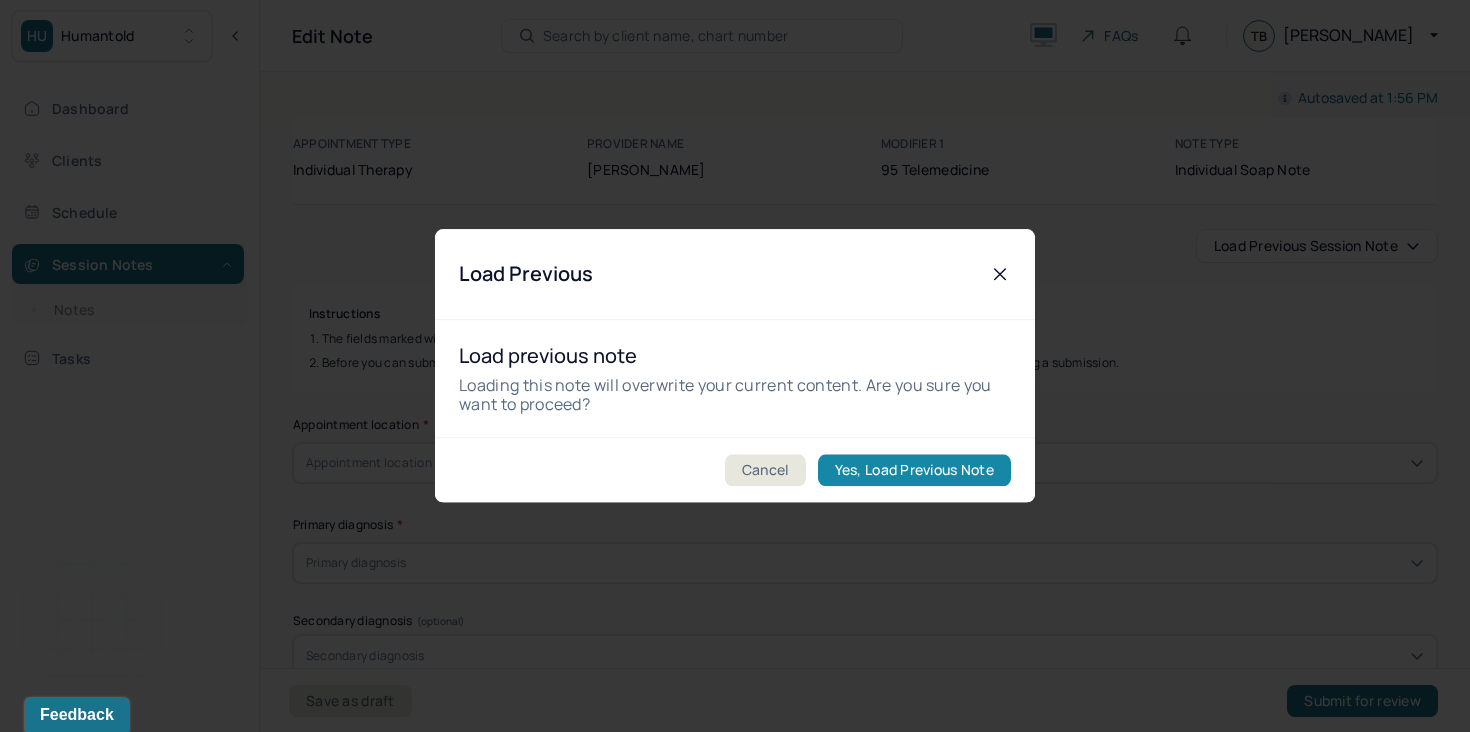click on "Yes, Load Previous Note" at bounding box center (914, 471) 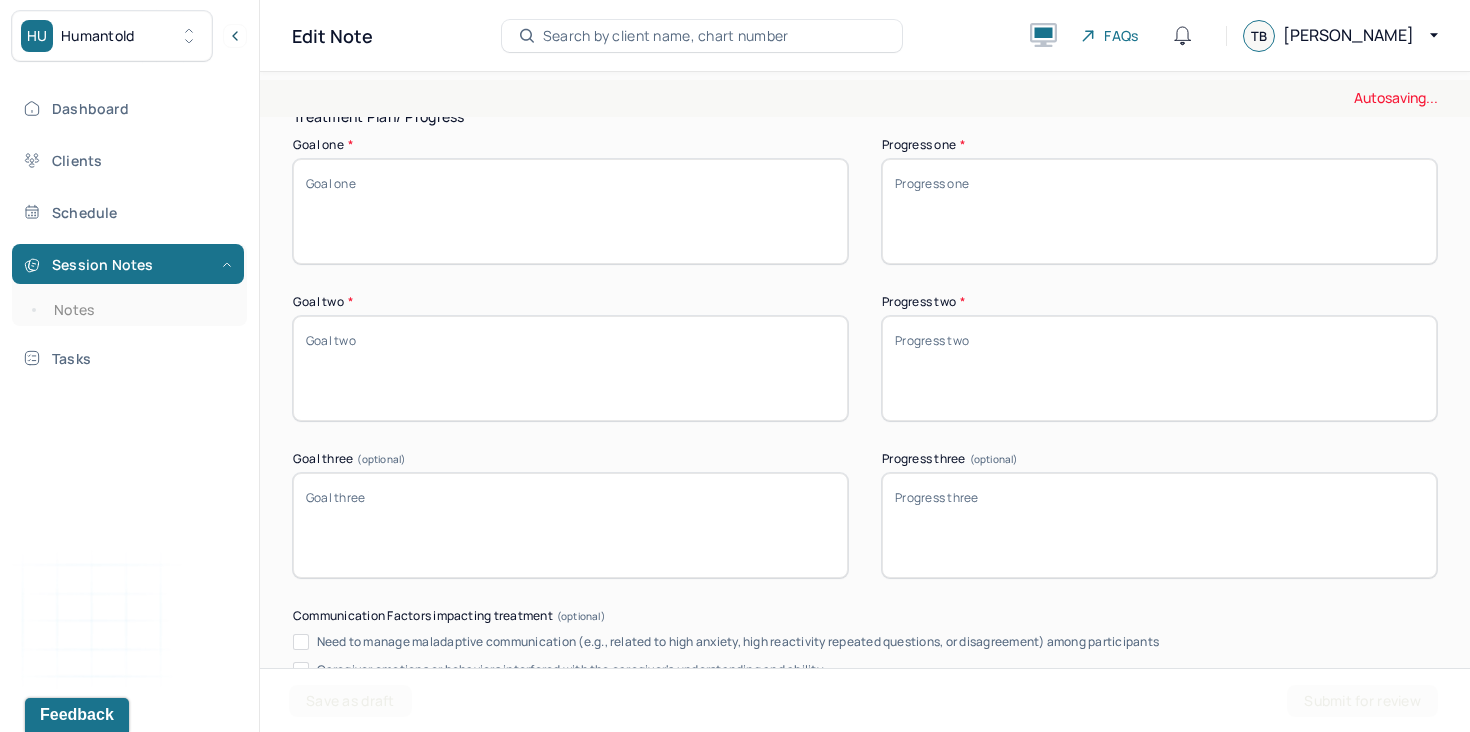 scroll, scrollTop: 3389, scrollLeft: 0, axis: vertical 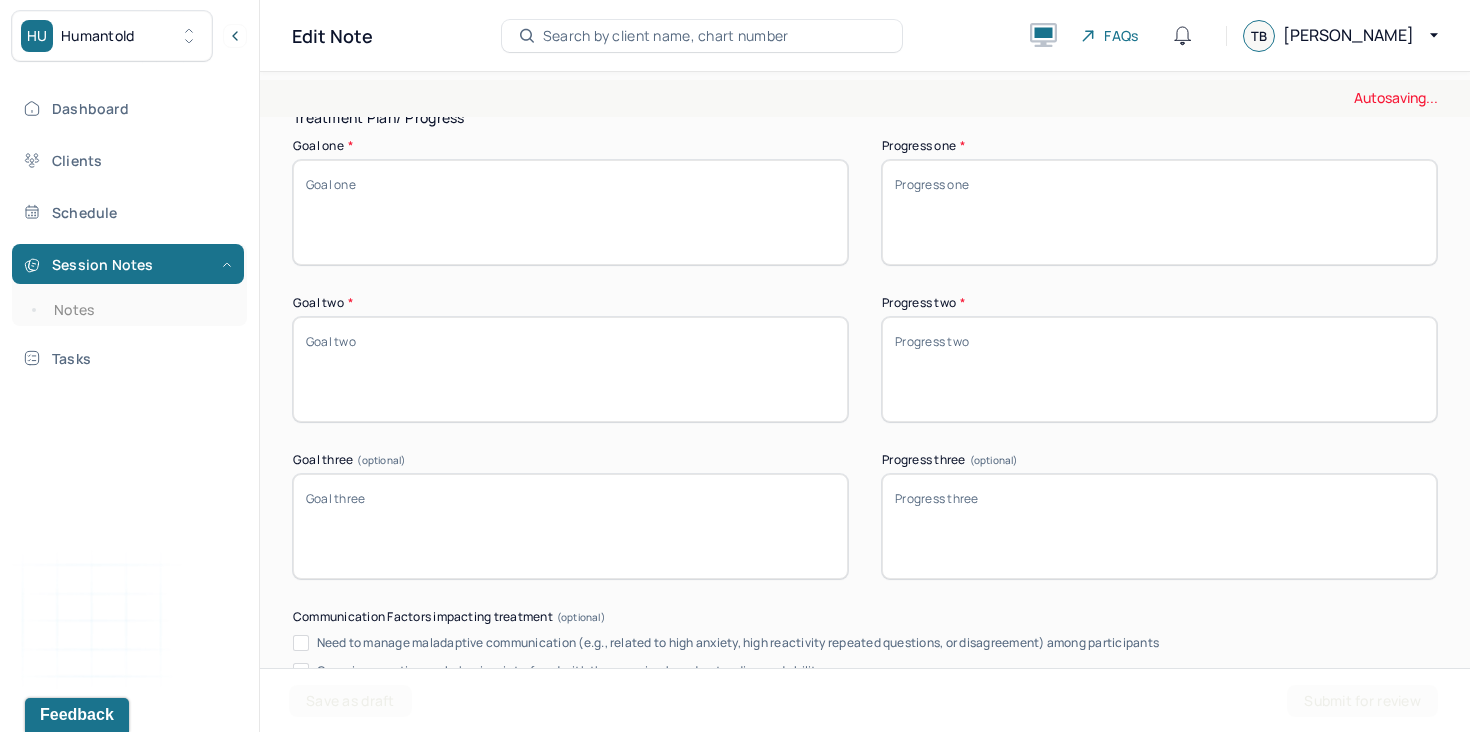 click on "Progress three (optional)" at bounding box center [1159, 526] 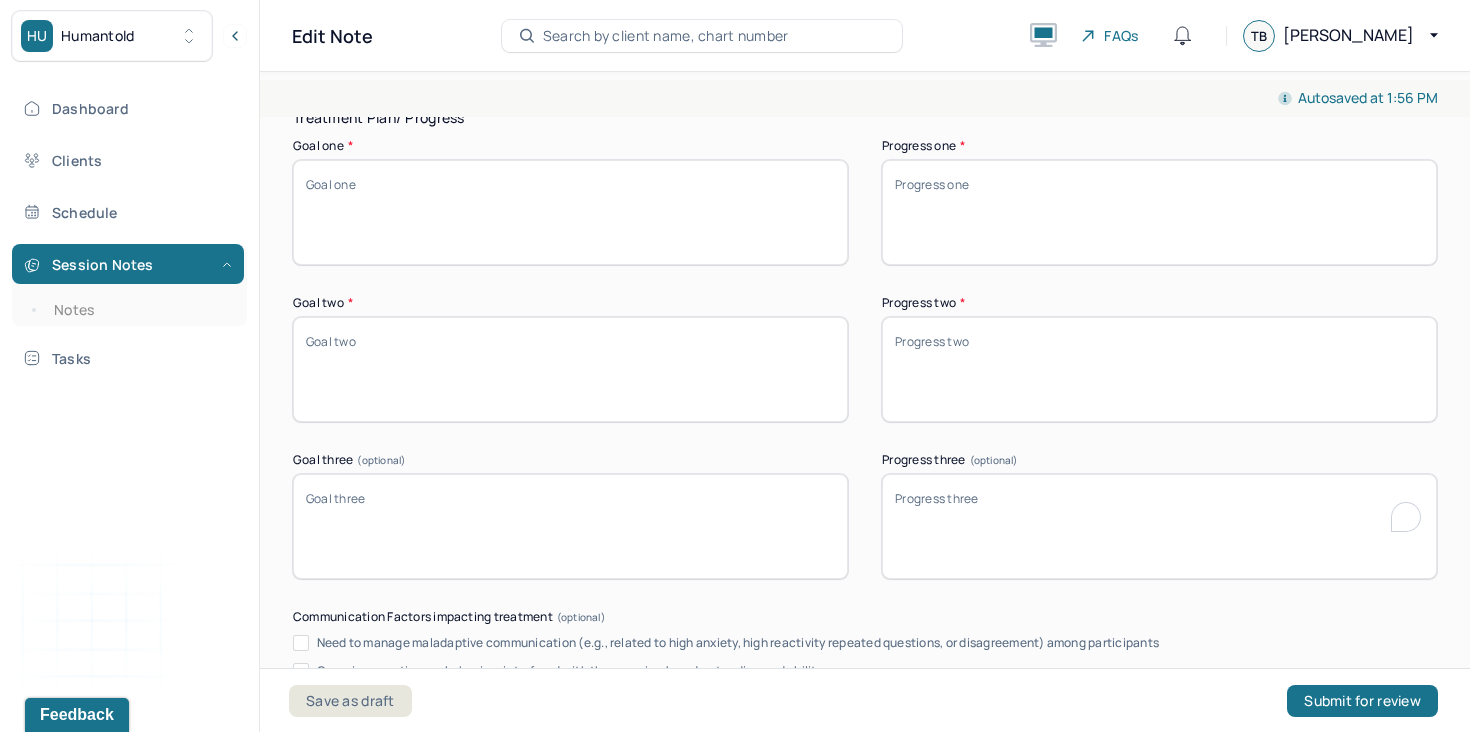 click on "Progress three (optional)" at bounding box center [1159, 526] 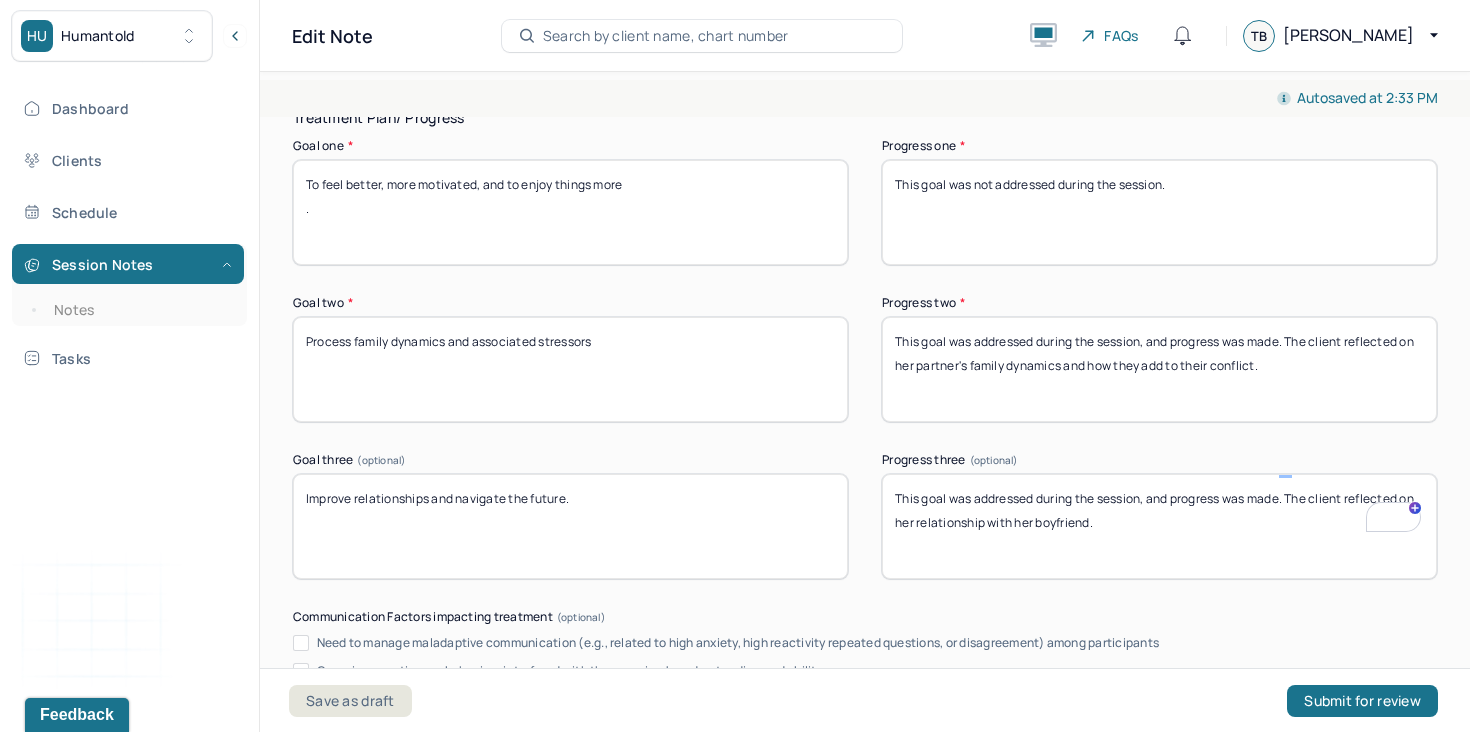type on "This goal was addressed during the session, and progress was made. The client reflected on her relationship with her boyfriend." 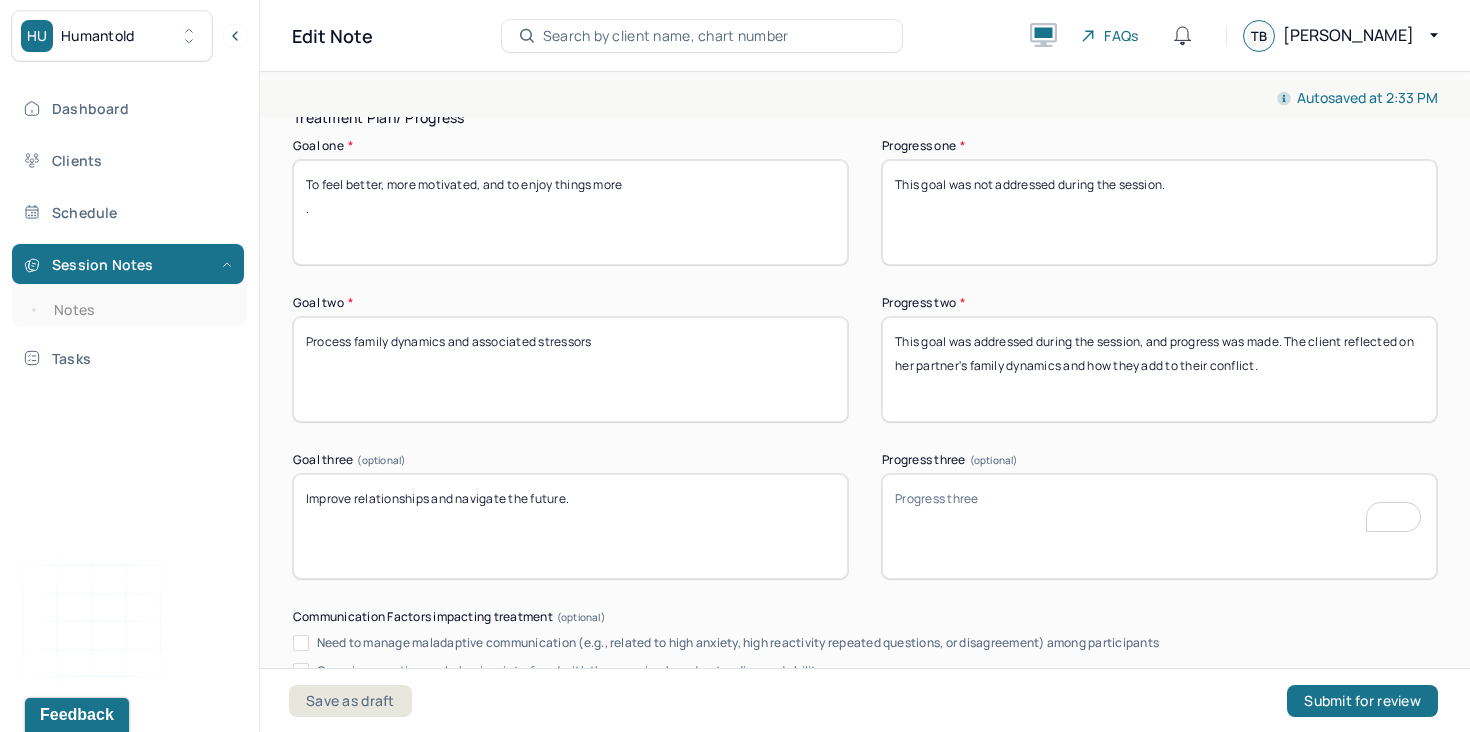 type 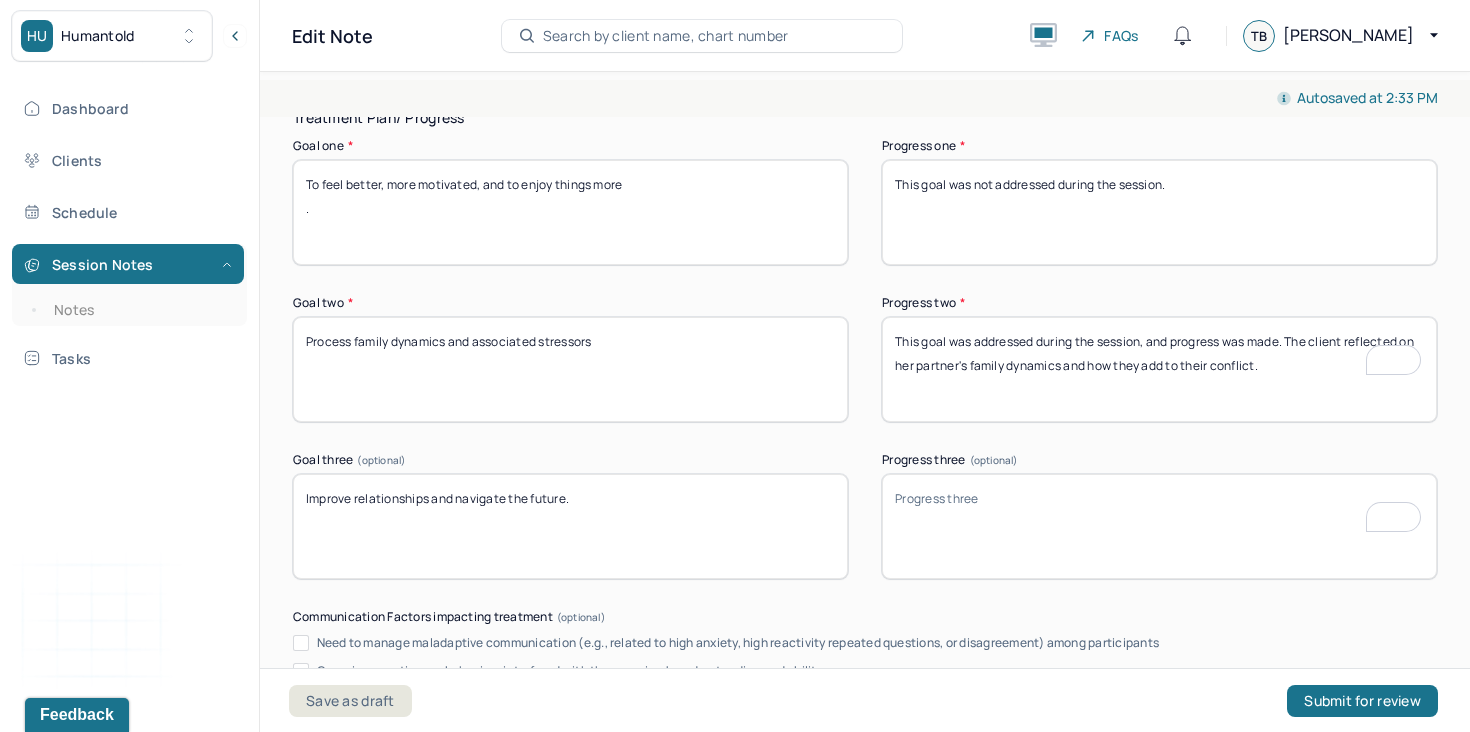 click on "This goal was addressed during the session, and progress was made. The client reflected on her partner's family dynamics and how they add to their conflict." at bounding box center (1159, 369) 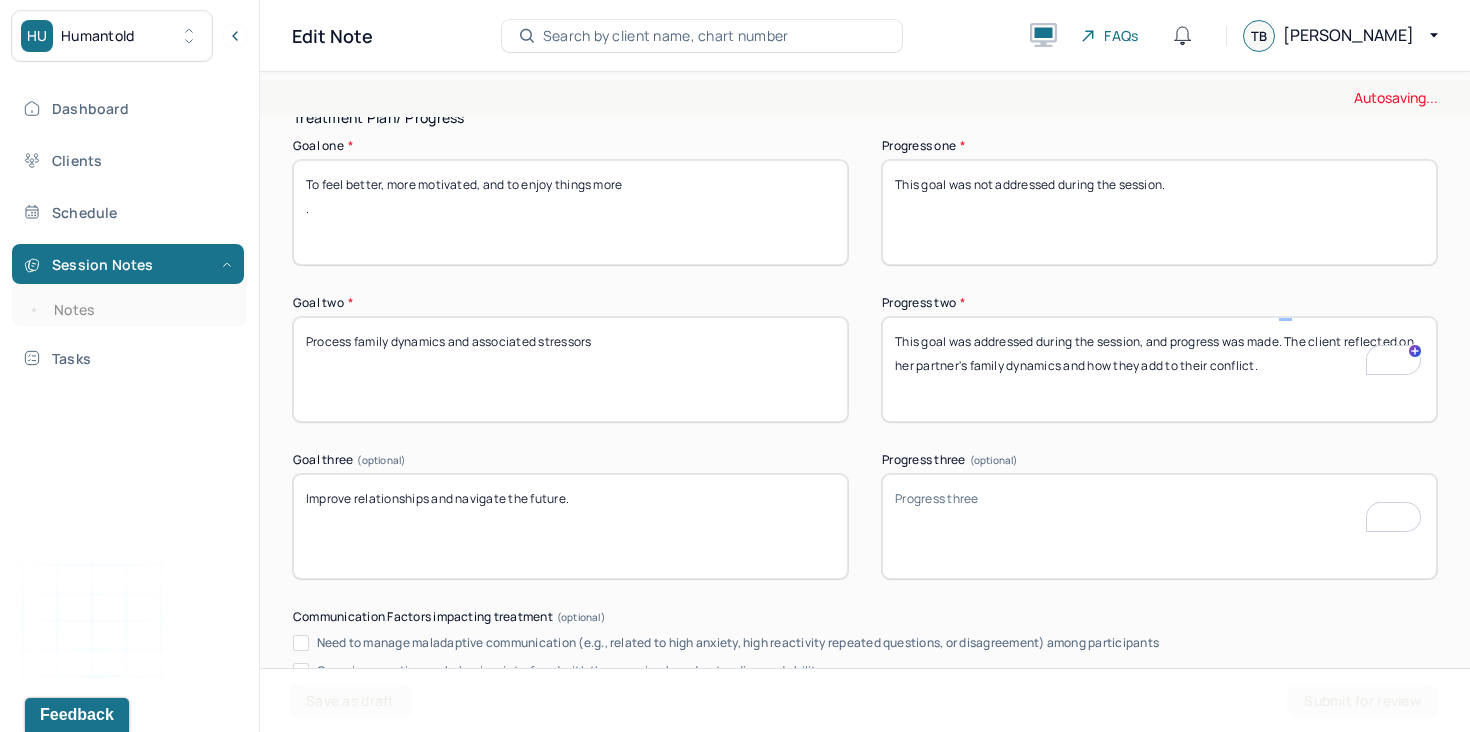 type on "This goal was addressed during the session, and progress was made. The client reflected on her partner's family dynamics and how they add to their conflict." 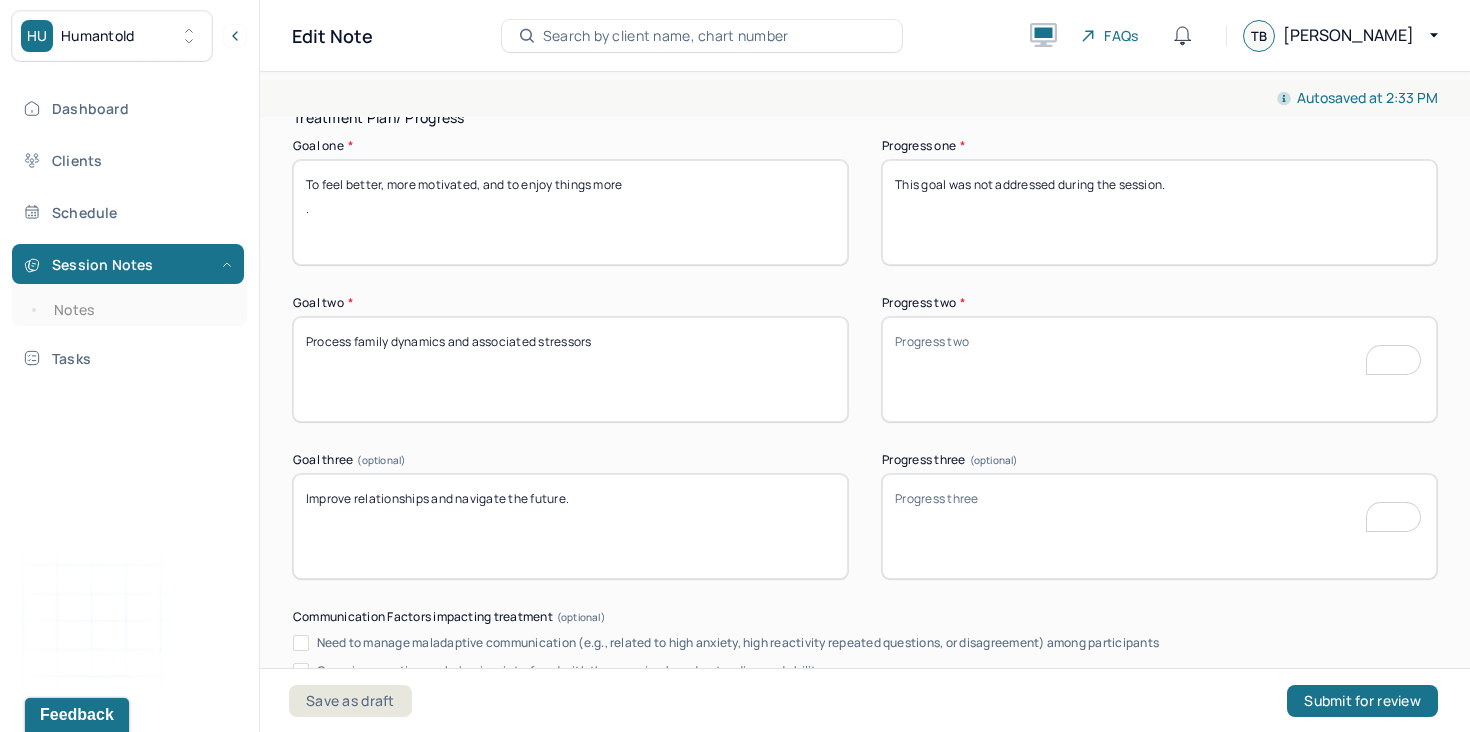 type 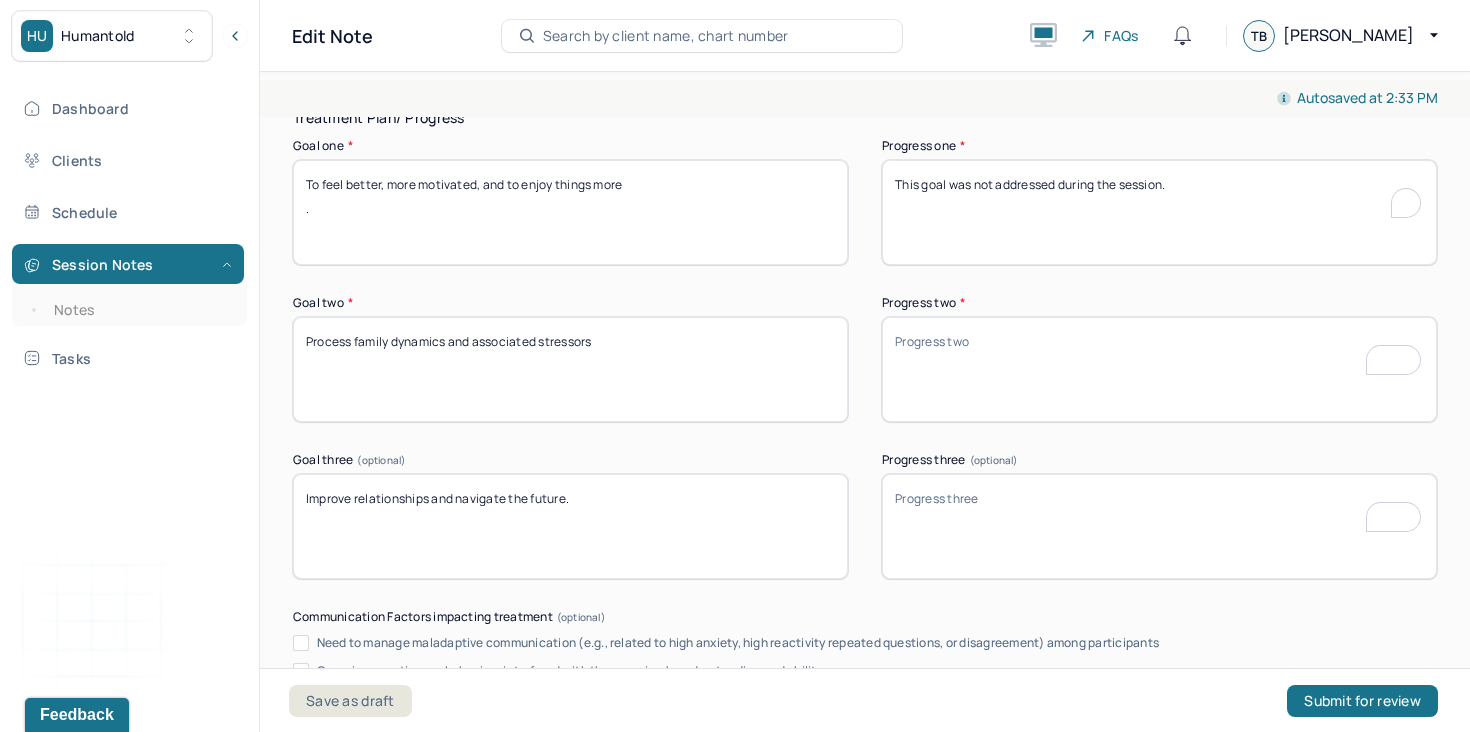 click on "This goal was not addressed during the session." at bounding box center [1159, 212] 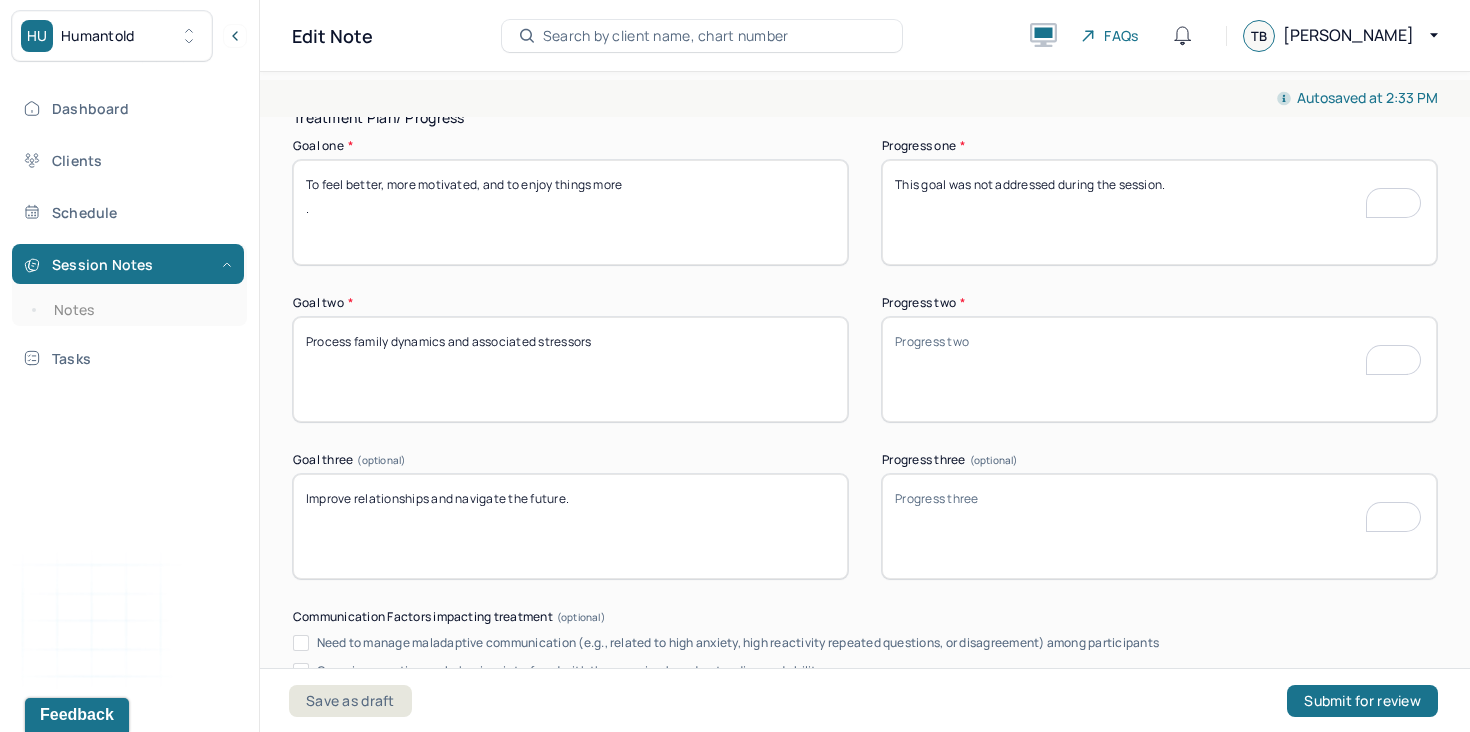 click on "This goal was not addressed during the session." at bounding box center (1159, 212) 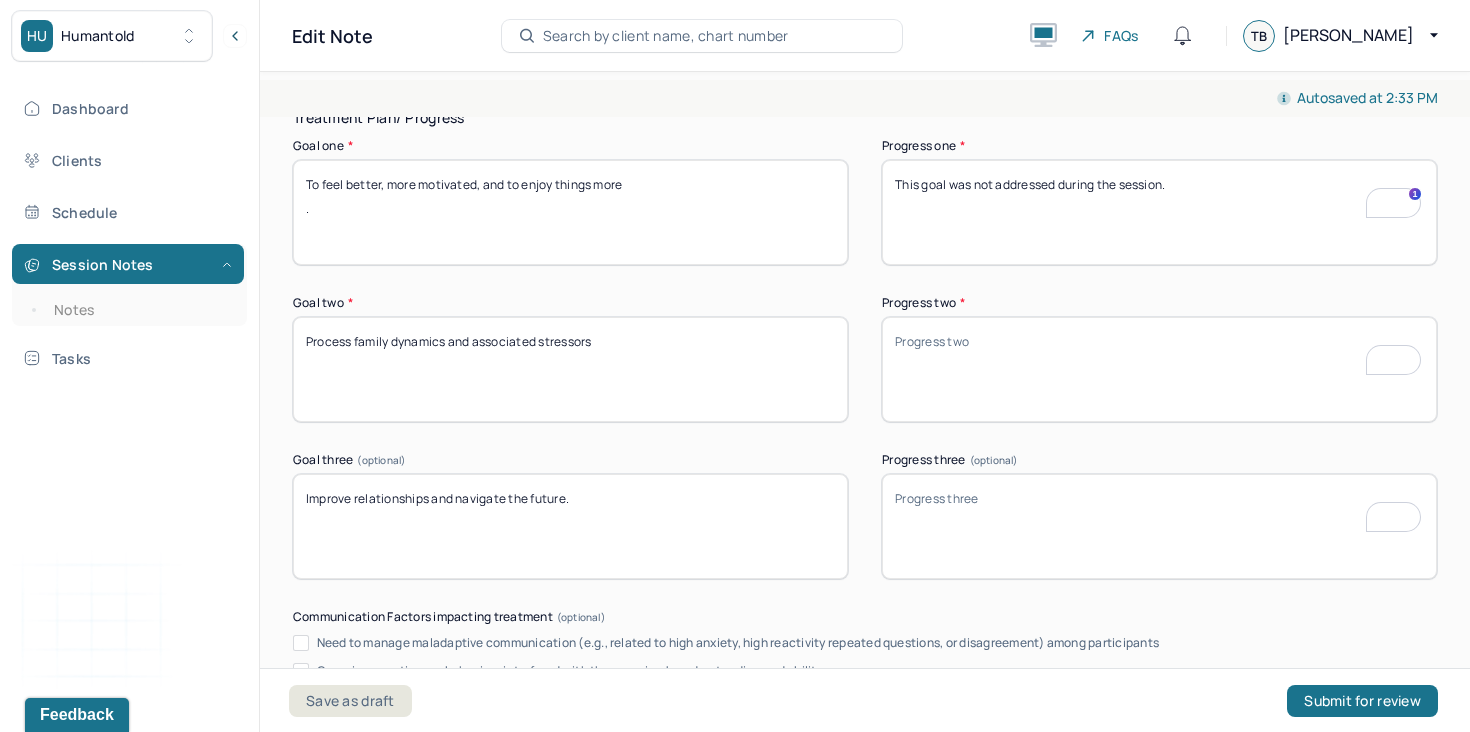 type on "This goal was not addressed during the session." 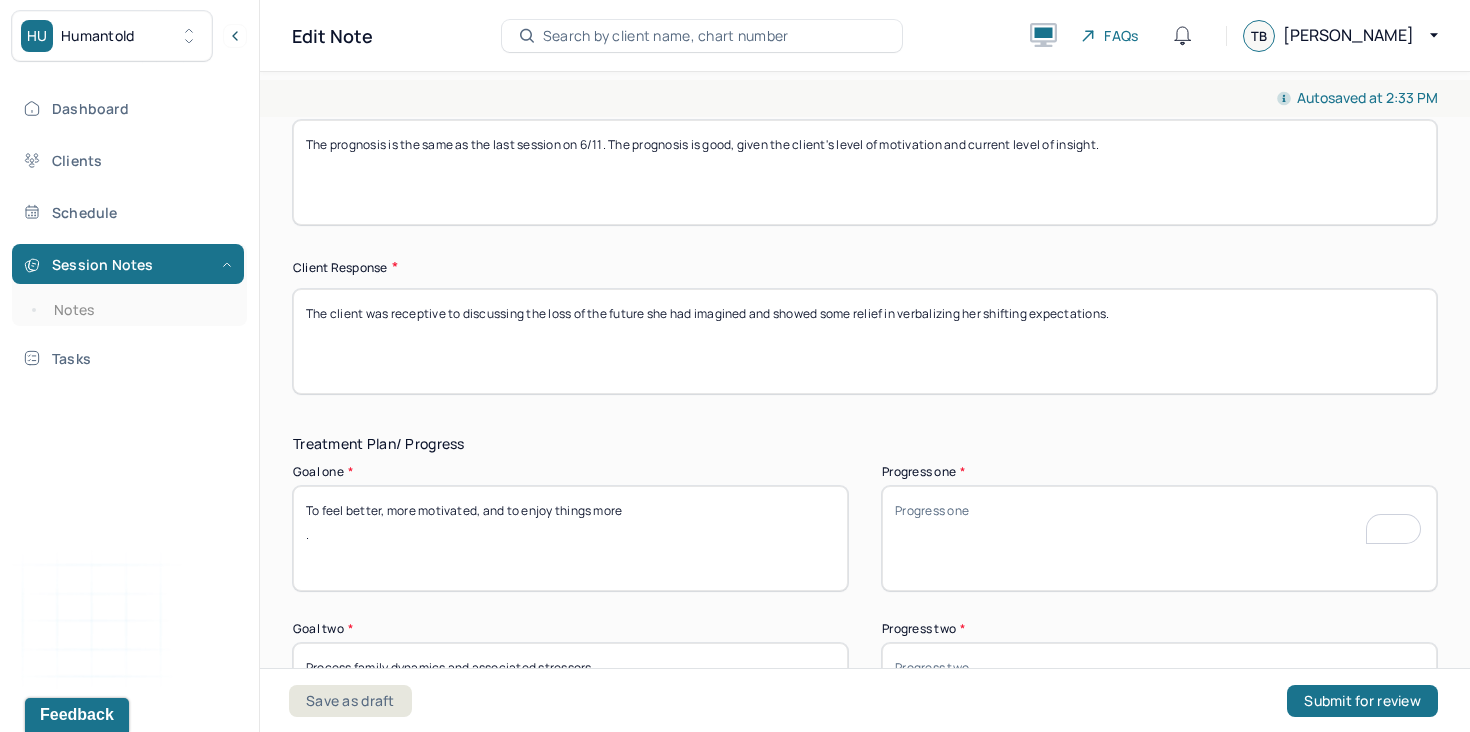 scroll, scrollTop: 3008, scrollLeft: 0, axis: vertical 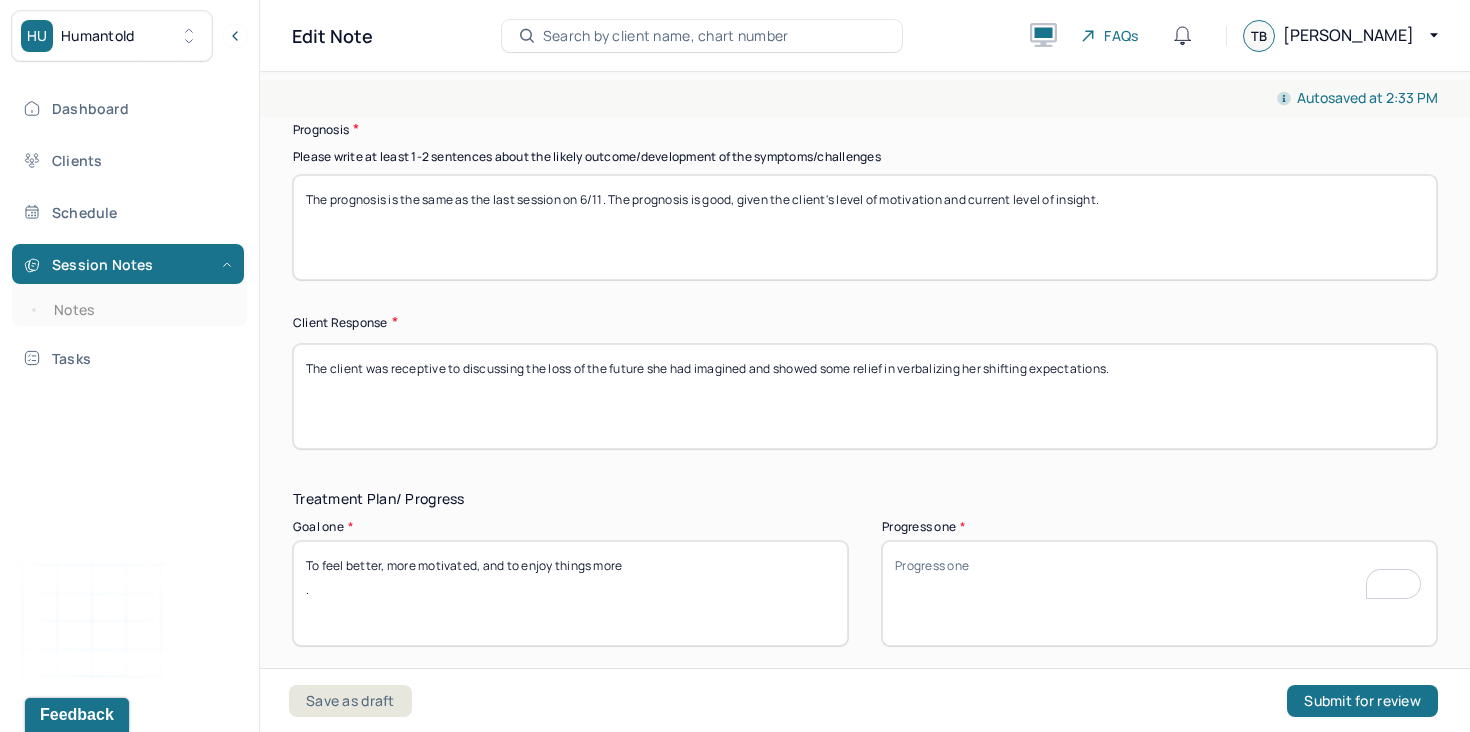 type 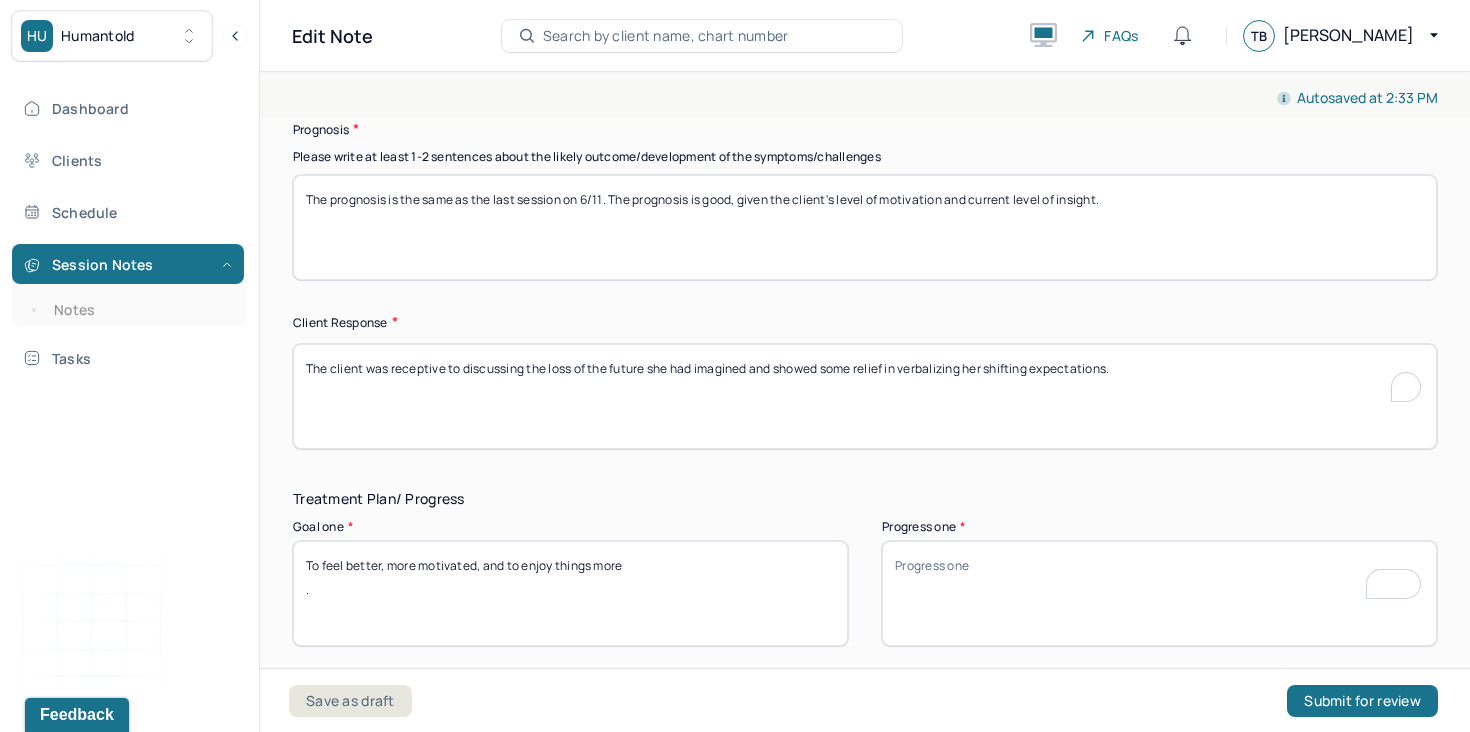 click on "The client was receptive to discussing the loss of the future she had imagined and showed some relief in verbalizing her shifting expectations." at bounding box center (865, 396) 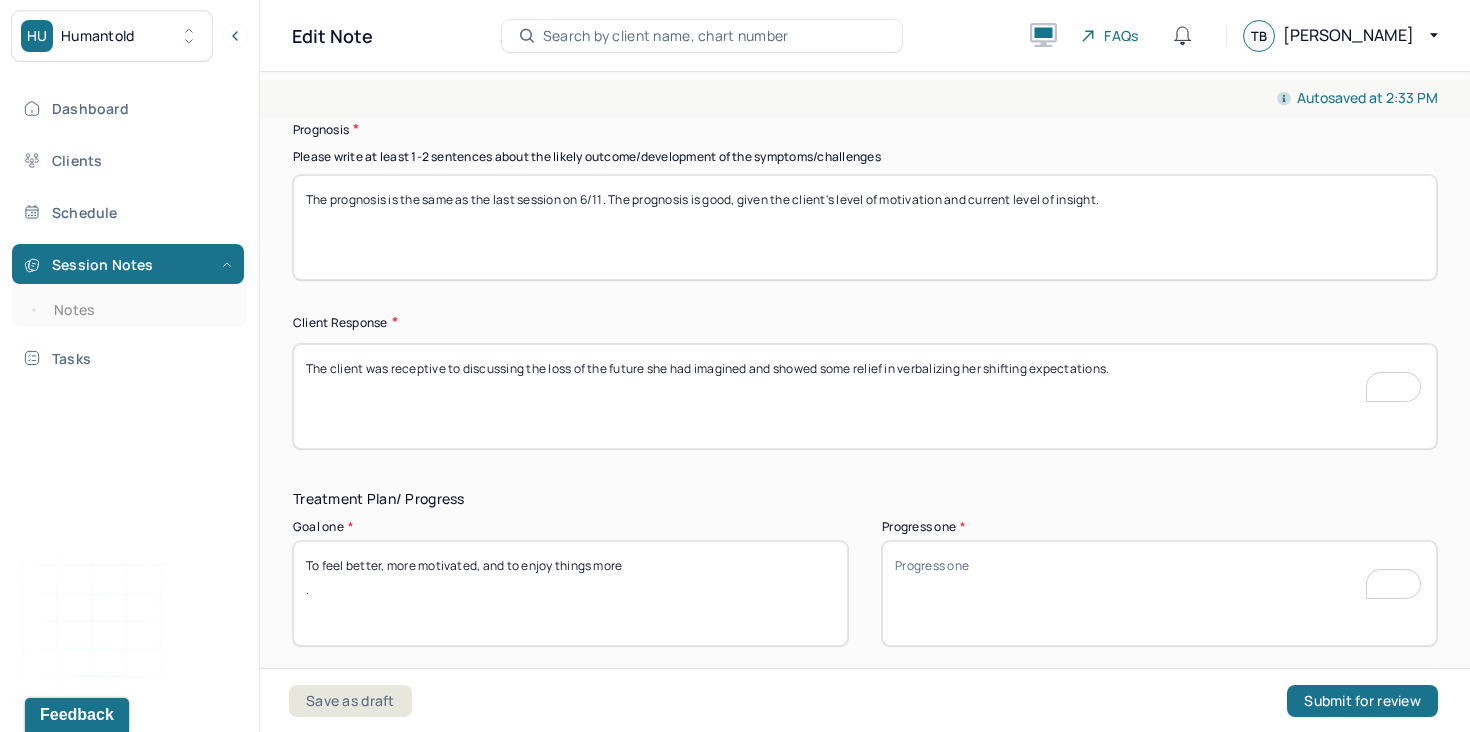 type on "The client was receptive to discussing the loss of the future she had imagined and showed some relief in verbalizing her shifting expectations." 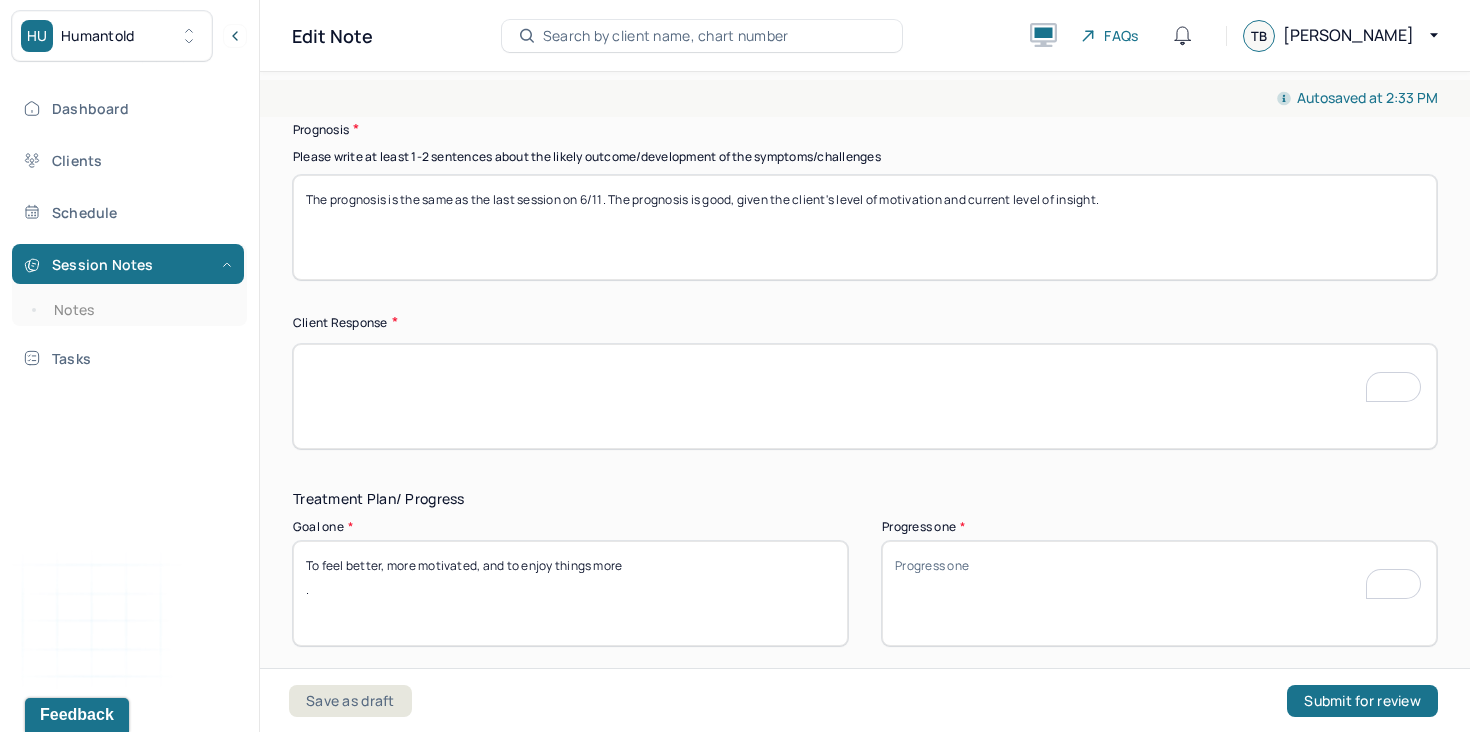 scroll, scrollTop: 2967, scrollLeft: 0, axis: vertical 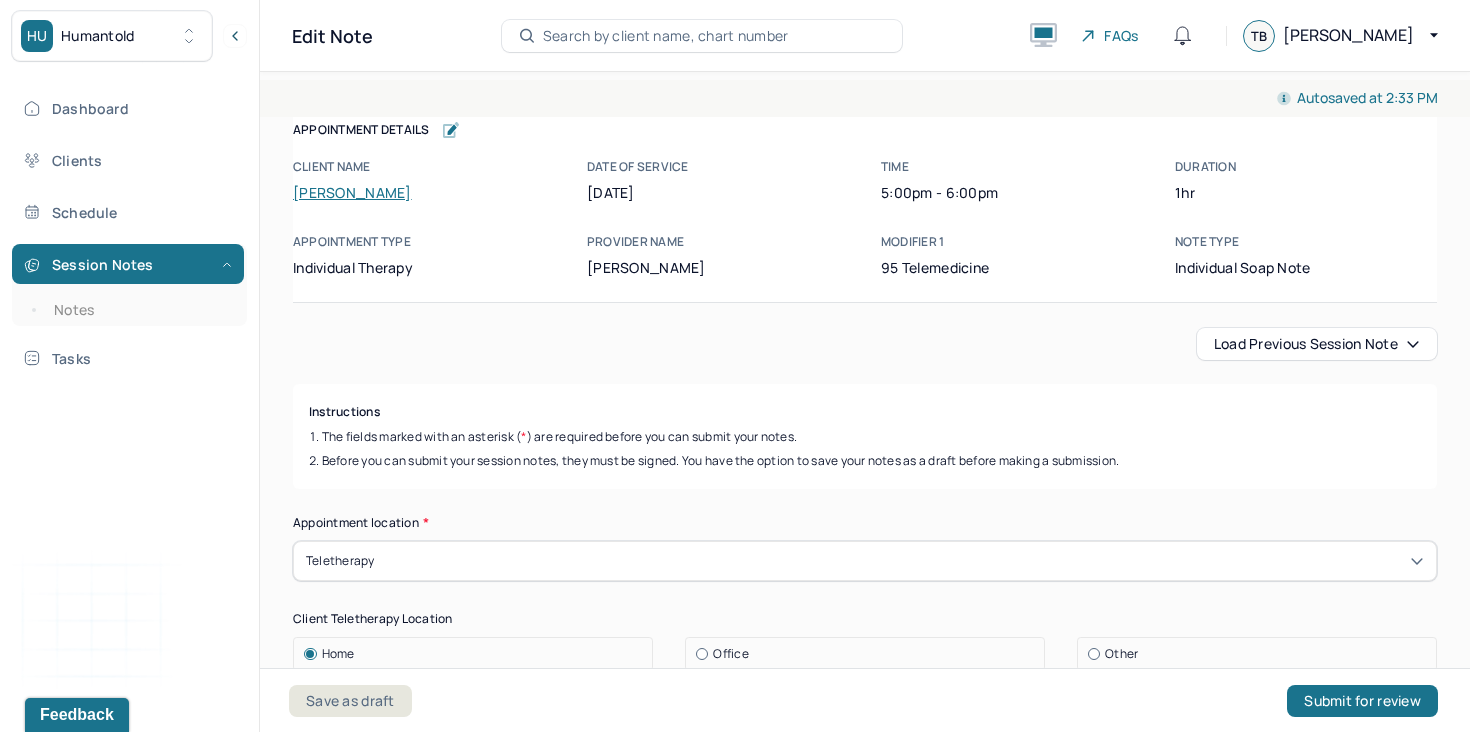 type 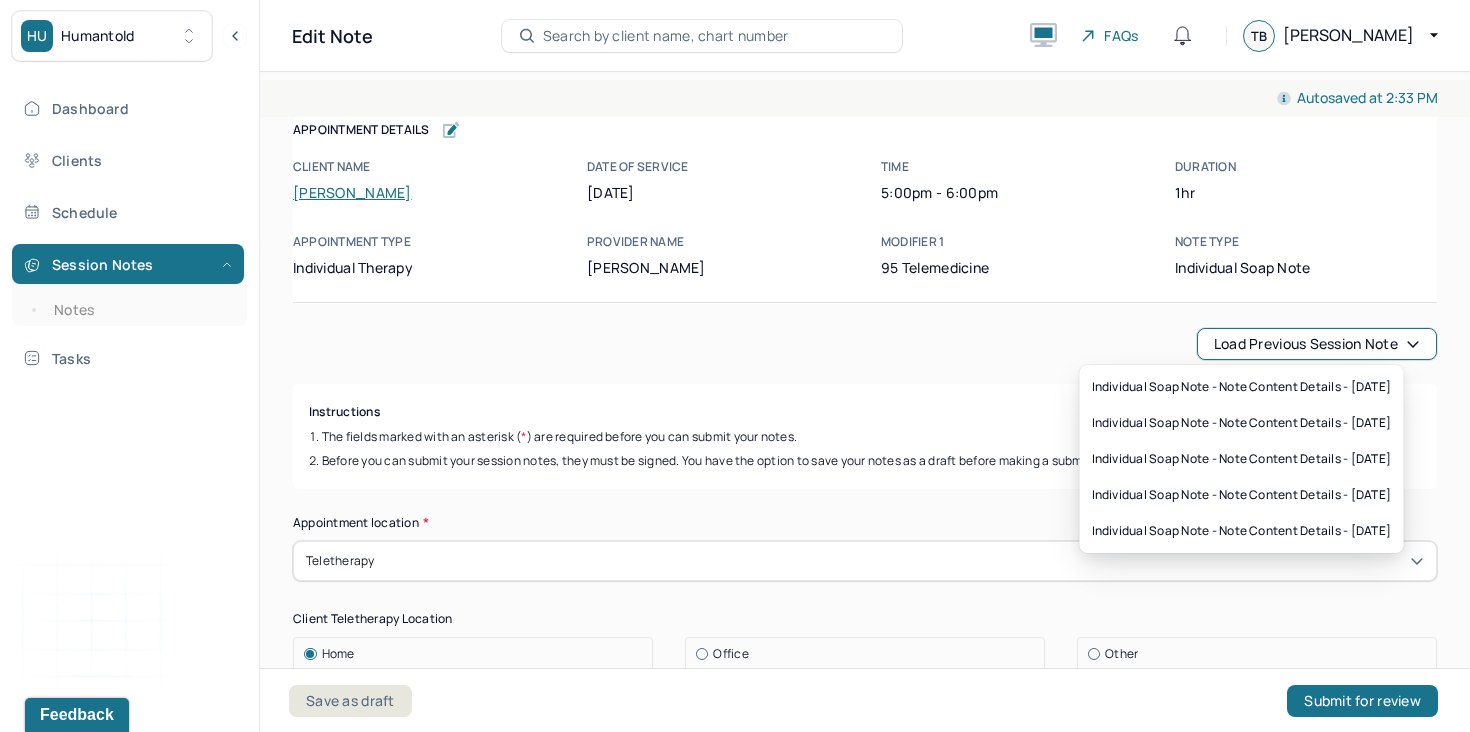 click on "Load previous session note   Instructions The fields marked with an asterisk ( * ) are required before you can submit your notes. Before you can submit your session notes, they must be signed. You have the option to save your notes as a draft before making a submission. Appointment location * Teletherapy Client Teletherapy Location Home Office Other Provider Teletherapy Location Home Office Other Consent was received for the teletherapy session The teletherapy session was conducted via video Primary diagnosis * F43.23 ADJUST D/O MIXED ANX & DEPRESS MOOD Secondary diagnosis (optional) Secondary diagnosis Tertiary diagnosis (optional) Tertiary diagnosis Emotional / Behavioural symptoms demonstrated * The client showed signs of sadness and grief when discussing her relationship and the potential loss of a long-term future she had envisioned. Causing * Maladaptive Functioning Intention for Session * Attempts to alleviate the emotional disturbances Session Note Subjective Objective Assessment Trauma-focused CBT" at bounding box center (865, 2493) 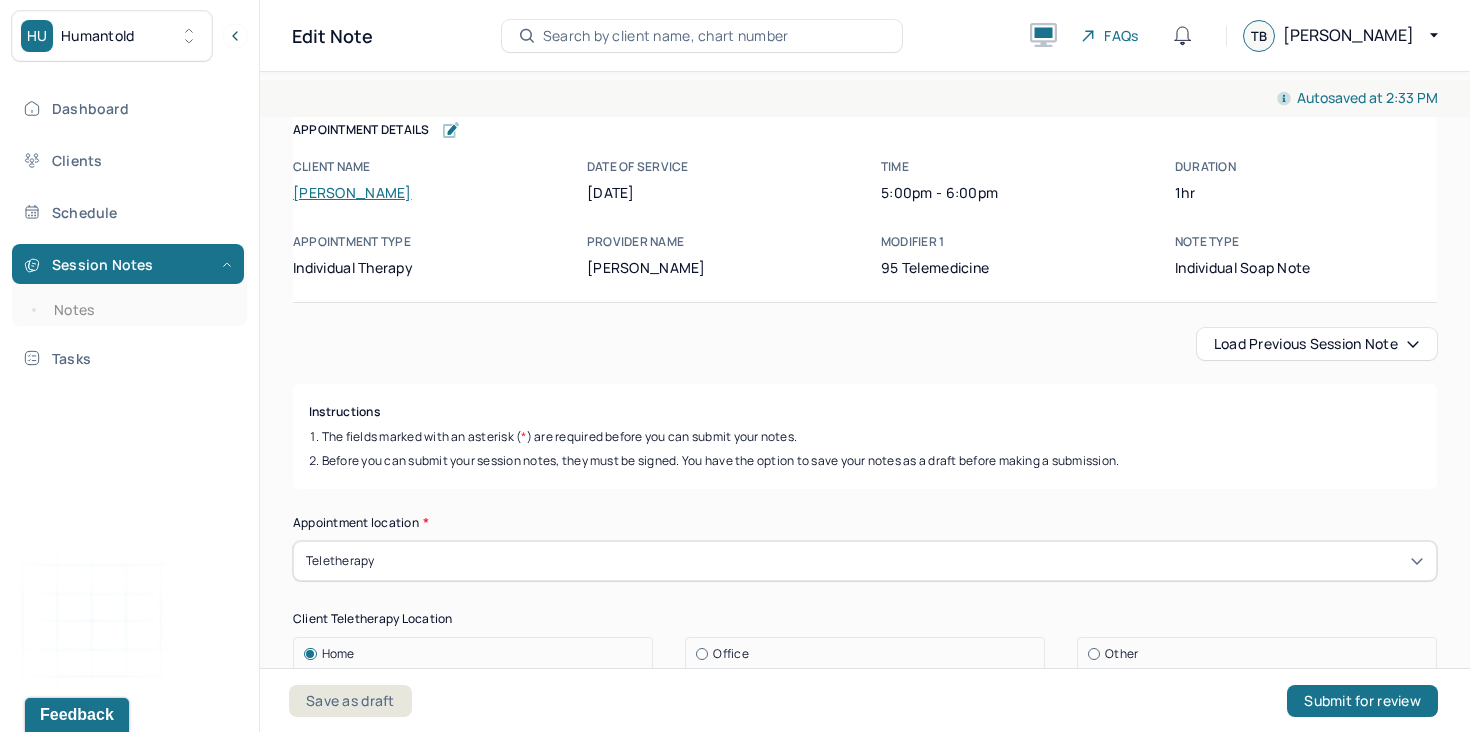 scroll, scrollTop: 2183, scrollLeft: 0, axis: vertical 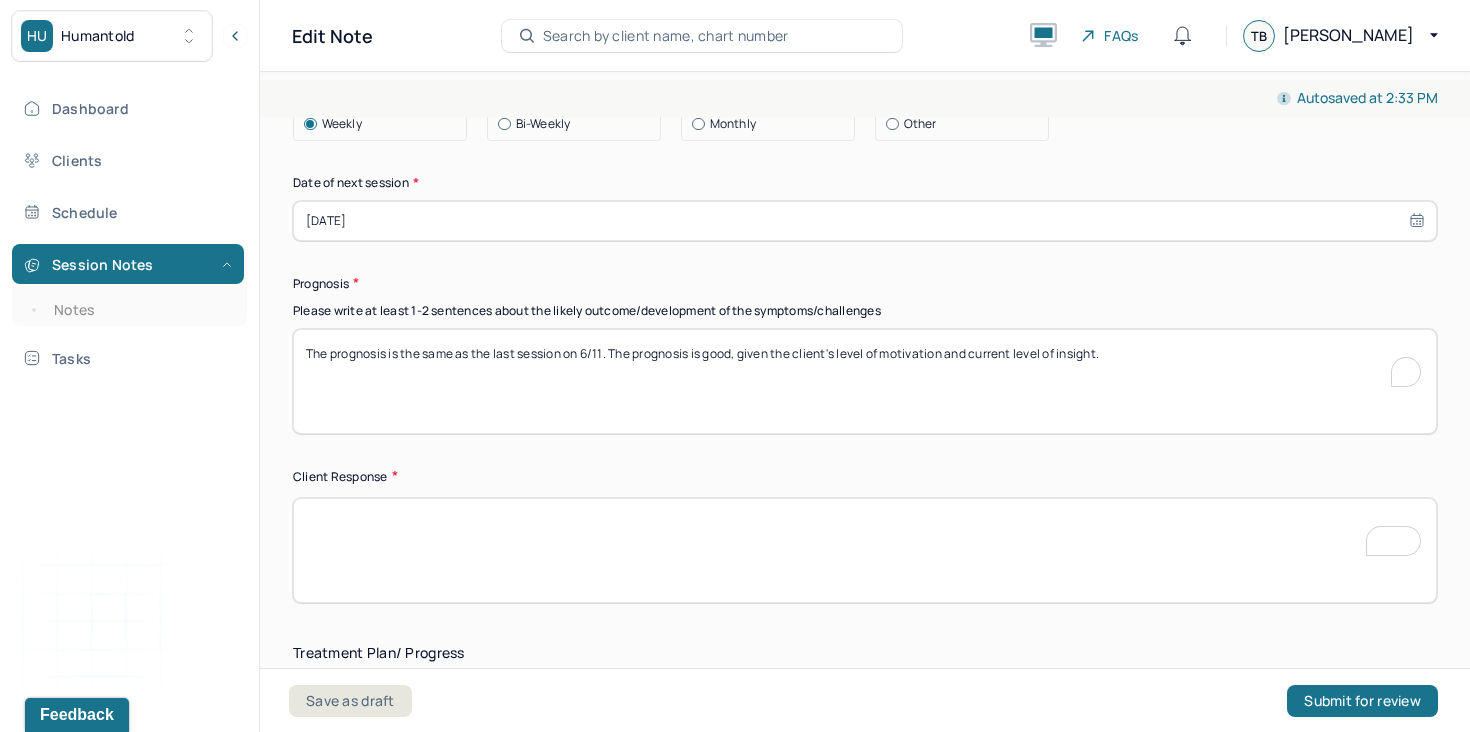 click on "The prognosis is the same as the last session on 6/11. The prognosis is good, given the client's level of motivation and current level of insight." at bounding box center [865, 381] 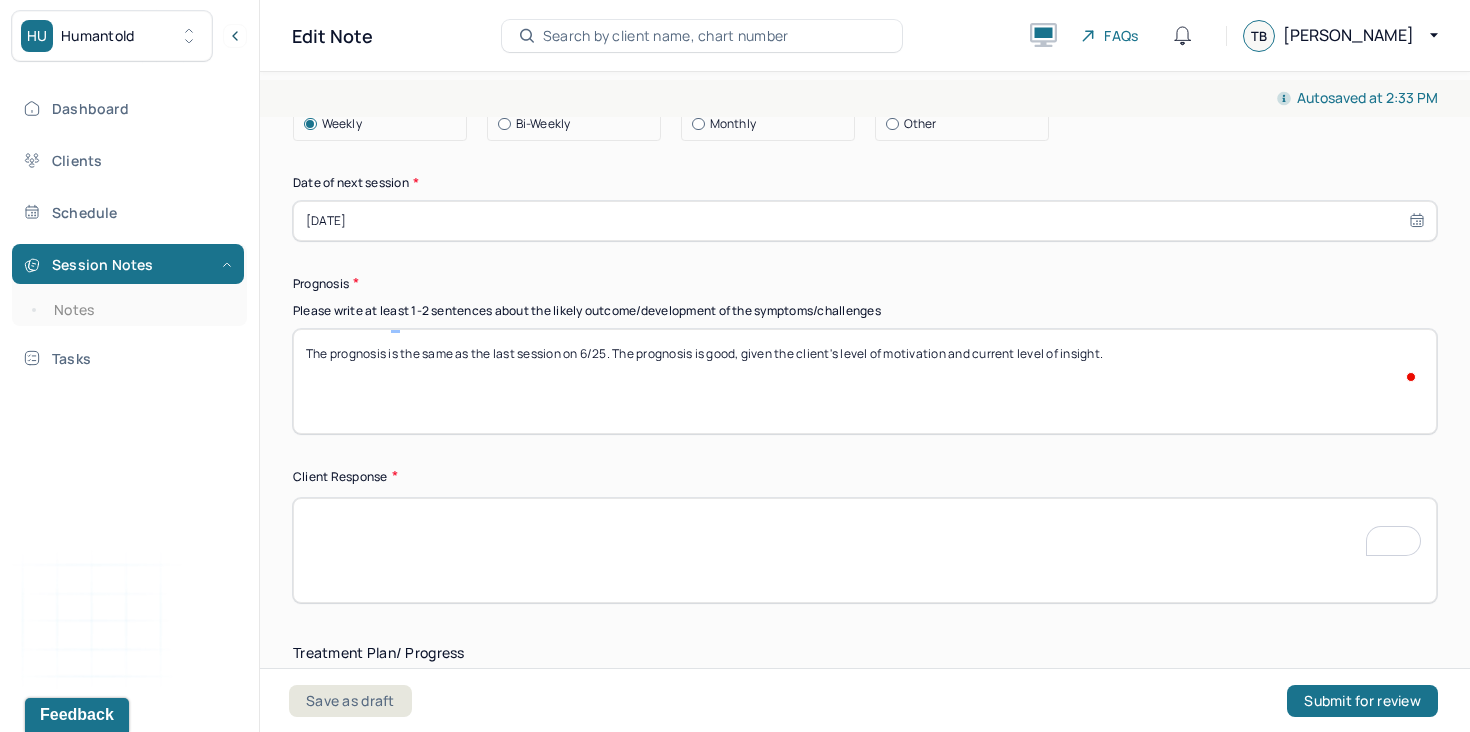 scroll, scrollTop: 2854, scrollLeft: 0, axis: vertical 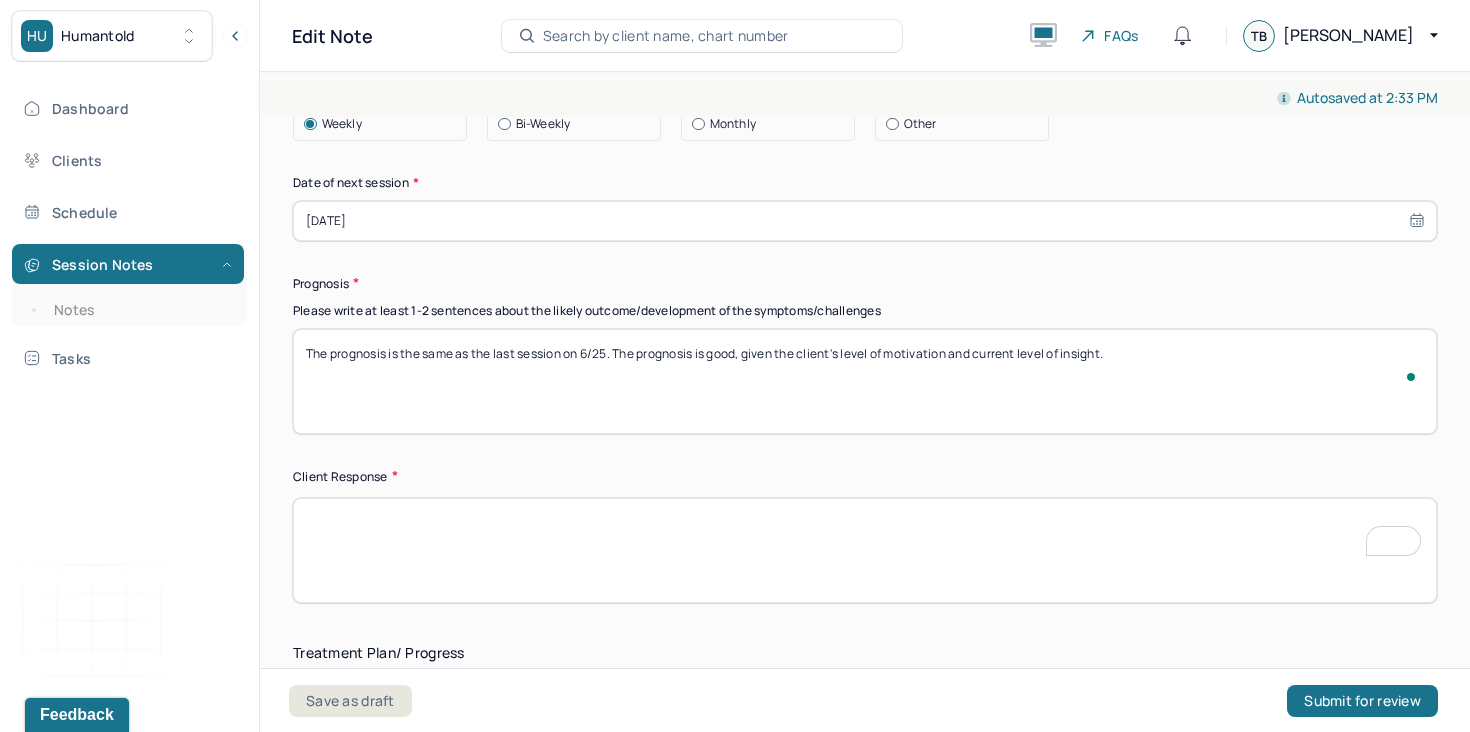 type on "The prognosis is the same as the last session on 6/25. The prognosis is good, given the client's level of motivation and current level of insight." 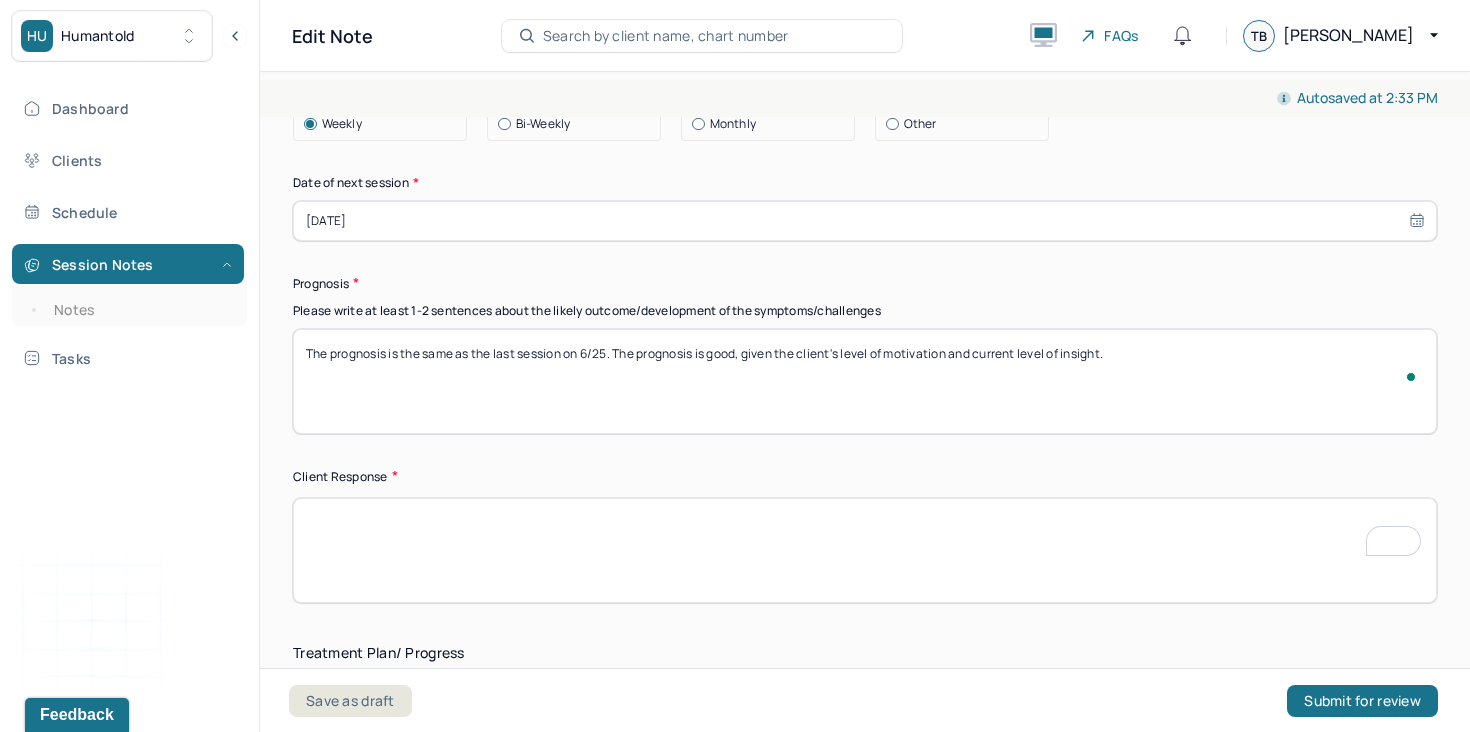 select on "6" 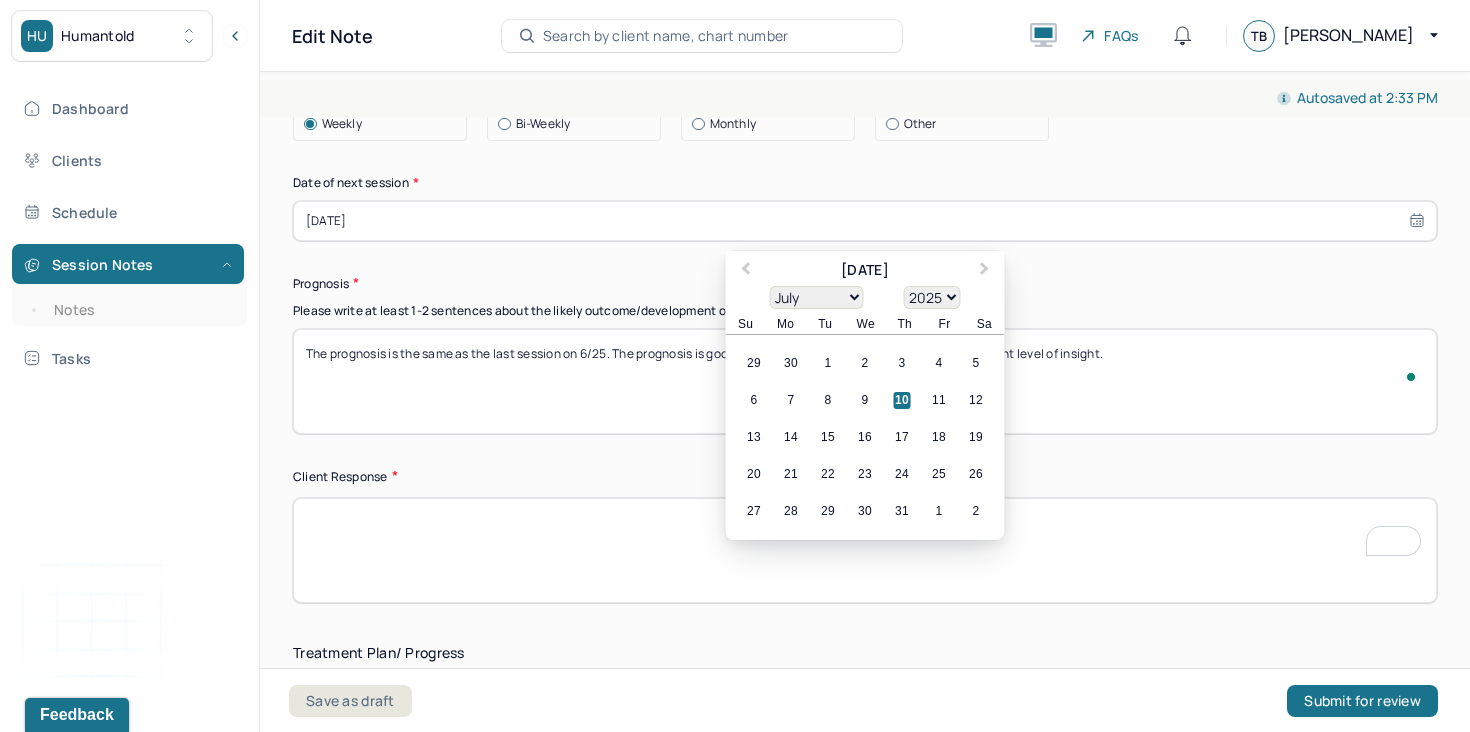 click on "07/03/2025" at bounding box center (865, 221) 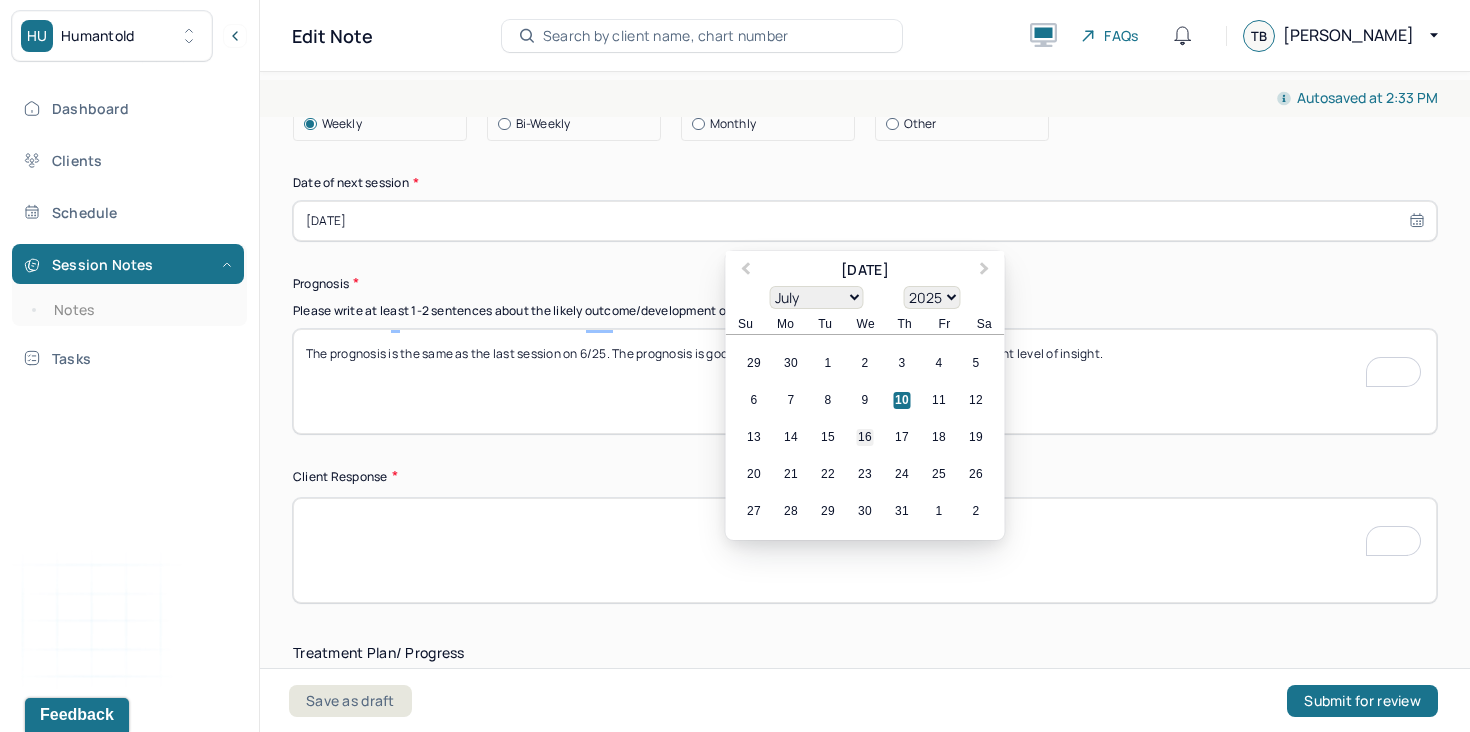 click on "16" at bounding box center [865, 437] 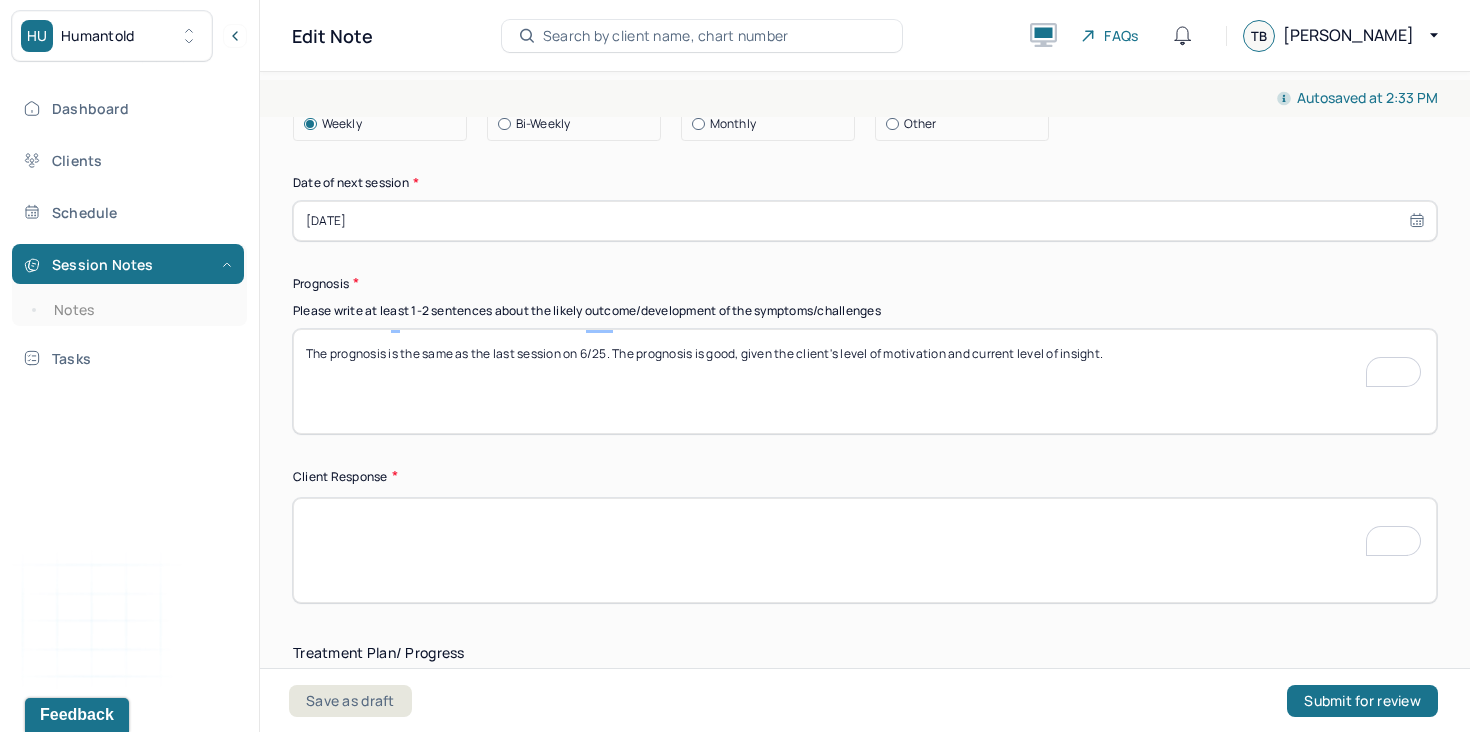 scroll, scrollTop: 2708, scrollLeft: 0, axis: vertical 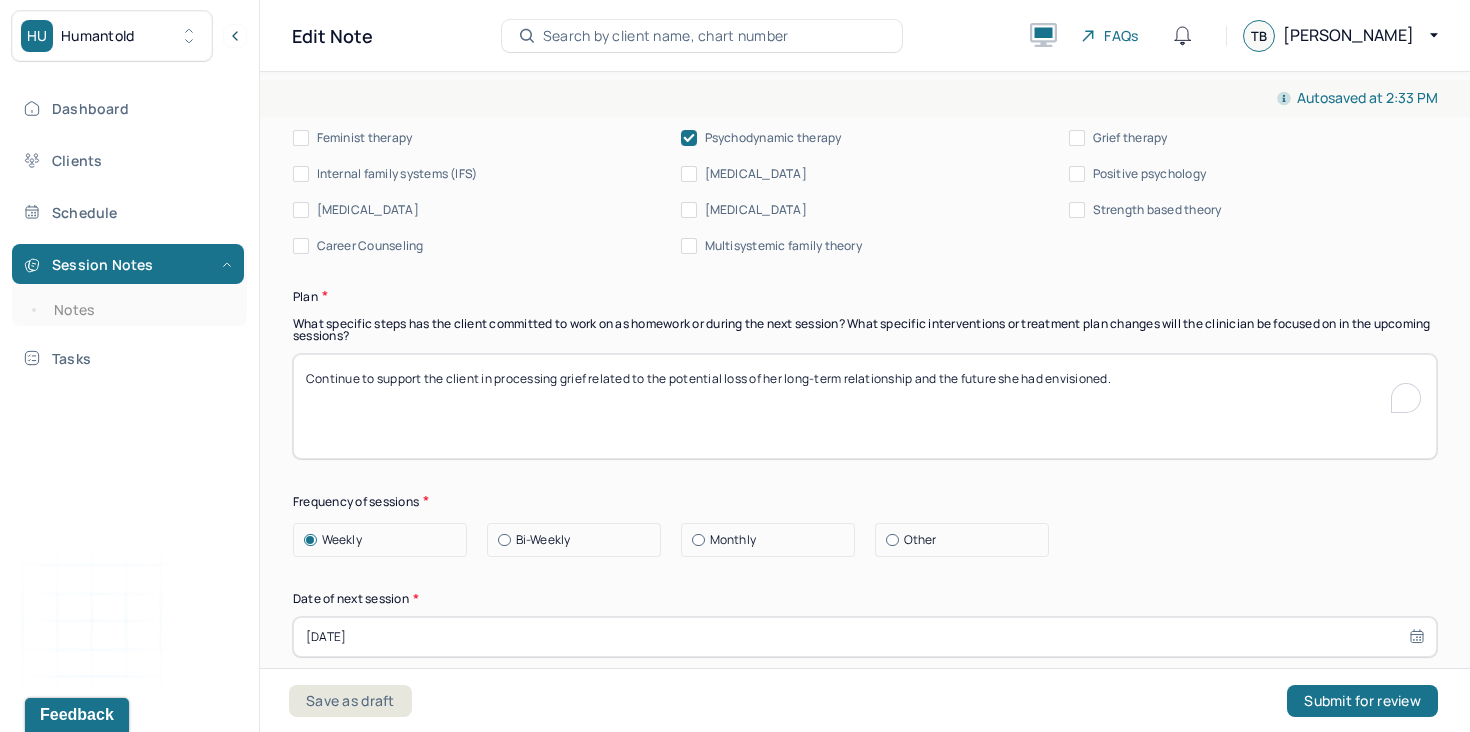 click on "Continue to support the client in processing grief related to the potential loss of her long-term relationship and the future she had envisioned." at bounding box center [865, 406] 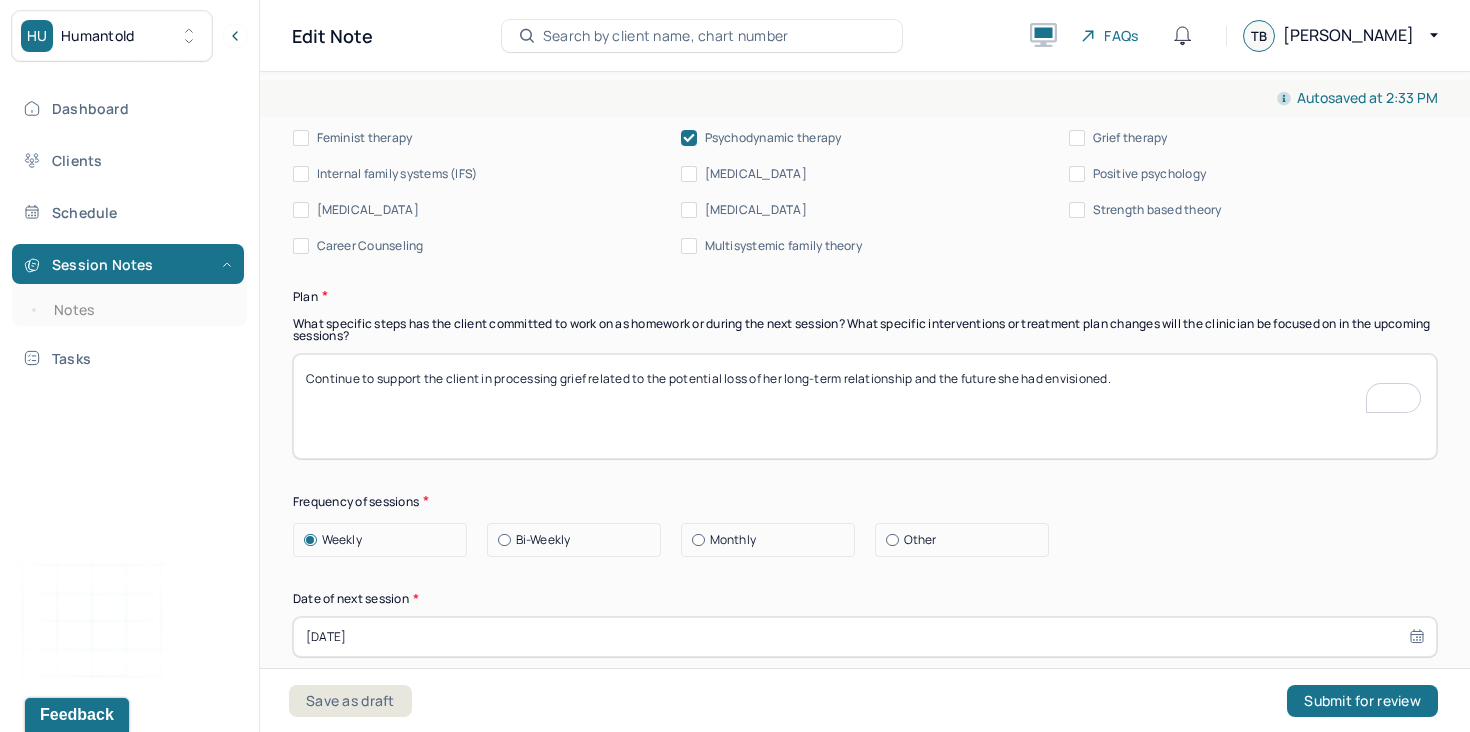 click on "Continue to support the client in processing grief related to the potential loss of her long-term relationship and the future she had envisioned." at bounding box center [865, 406] 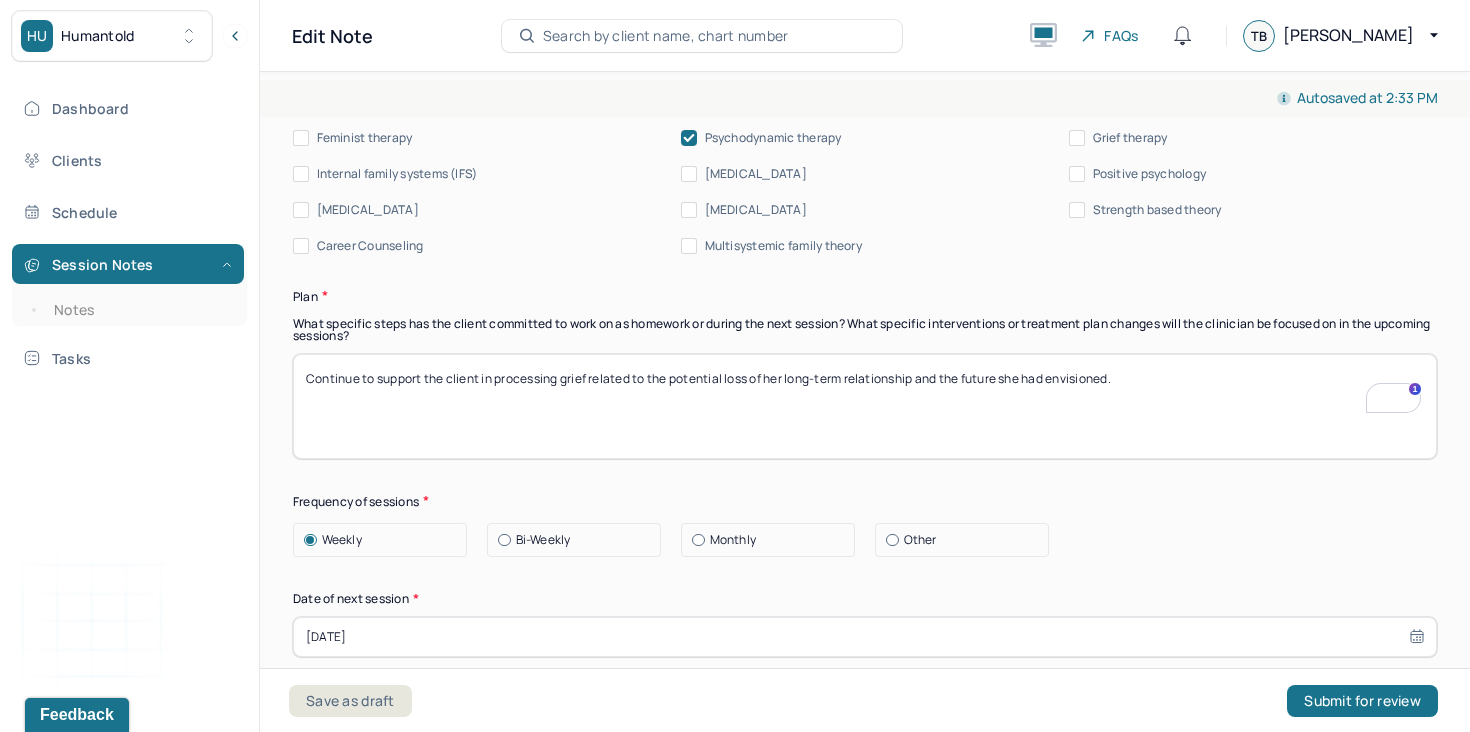 type on "Continue to support the client in processing grief related to the potential loss of her long-term relationship and the future she had envisioned." 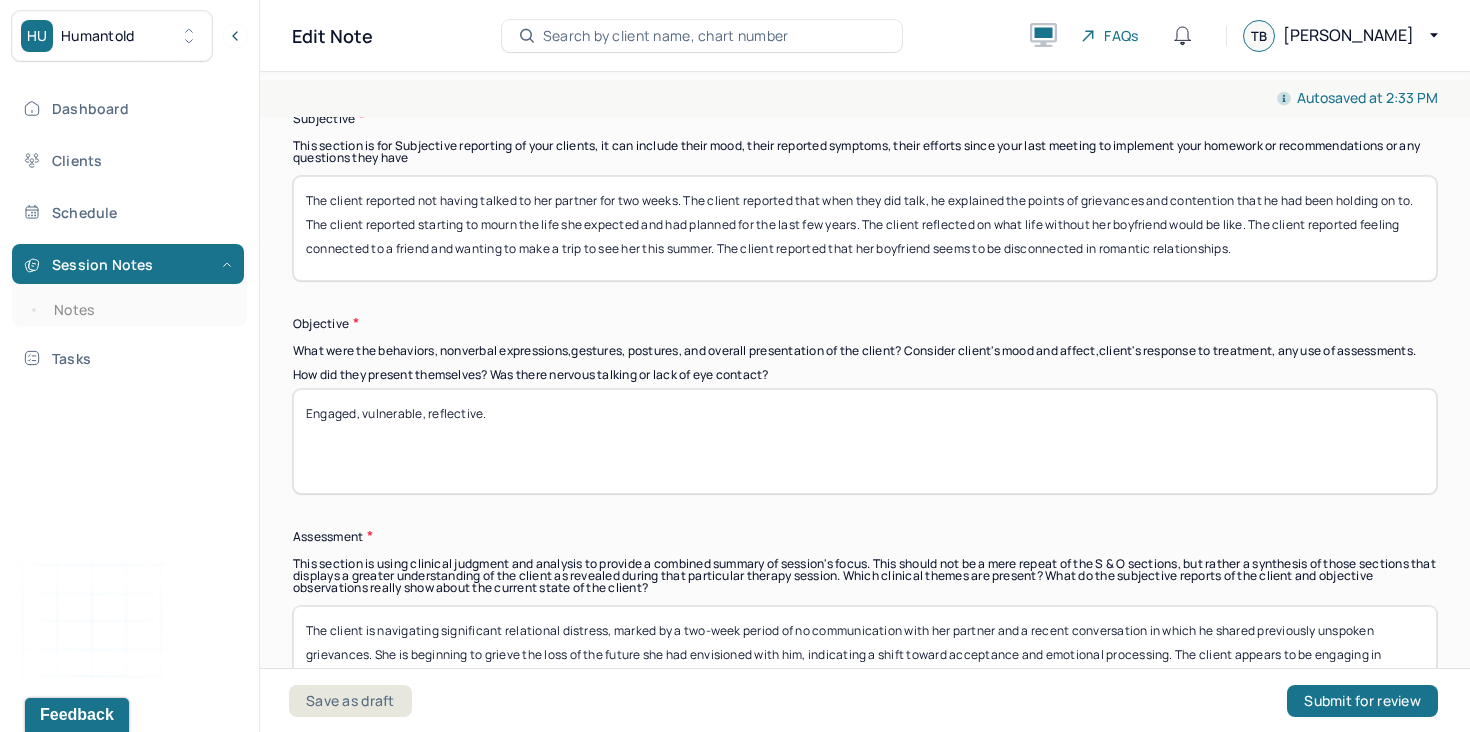 type 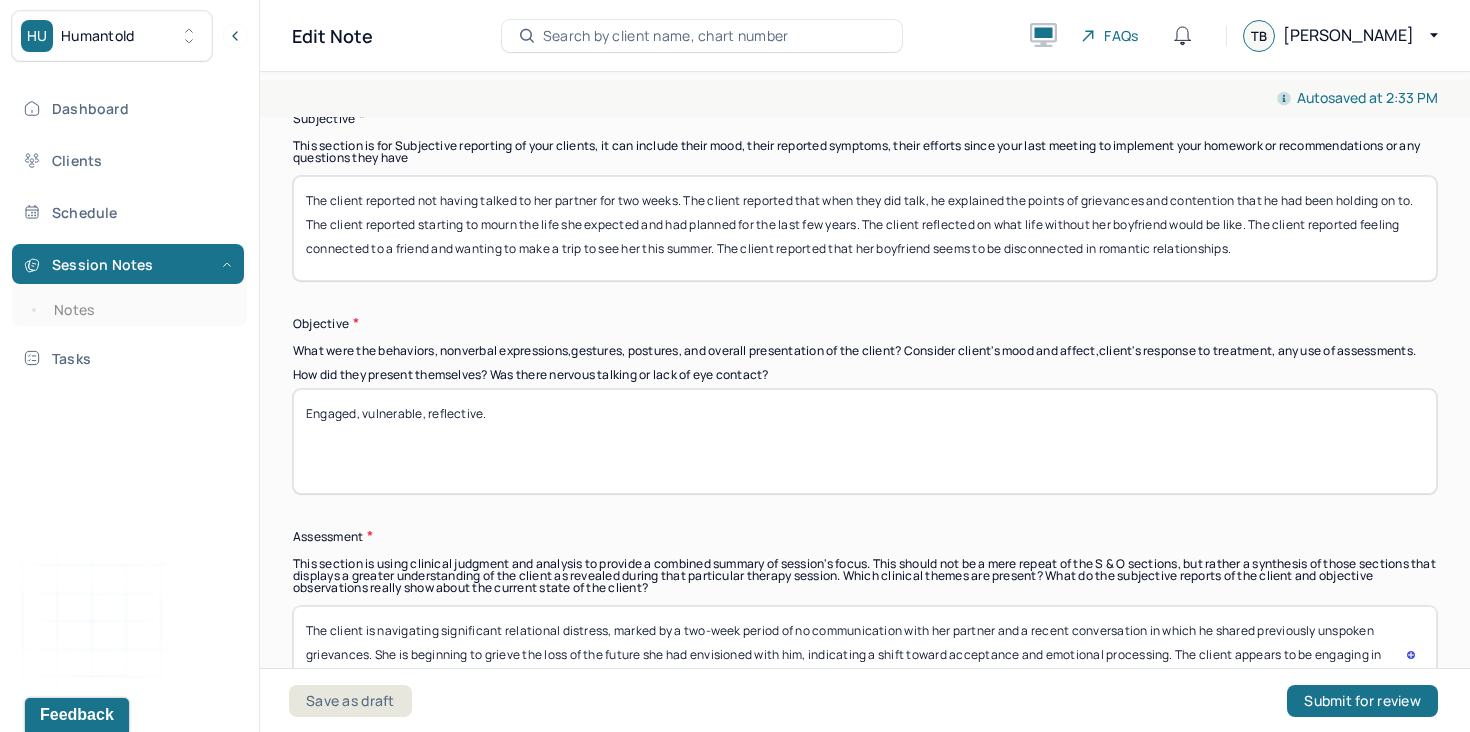 type on "The client is navigating significant relational distress, marked by a two-week period of no communication with her partner and a recent conversation in which he shared previously unspoken grievances. She is beginning to grieve the loss of the future she had envisioned with him, indicating a shift toward acceptance and emotional processing. The client appears to be engaging in reflective work around what life without her partner might look like, suggesting emerging clarity and emotional readiness for potential change. She also reported feelings of connection with a friend and an interest in planning a visit, which may reflect a healthy effort to seek support and maintain social engagement during a time of relational uncertainty.  Psychodynamic and client-centered interventions were used to promote self-awareness and insight." 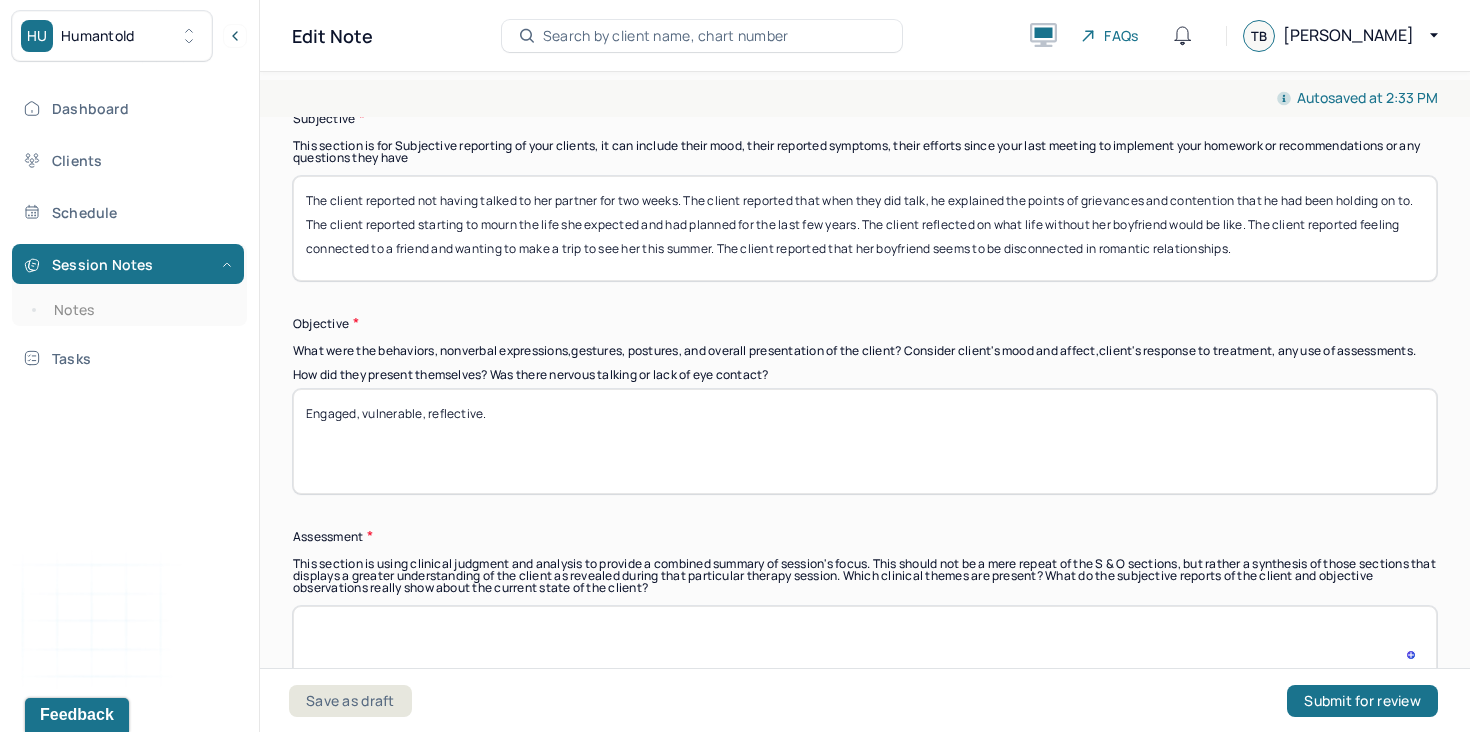 type 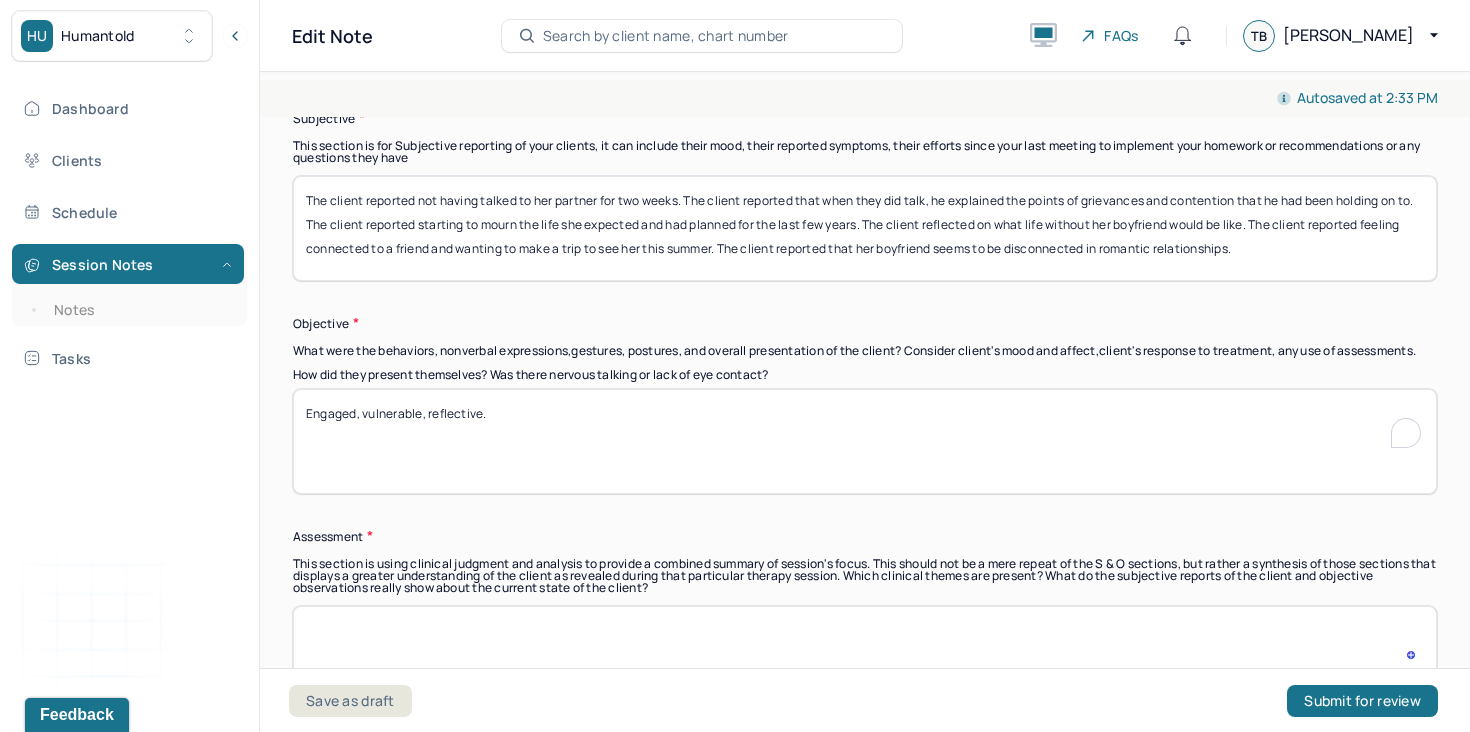 click on "Engaged, vulnerable, reflective." at bounding box center [865, 441] 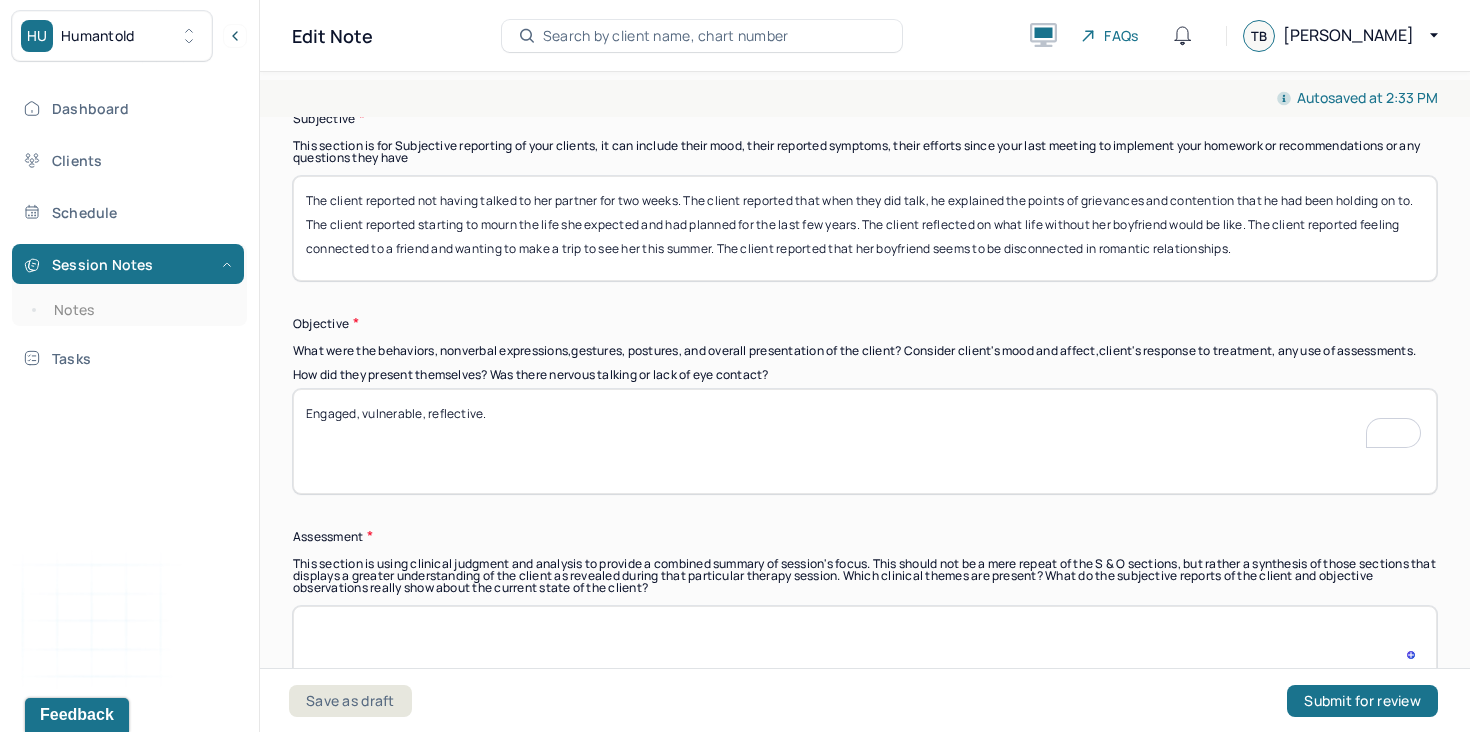 click on "Engaged, vulnerable, reflective." at bounding box center (865, 441) 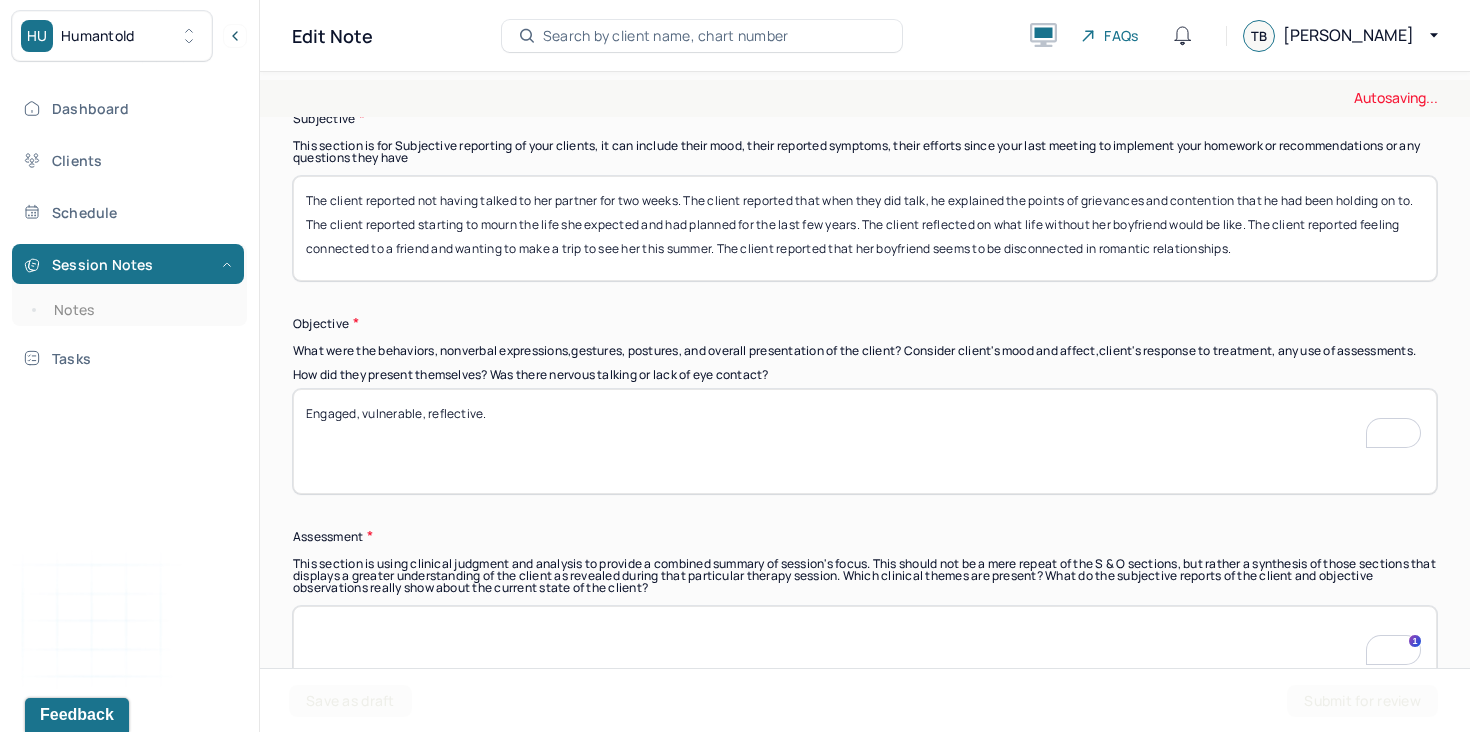 type on "Engaged, vulnerable, reflective." 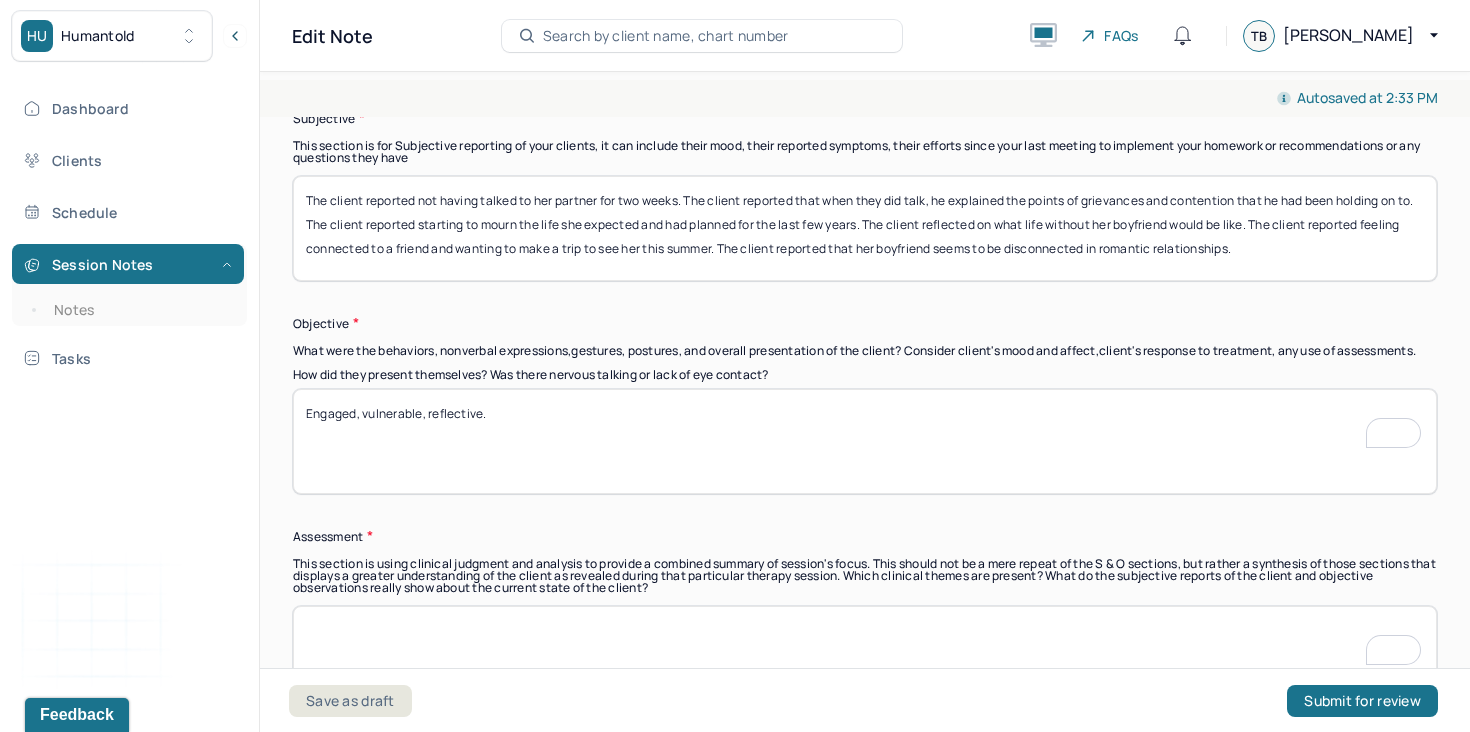 click on "Engaged, vulnerable, reflective." at bounding box center [865, 441] 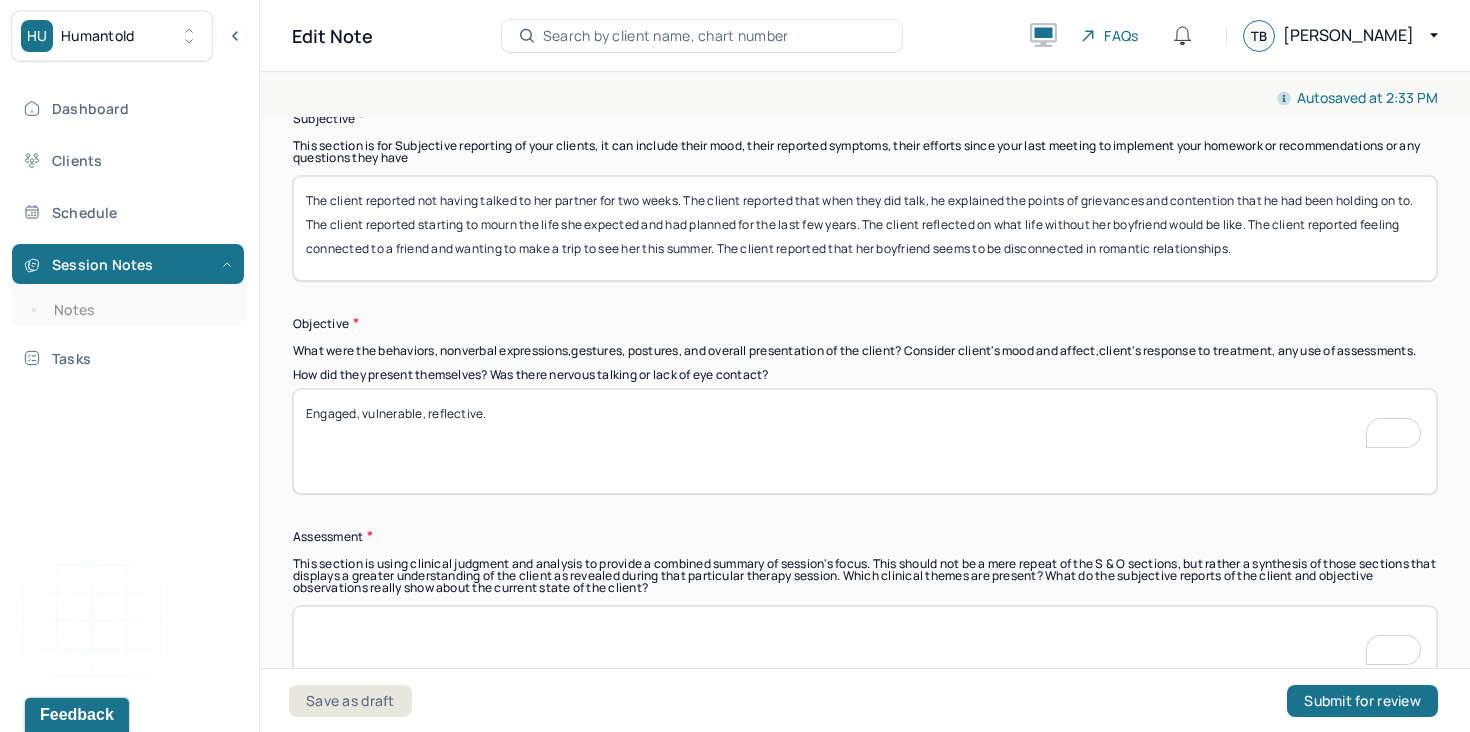 click on "Engaged, vulnerable, reflective." at bounding box center (865, 441) 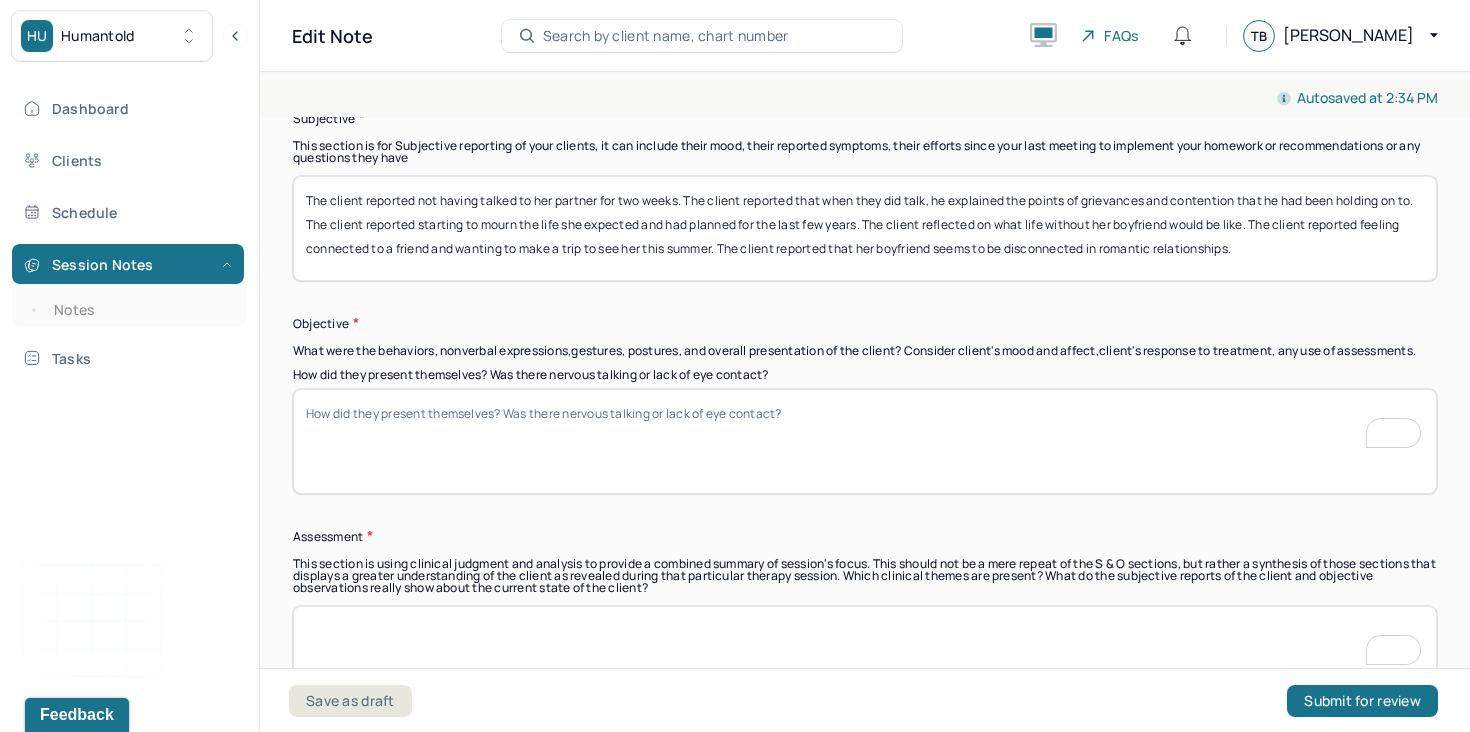 type 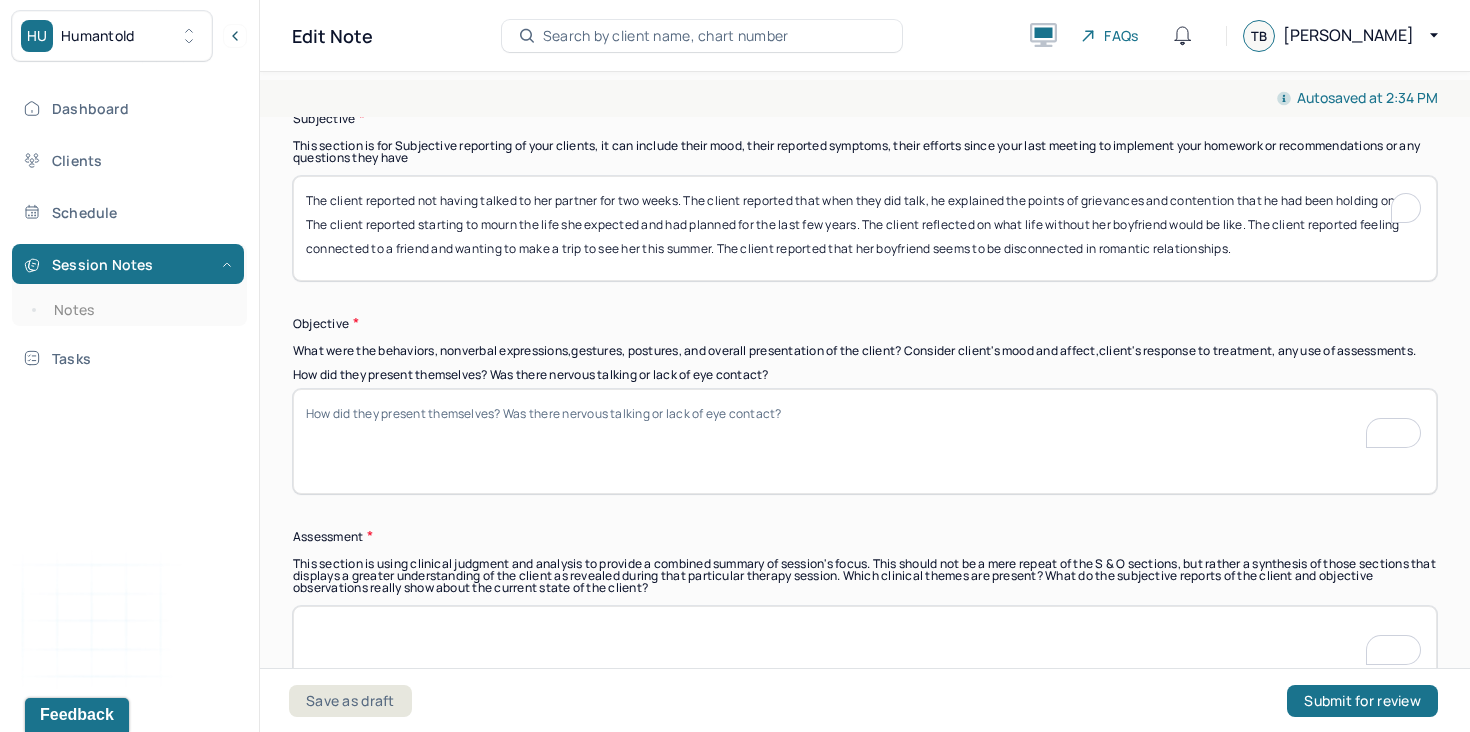 click on "The client reported not having talked to her partner for two weeks. The client reported that when they did talk, he explained the points of grievances and contention that he had been holding on to. The client reported starting to mourn the life she expected and had planned for the last few years. The client reflected on what life without her boyfriend would be like. The client reported feeling connected to a friend and wanting to make a trip to see her this summer. The client reported that her boyfriend seems to be disconnected in romantic relationships." at bounding box center (865, 228) 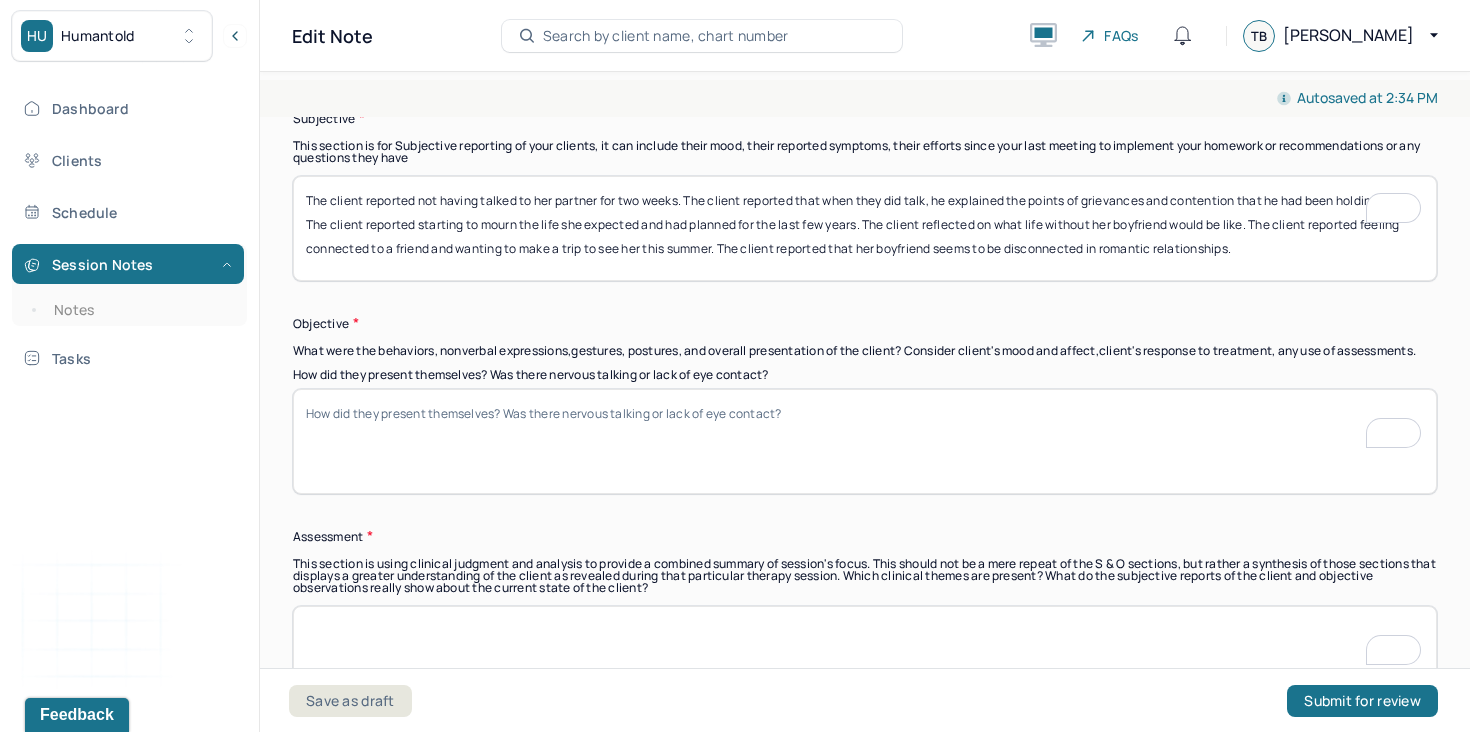 click on "The client reported not having talked to her partner for two weeks. The client reported that when they did talk, he explained the points of grievances and contention that he had been holding on to. The client reported starting to mourn the life she expected and had planned for the last few years. The client reflected on what life without her boyfriend would be like. The client reported feeling connected to a friend and wanting to make a trip to see her this summer. The client reported that her boyfriend seems to be disconnected in romantic relationships." at bounding box center (865, 228) 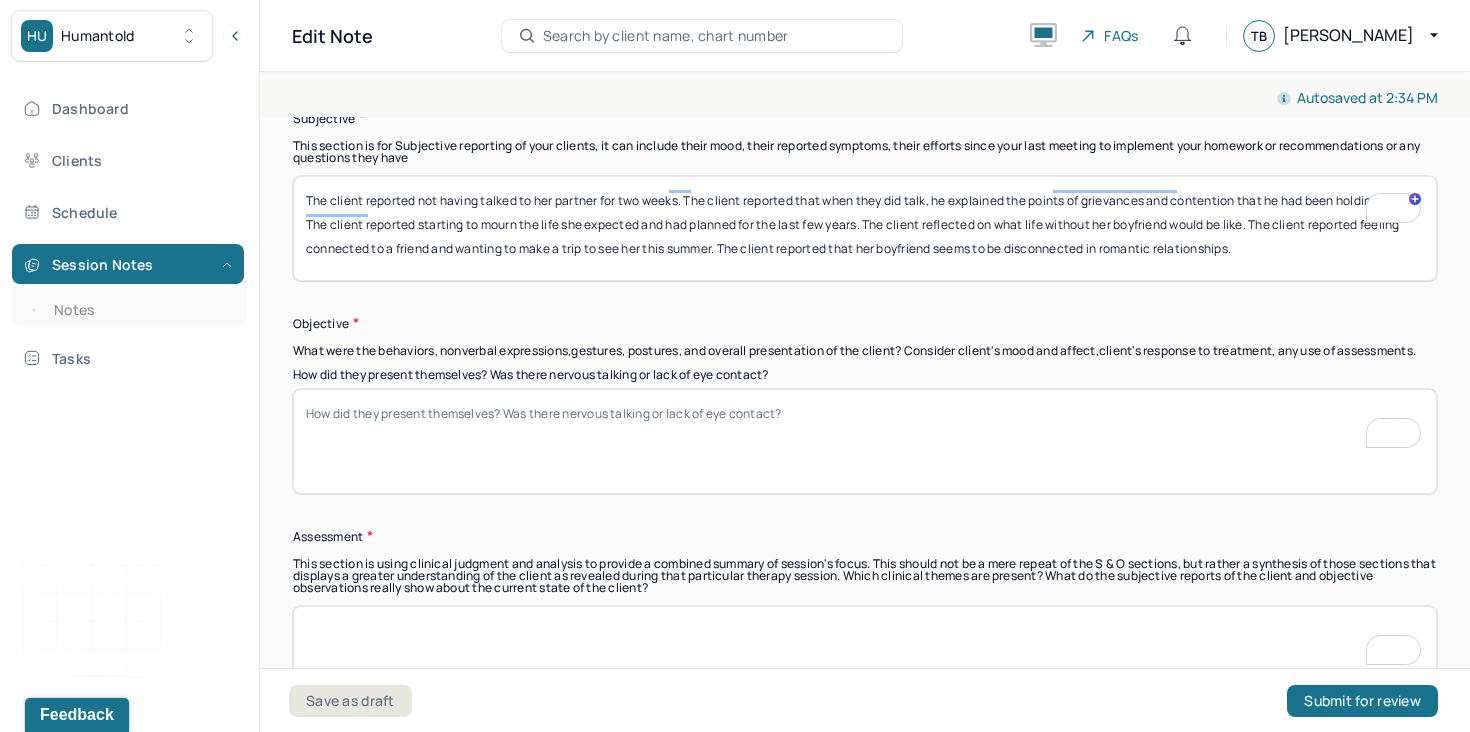 scroll, scrollTop: 1485, scrollLeft: 0, axis: vertical 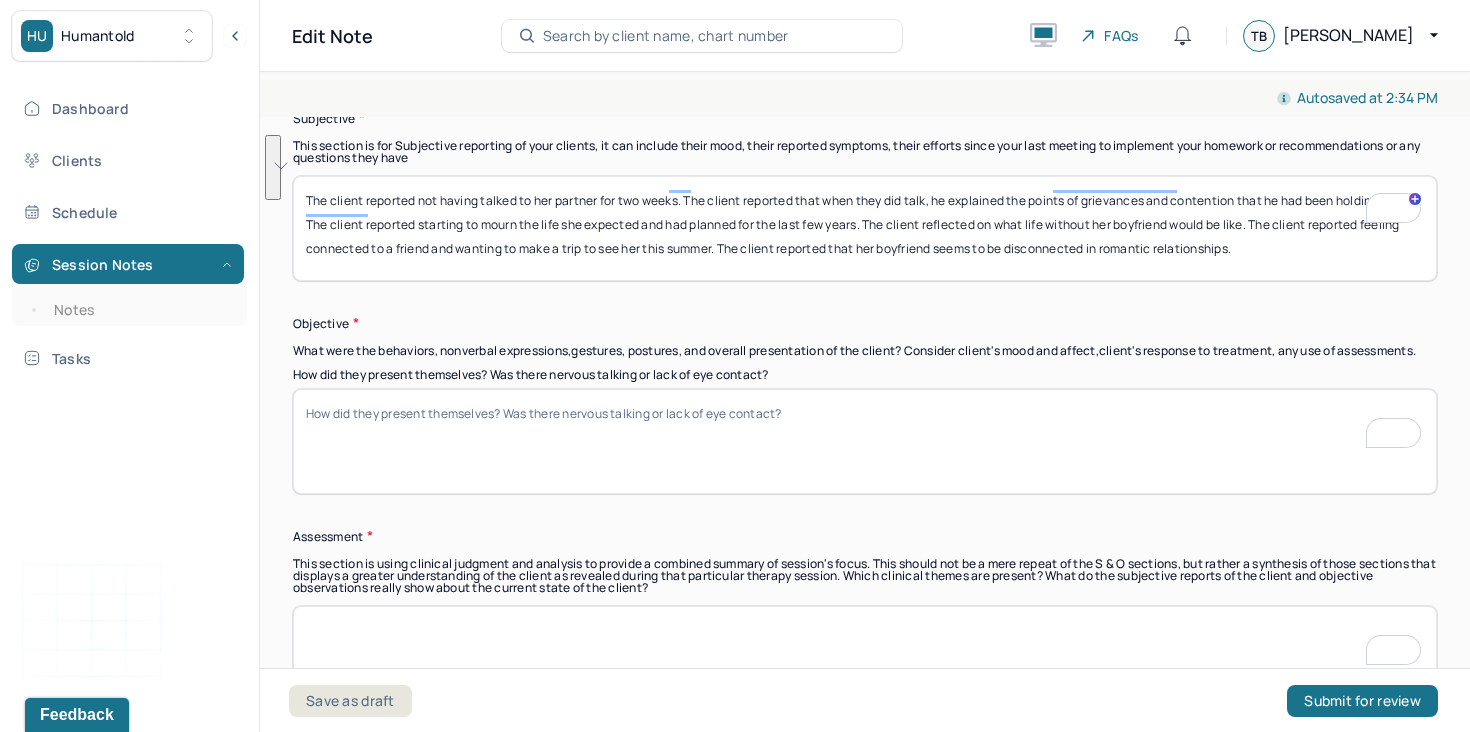 type on "The client reported not having talked to her partner for two weeks. The client reported that when they did talk, he explained the points of grievances and contention that he had been holding on to. The client reported starting to mourn the life she expected and had planned for the last few years. The client reflected on what life without her boyfriend would be like. The client reported feeling connected to a friend and wanting to make a trip to see her this summer. The client reported that her boyfriend seems to be disconnected in romantic relationships." 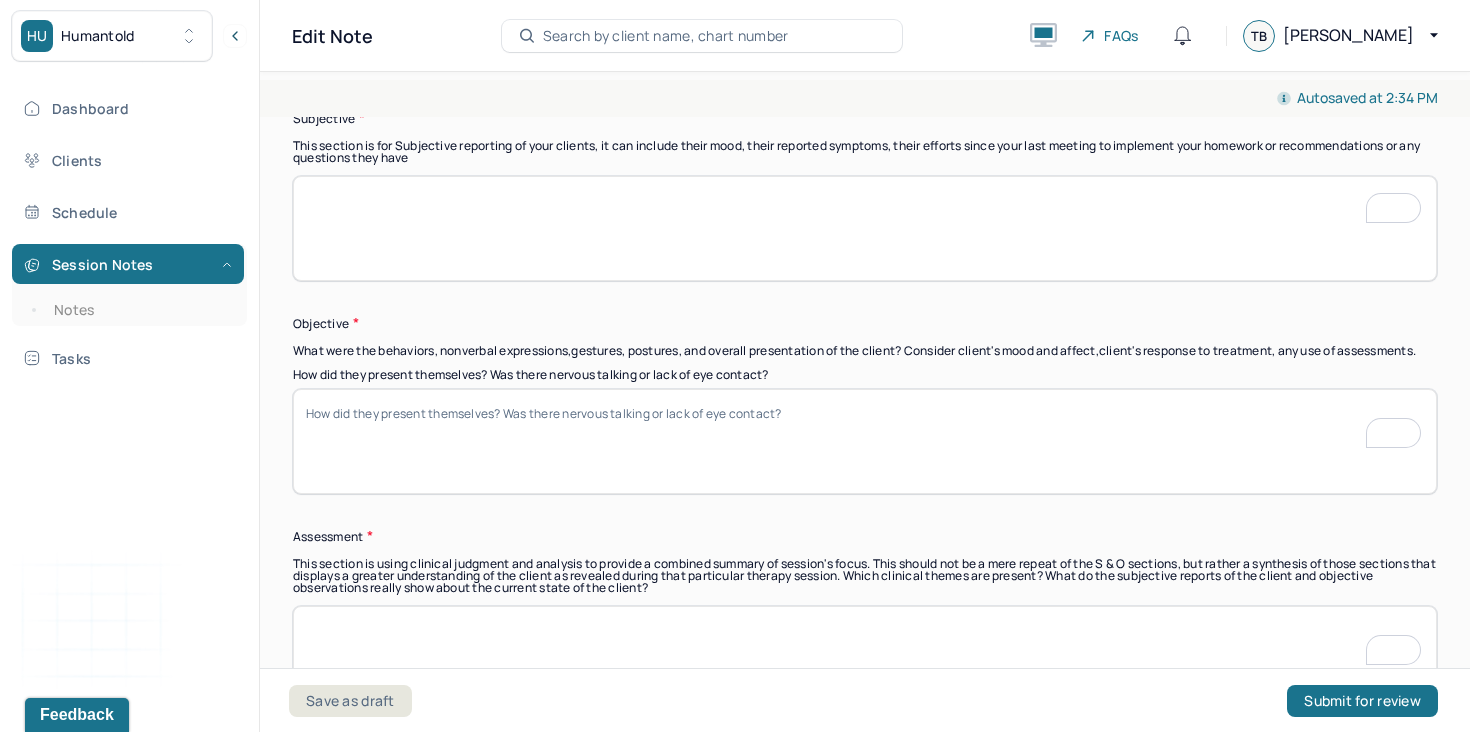 scroll, scrollTop: 1362, scrollLeft: 0, axis: vertical 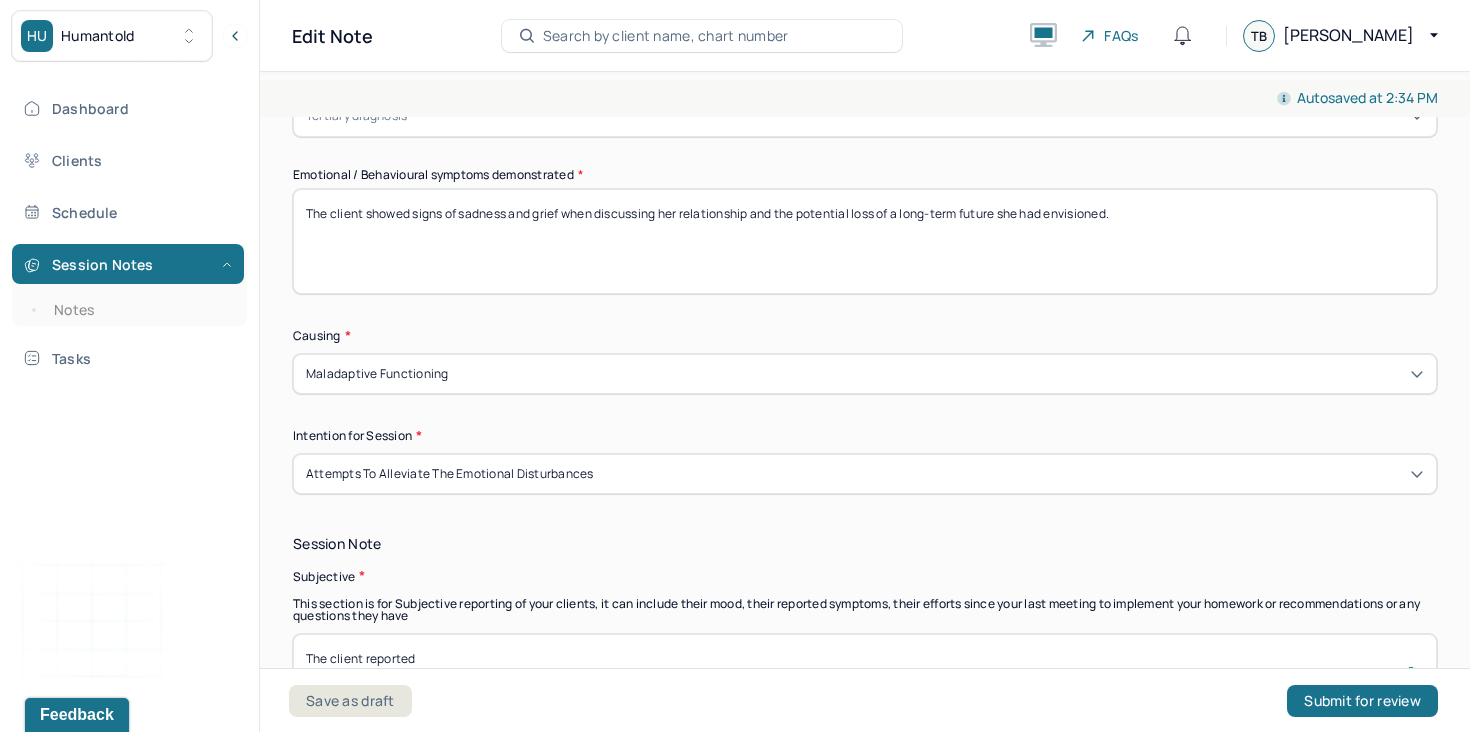 type on "The client reported" 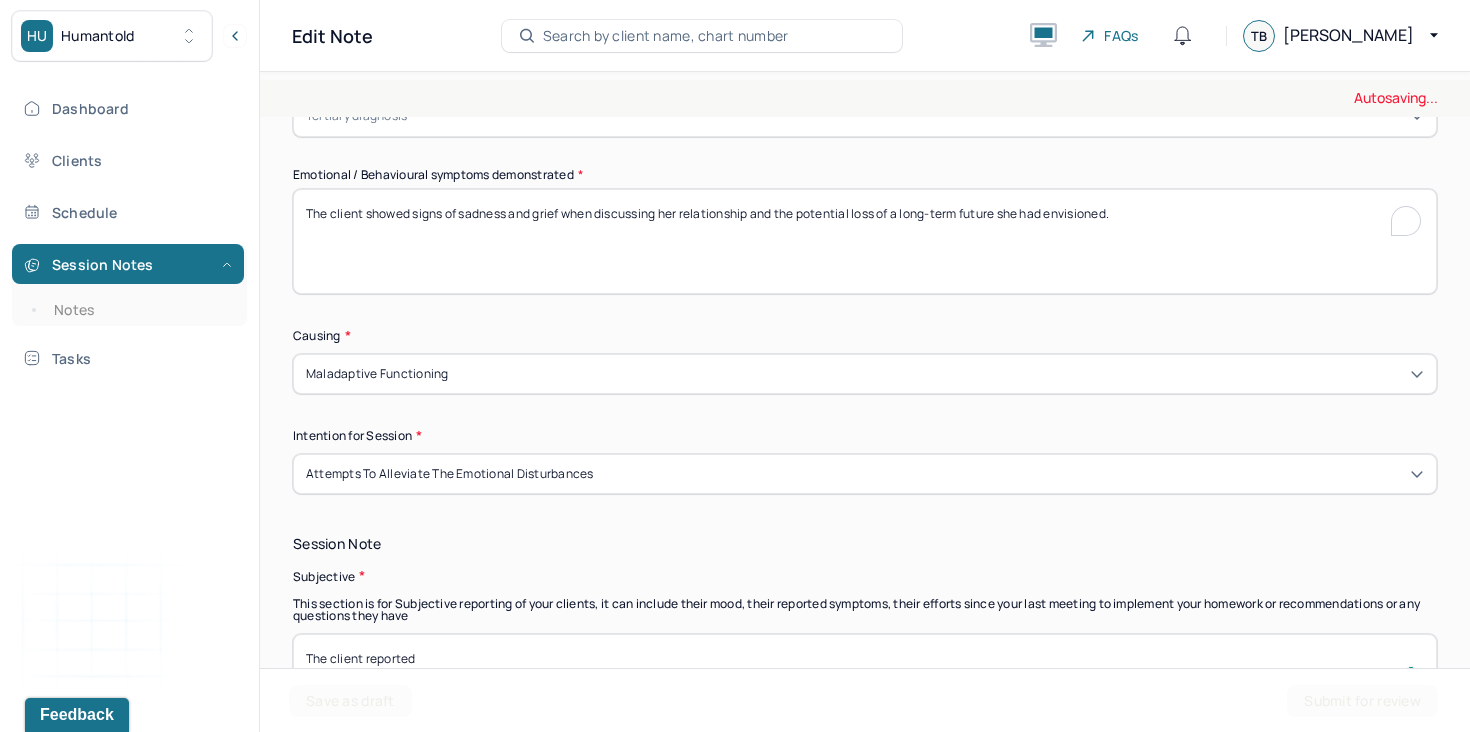 click on "The client showed signs of sadness and grief when discussing her relationship and the potential loss of a long-term future she had envisioned." at bounding box center (865, 241) 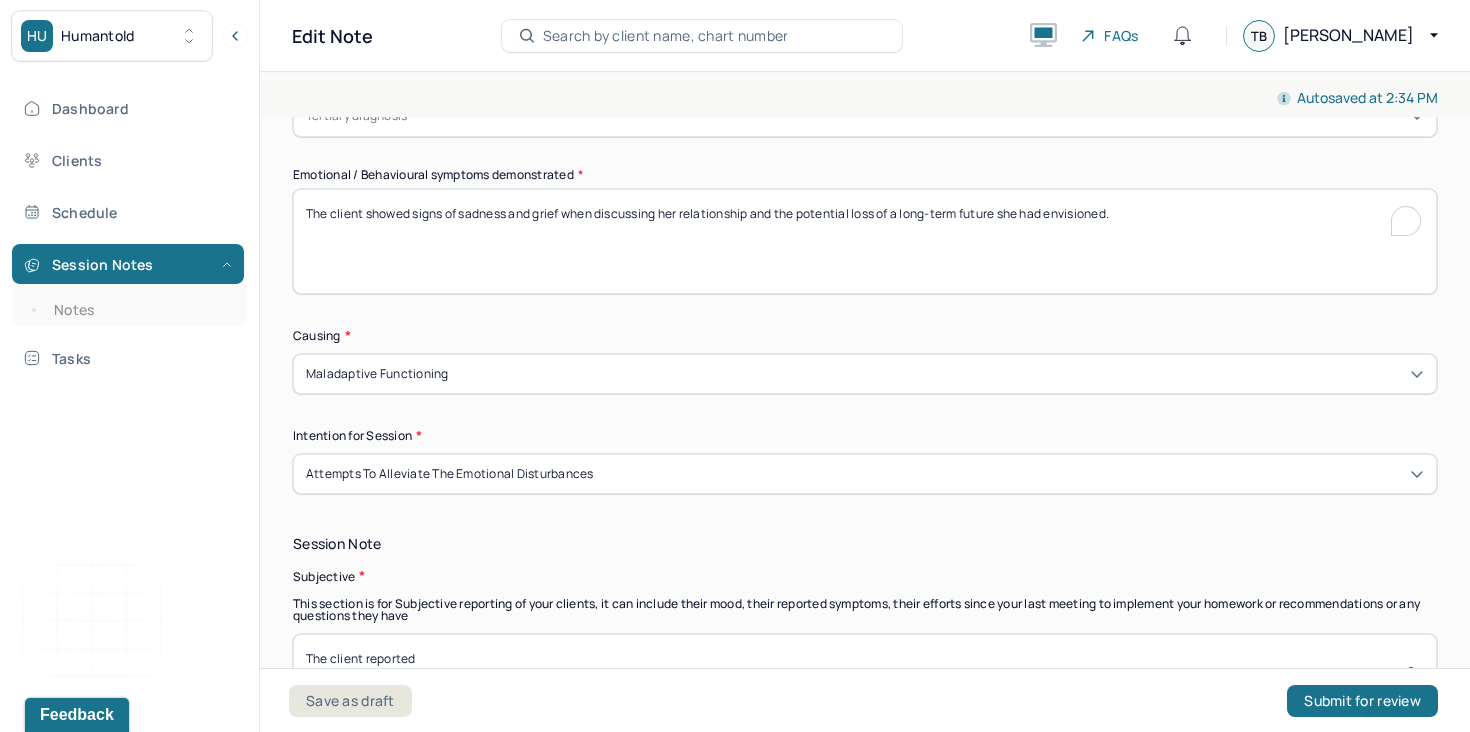 click on "The client showed signs of sadness and grief when discussing her relationship and the potential loss of a long-term future she had envisioned." at bounding box center [865, 241] 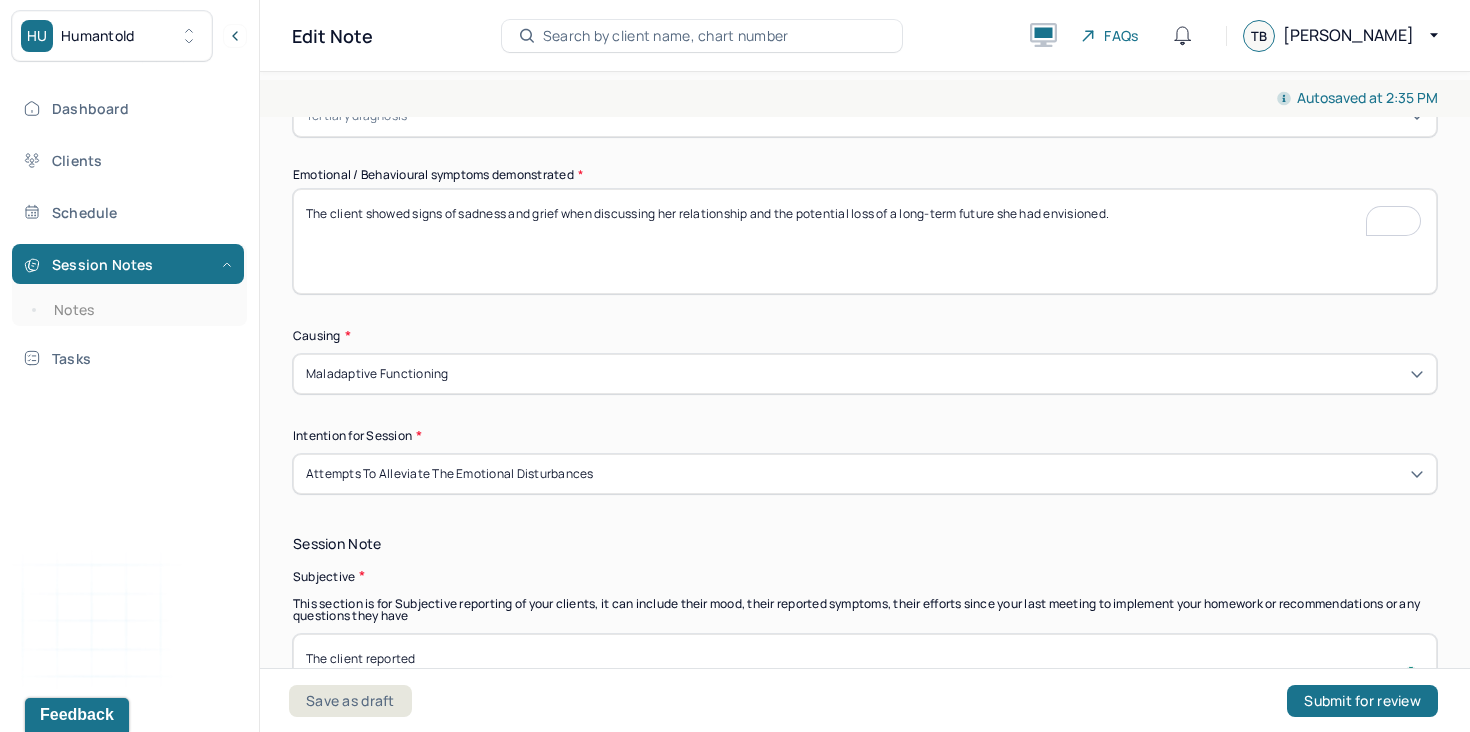 type on "The client showed signs of sadness and grief when discussing her relationship and the potential loss of a long-term future she had envisioned." 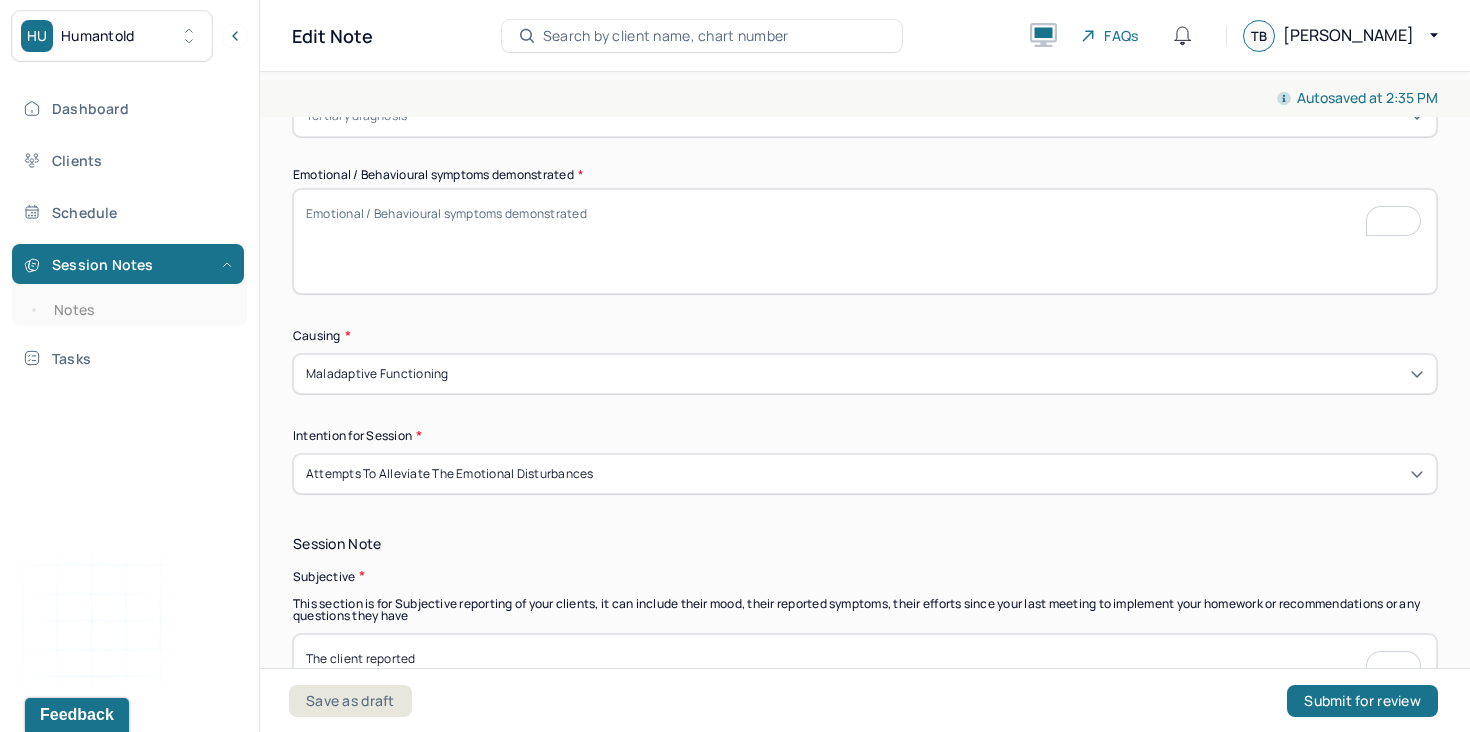 type 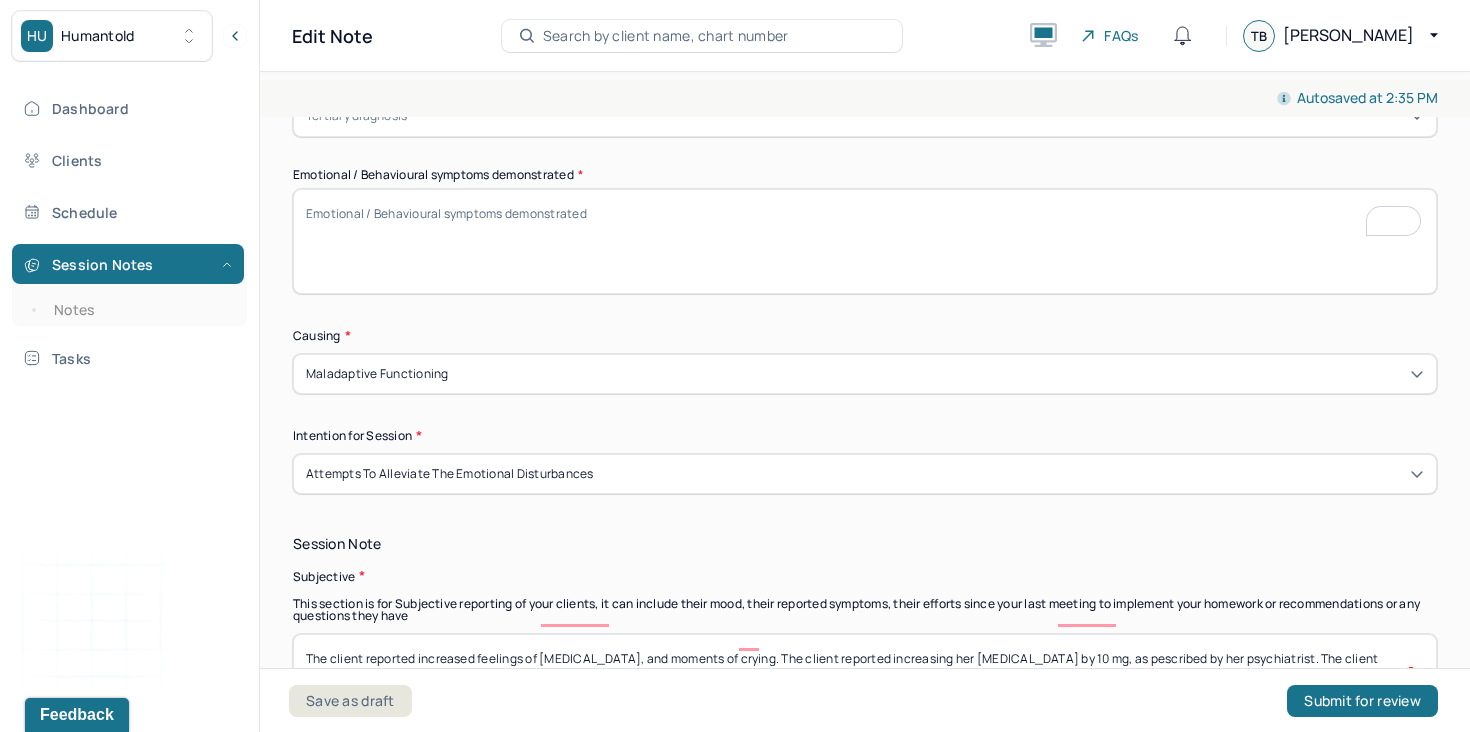 scroll, scrollTop: 1116, scrollLeft: 0, axis: vertical 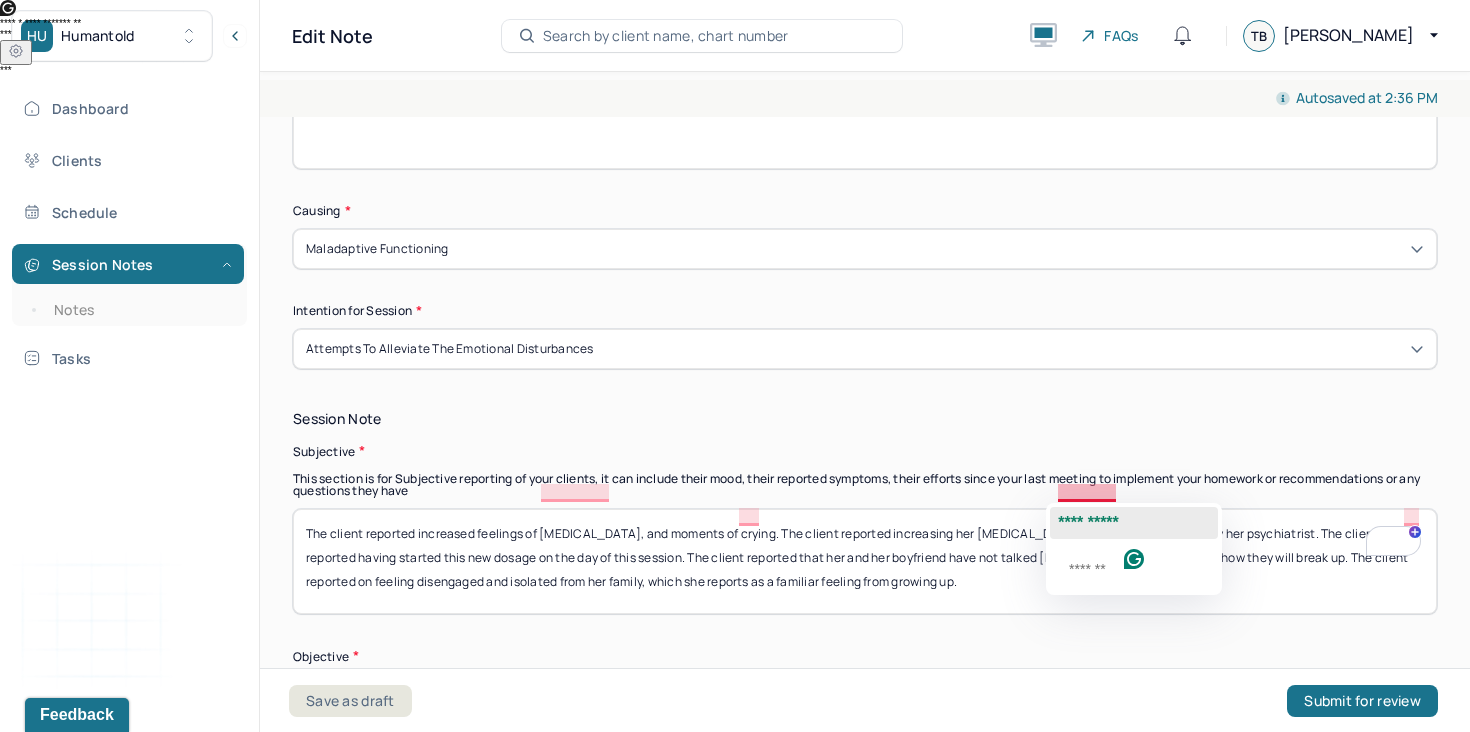 click on "**********" 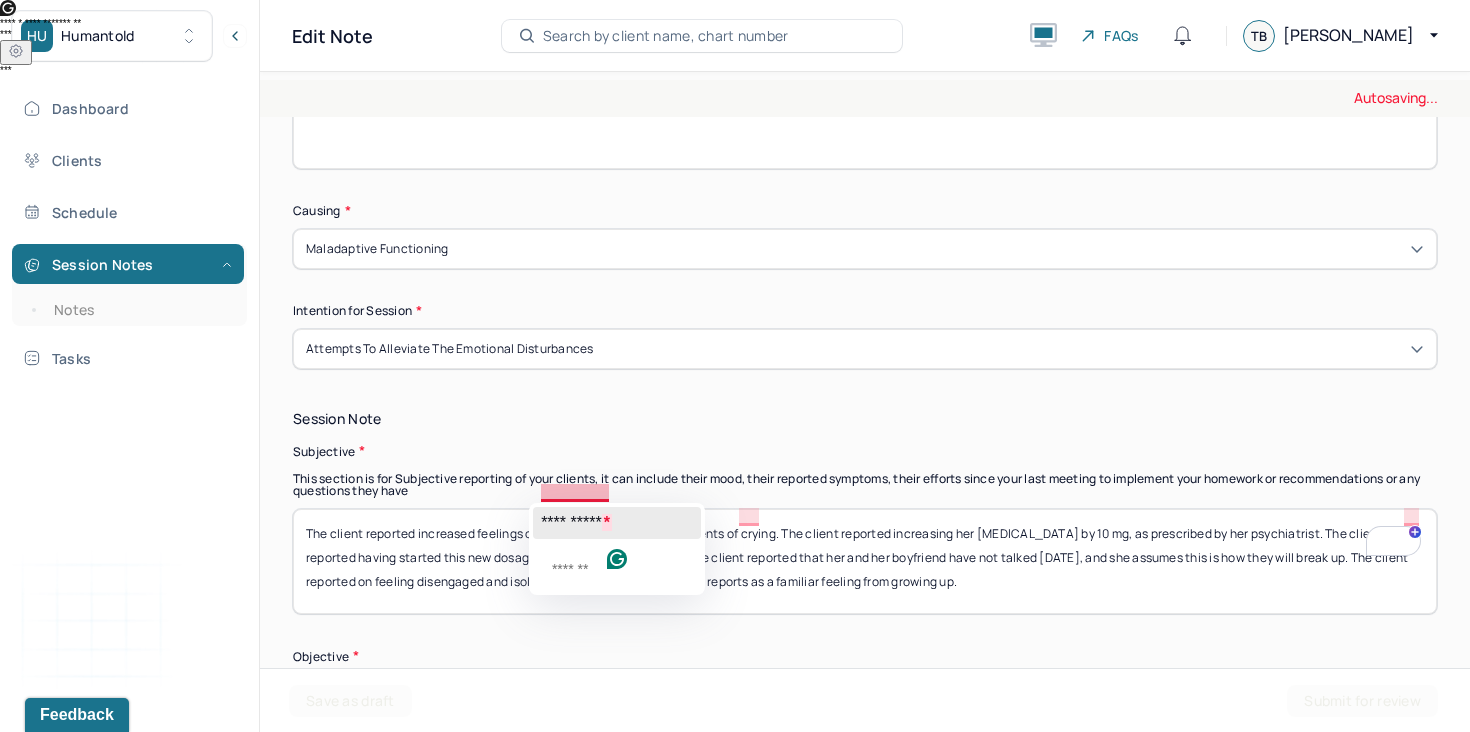 click on "**********" 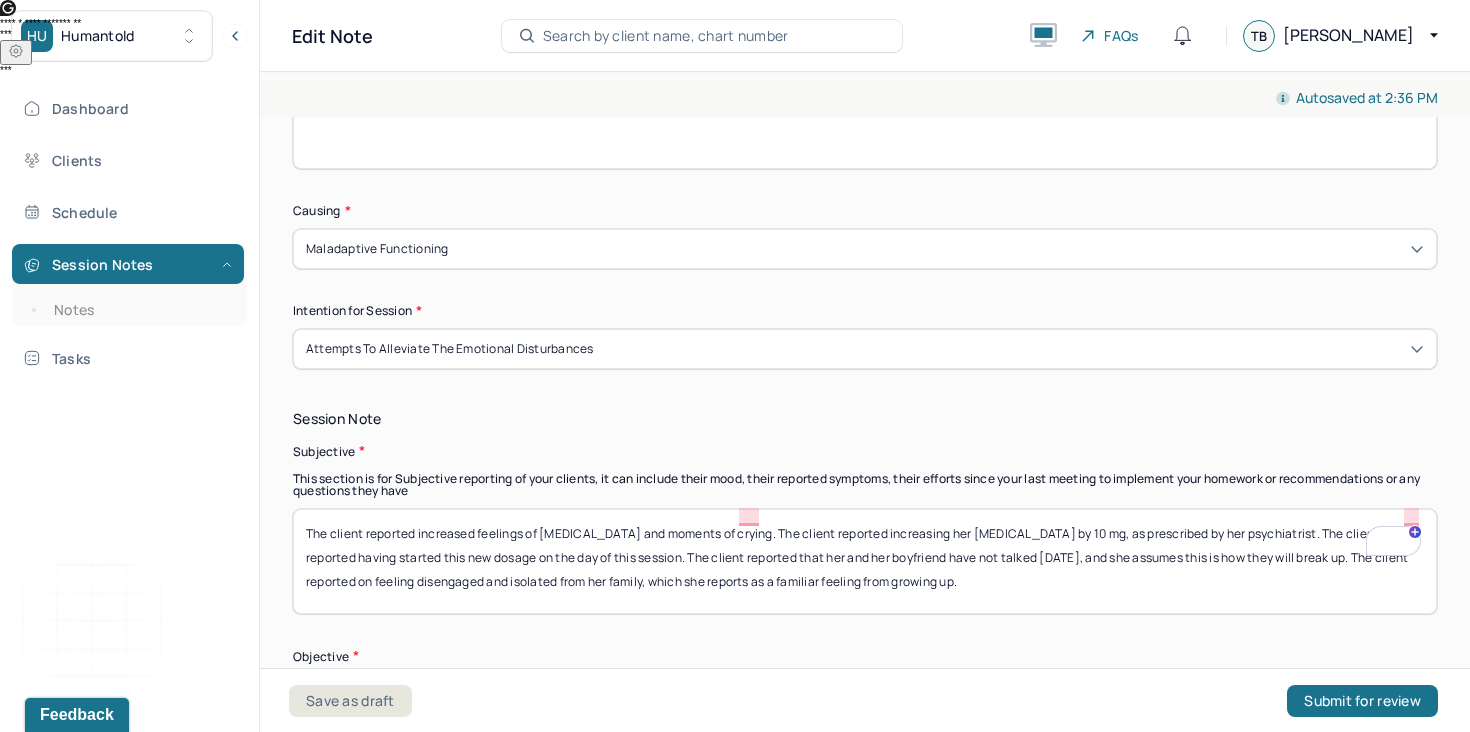 click on "The client reported increased feelings of depression, and moments of crying. The client reported increasing her prozac by 10 mg, as prescribed by her psychiatrist. The client reported having started this new dosage on the day of this session. The client reported that her and her boyfriend have not talked in 2 weeks, and she assumes this is how they will break up. The client reported on feeling disengaged and isolated from her family, which she reports as a familiar feeling from growing up." at bounding box center (865, 561) 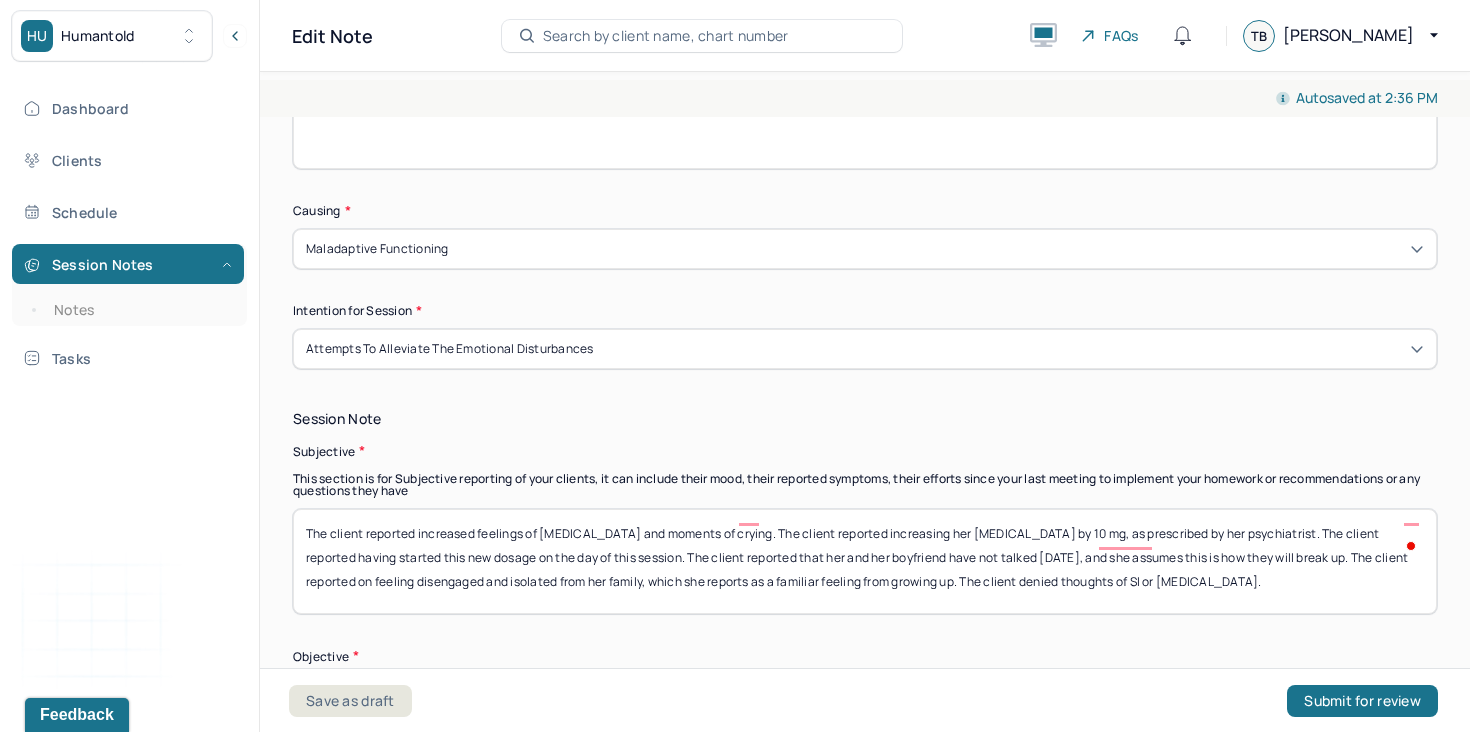 click on "The client reported increased feelings of depression, and moments of crying. The client reported increasing her prozac by 10 mg, as prescribed by her psychiatrist. The client reported having started this new dosage on the day of this session. The client reported that her and her boyfriend have not talked in 2 weeks, and she assumes this is how they will break up. The client reported on feeling disengaged and isolated from her family, which she reports as a familiar feeling from growing up." at bounding box center [865, 561] 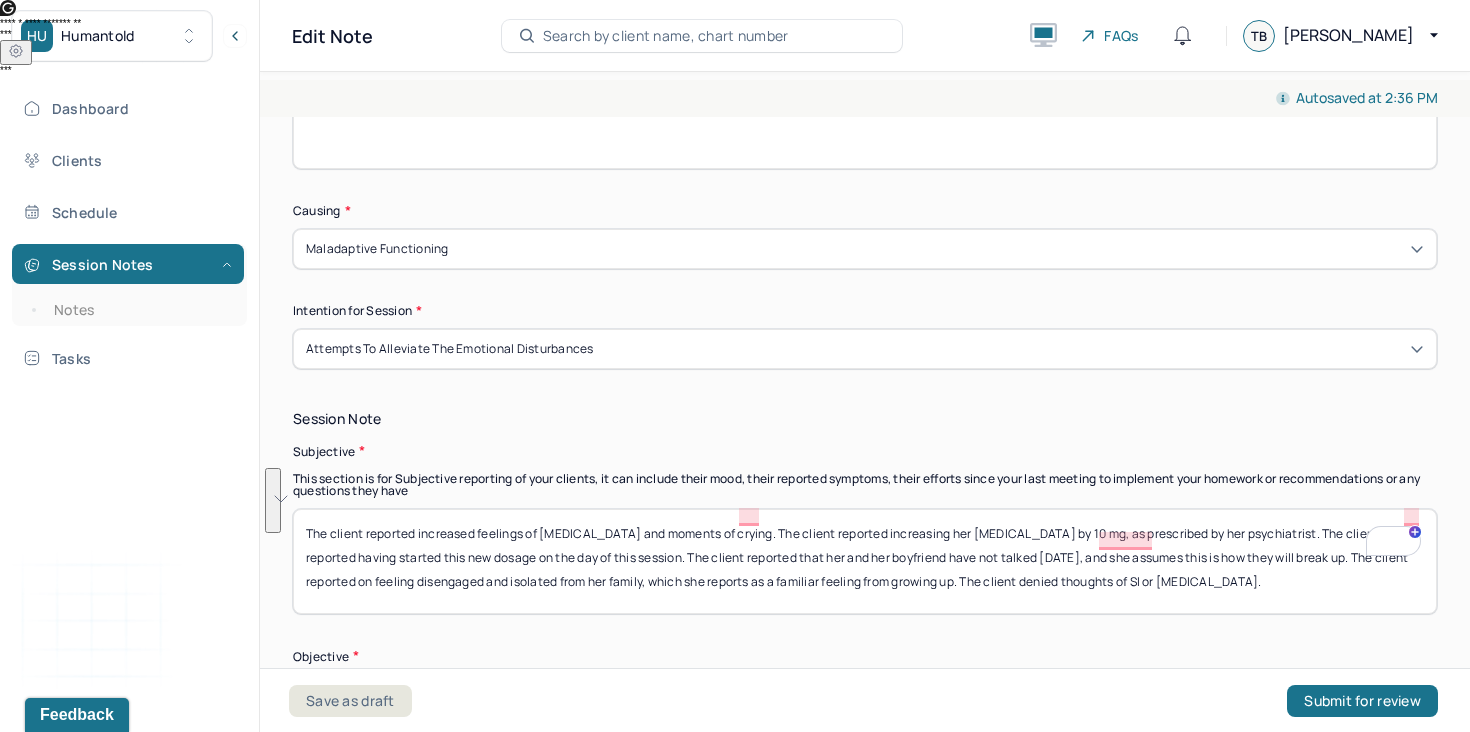 type on "The client reported increased feelings of depression and moments of crying. The client reported increasing her prozac by 10 mg, as prescribed by her psychiatrist. The client reported having started this new dosage on the day of this session. The client reported that her and her boyfriend have not talked in 2 weeks, and she assumes this is how they will break up. The client reported on feeling disengaged and isolated from her family, which she reports as a familiar feeling from growing up. The client denied thoughts of SI or self harm." 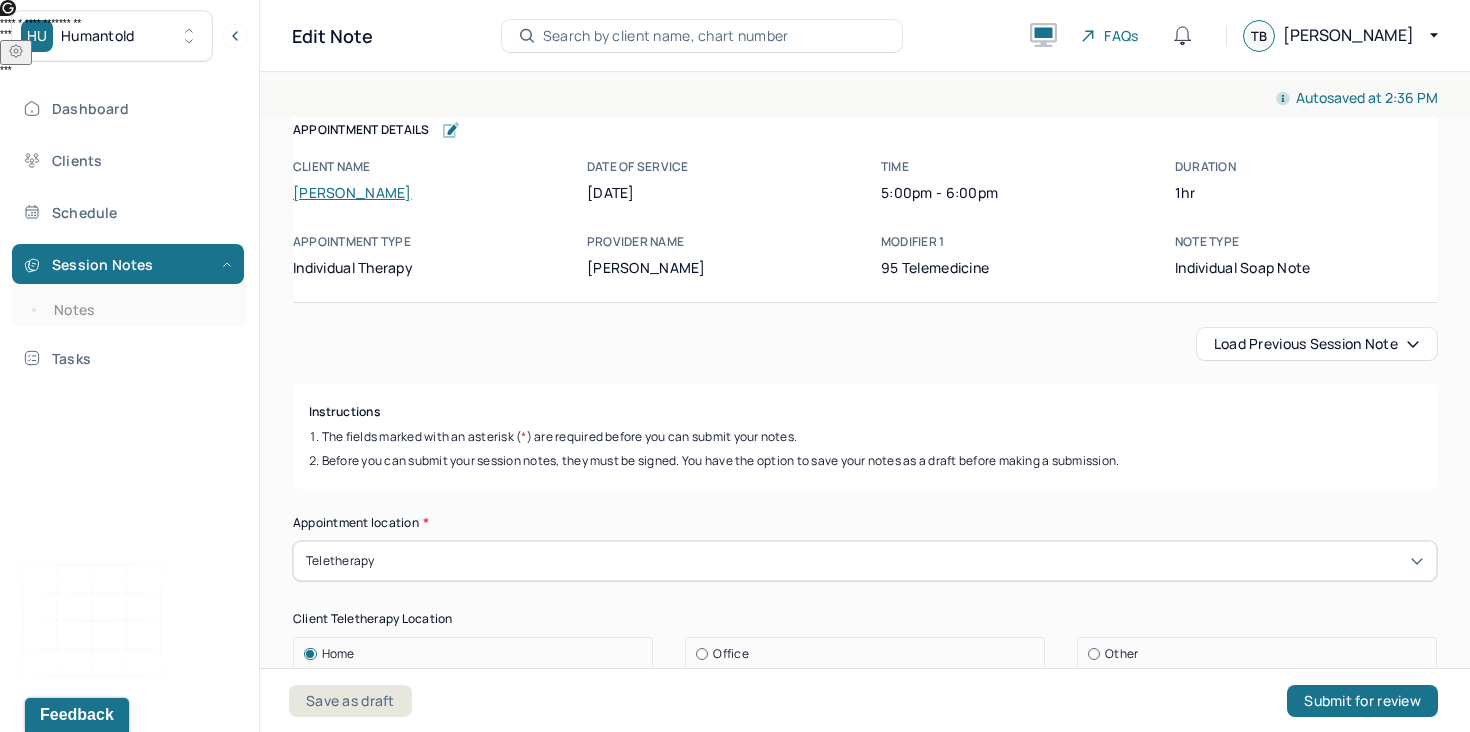 scroll, scrollTop: 0, scrollLeft: 0, axis: both 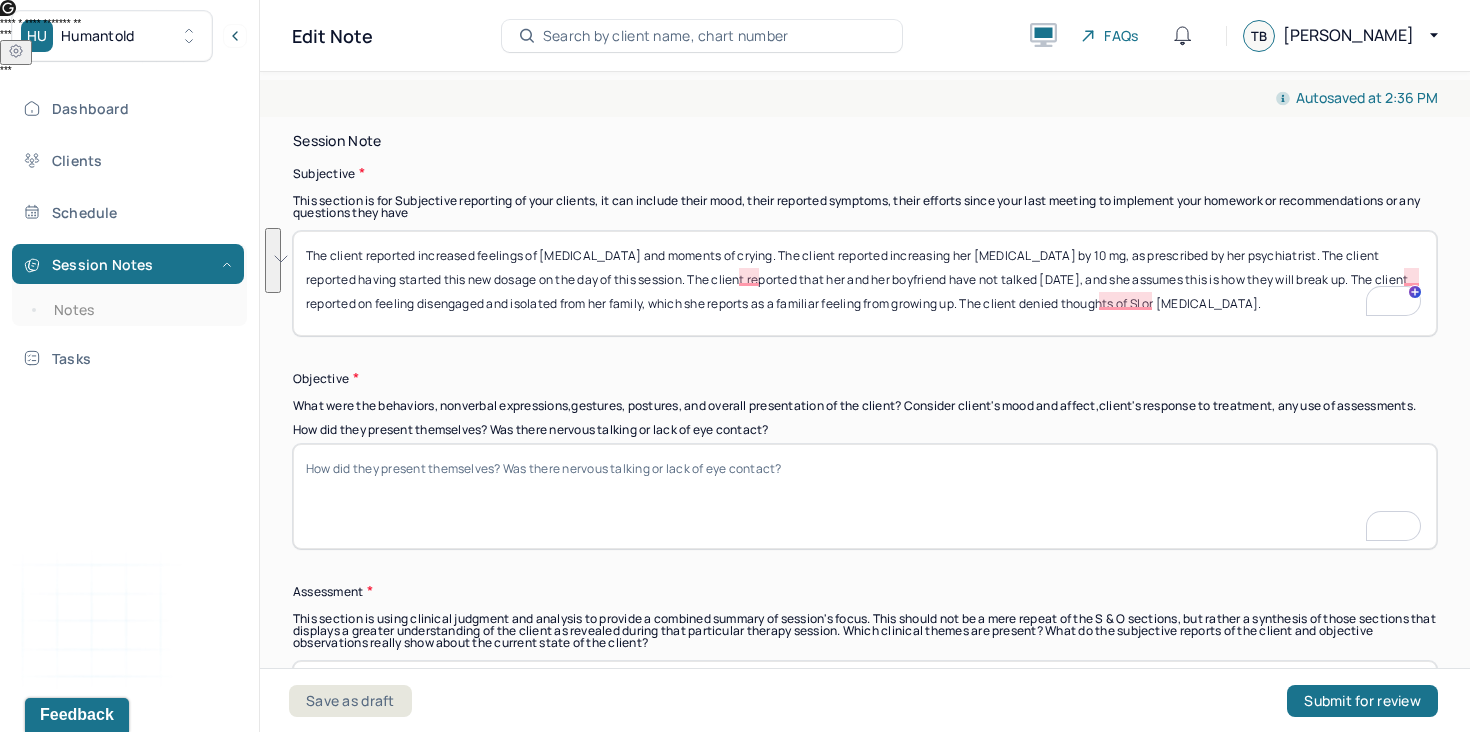 click on "How did they present themselves? Was there nervous talking or lack of eye contact?" at bounding box center [865, 496] 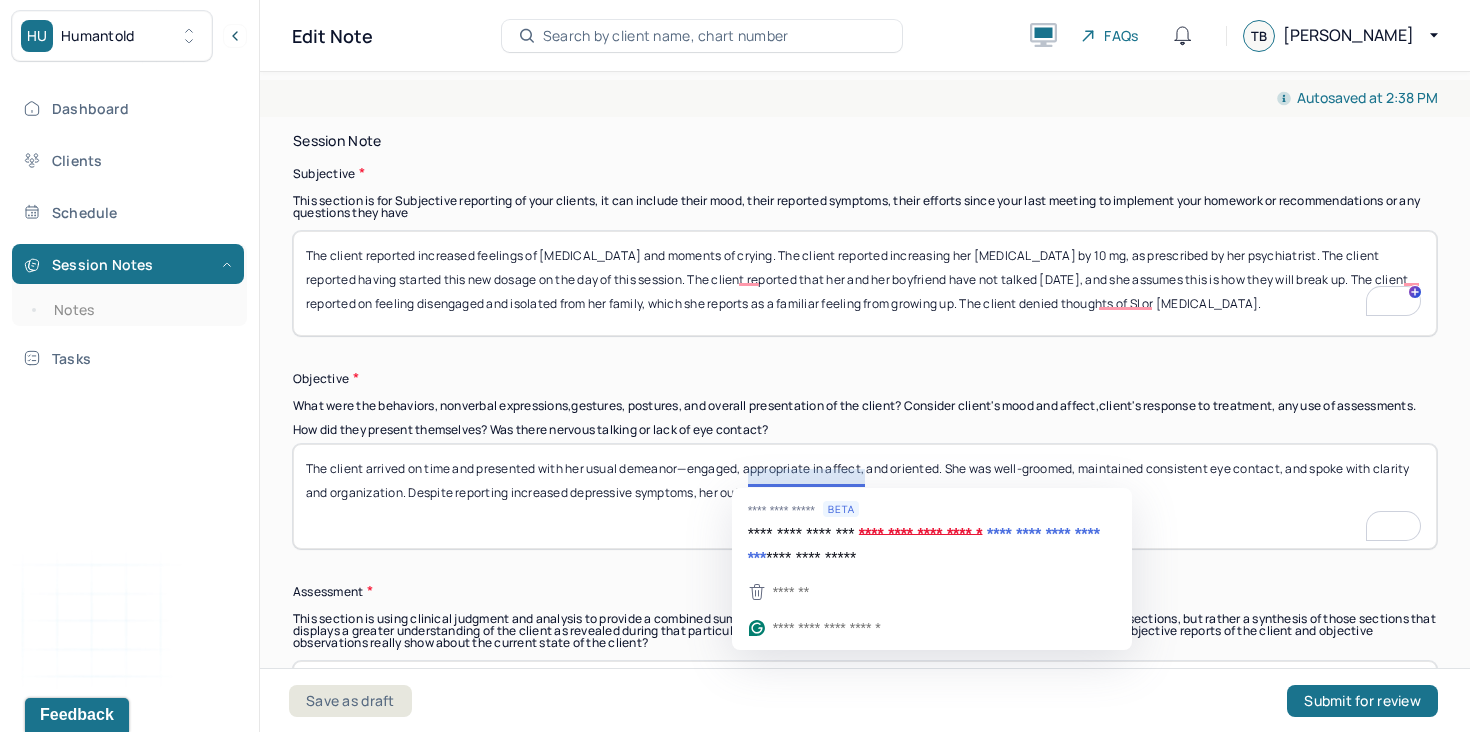 click on "The client arrived on time and presented with her usual demeanor—engaged, appropriate in affect, and oriented. She was well-groomed, maintained consistent eye contact, and spoke with clarity and organization. Despite reporting increased depressive symptoms, her outward presentation did not reflect significant behavioral changes." at bounding box center (865, 496) 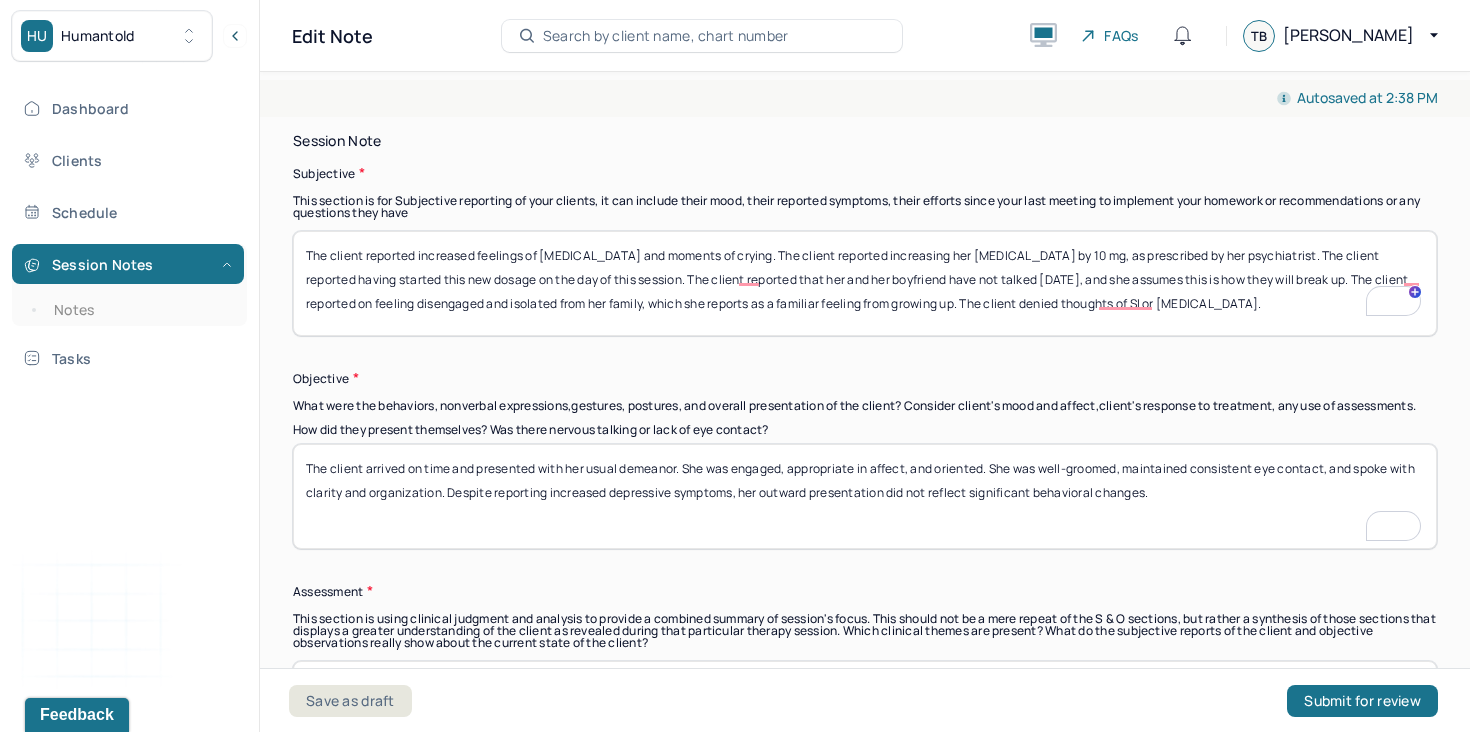 type on "The client arrived on time and presented with her usual demeanor. She was engaged, appropriate in affect, and oriented. She was well-groomed, maintained consistent eye contact, and spoke with clarity and organization. Despite reporting increased depressive symptoms, her outward presentation did not reflect significant behavioral changes." 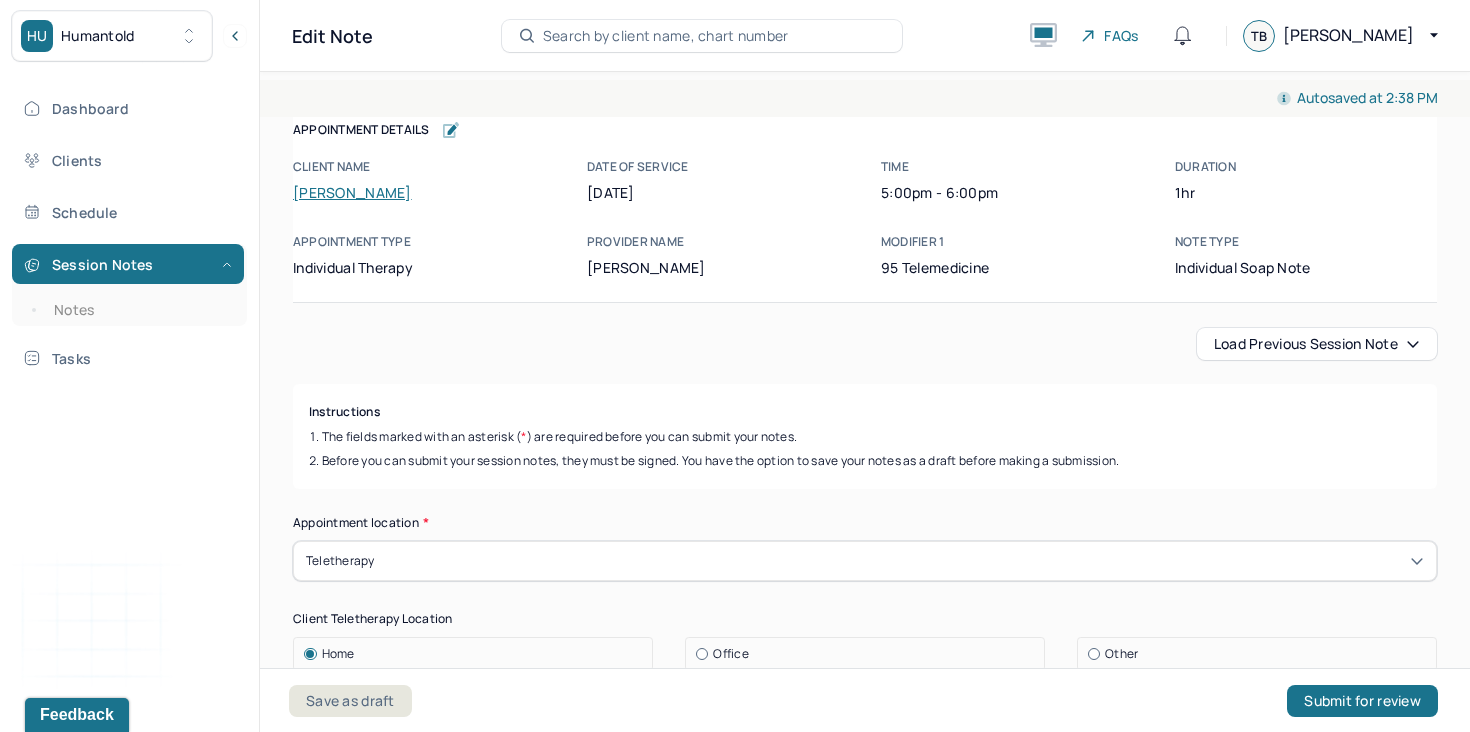 scroll, scrollTop: 0, scrollLeft: 0, axis: both 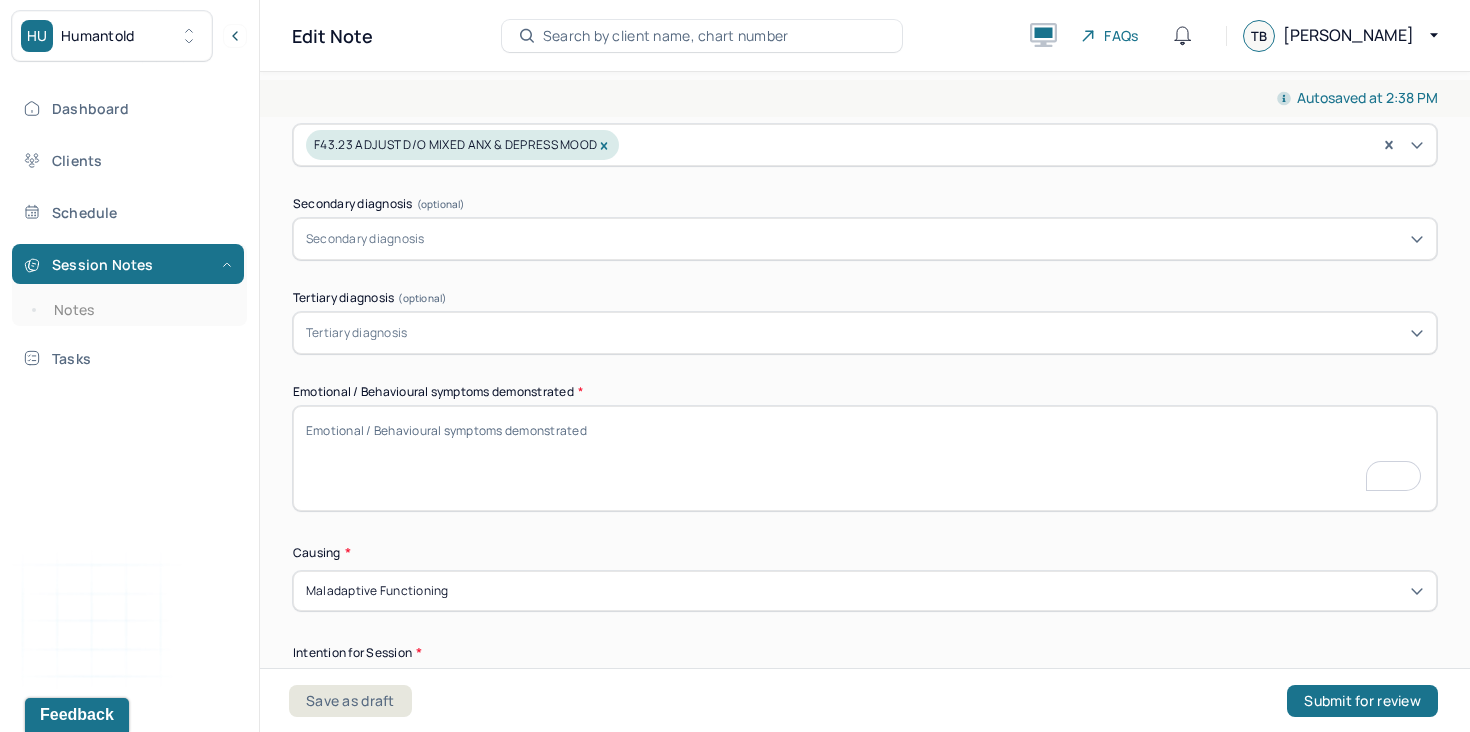 click on "Emotional / Behavioural symptoms demonstrated *" at bounding box center [865, 458] 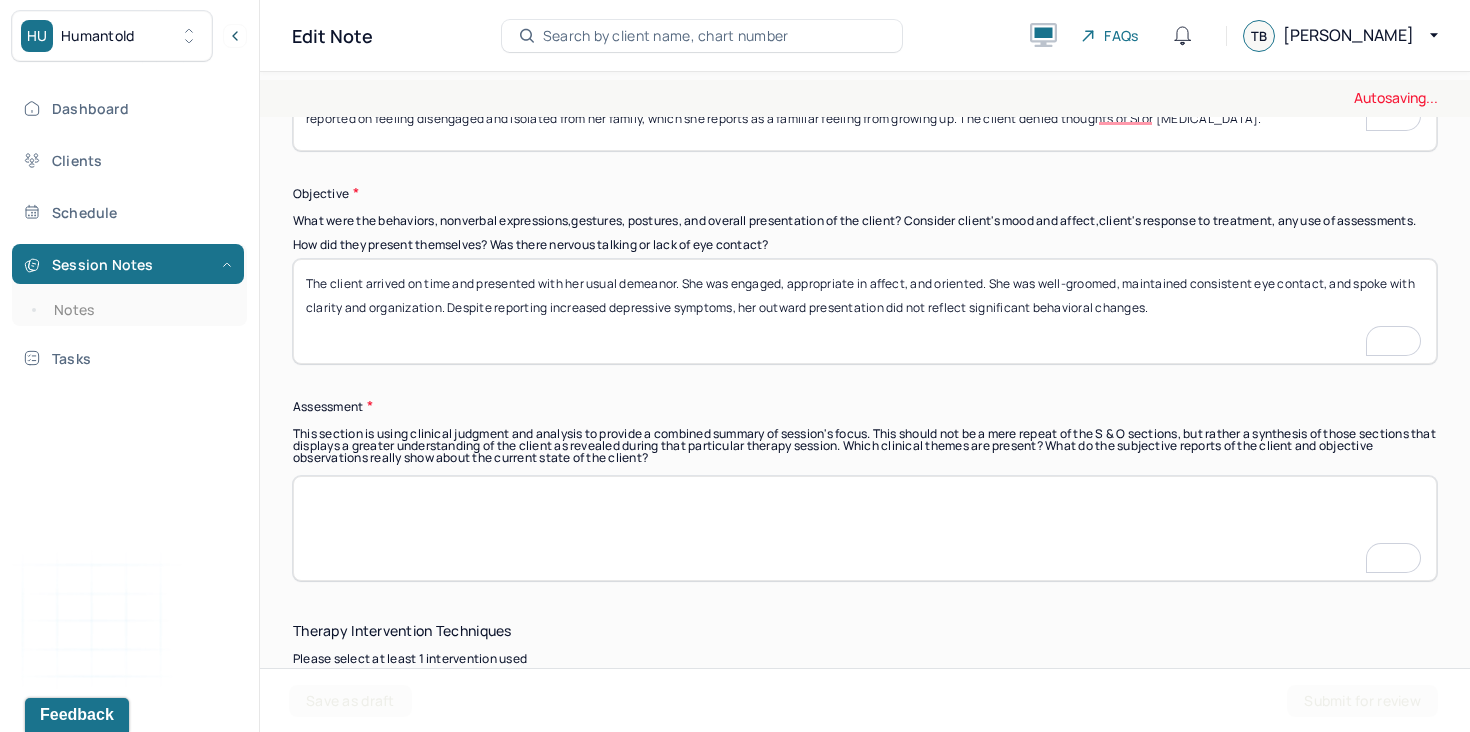 type on "While the client did not outwardly present as depressed, she described internal experiences of sadness, disconnection, and hopelessness. She reported moments of crying outside of session, a sense of emotional isolation from both her family and partner, and resignation around the possible end of her romantic relationship." 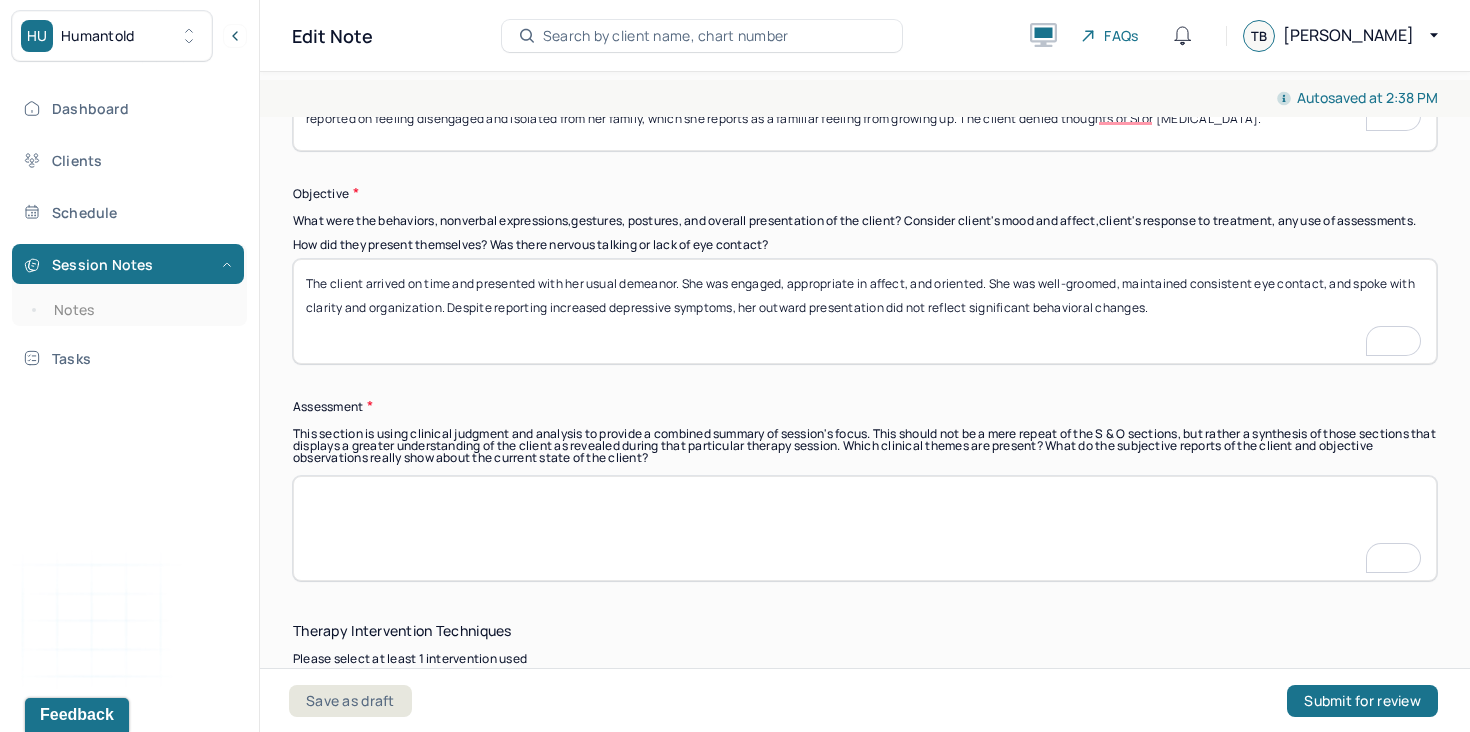paste on "The client is experiencing a worsening of internal depressive symptoms, though she is maintaining external functioning and self-presentation. The recent increase in her Prozac dosage (by 10 mg) indicates appropriate psychiatric involvement and an effort to manage her mood. Emotional themes of disconnection and isolation are prominent, echoing past familial patterns." 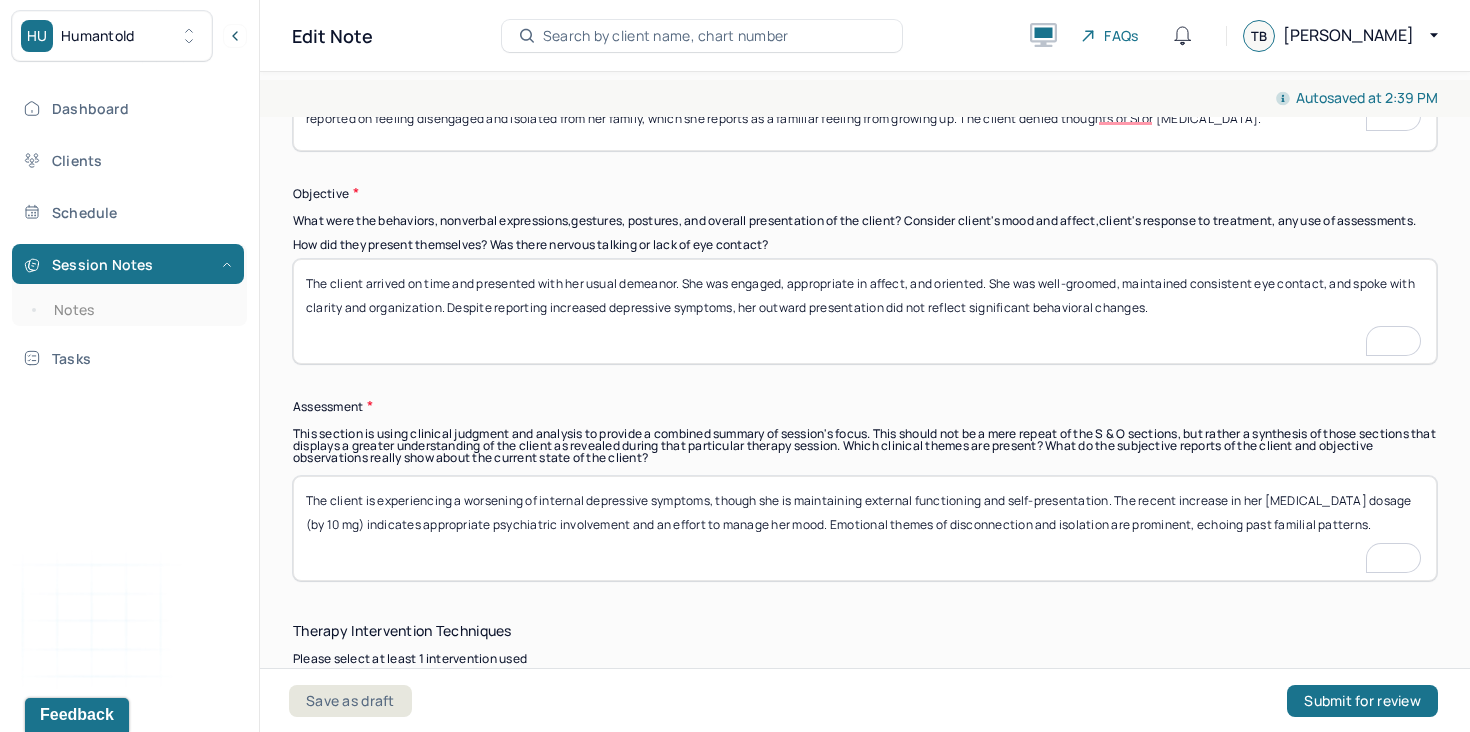 click on "The client is experiencing a worsening of internal depressive symptoms, though she is maintaining external functioning and self-presentation. The recent increase in her Prozac dosage (by 10 mg) indicates appropriate psychiatric involvement and an effort to manage her mood. Emotional themes of disconnection and isolation are prominent, echoing past familial patterns." at bounding box center [865, 528] 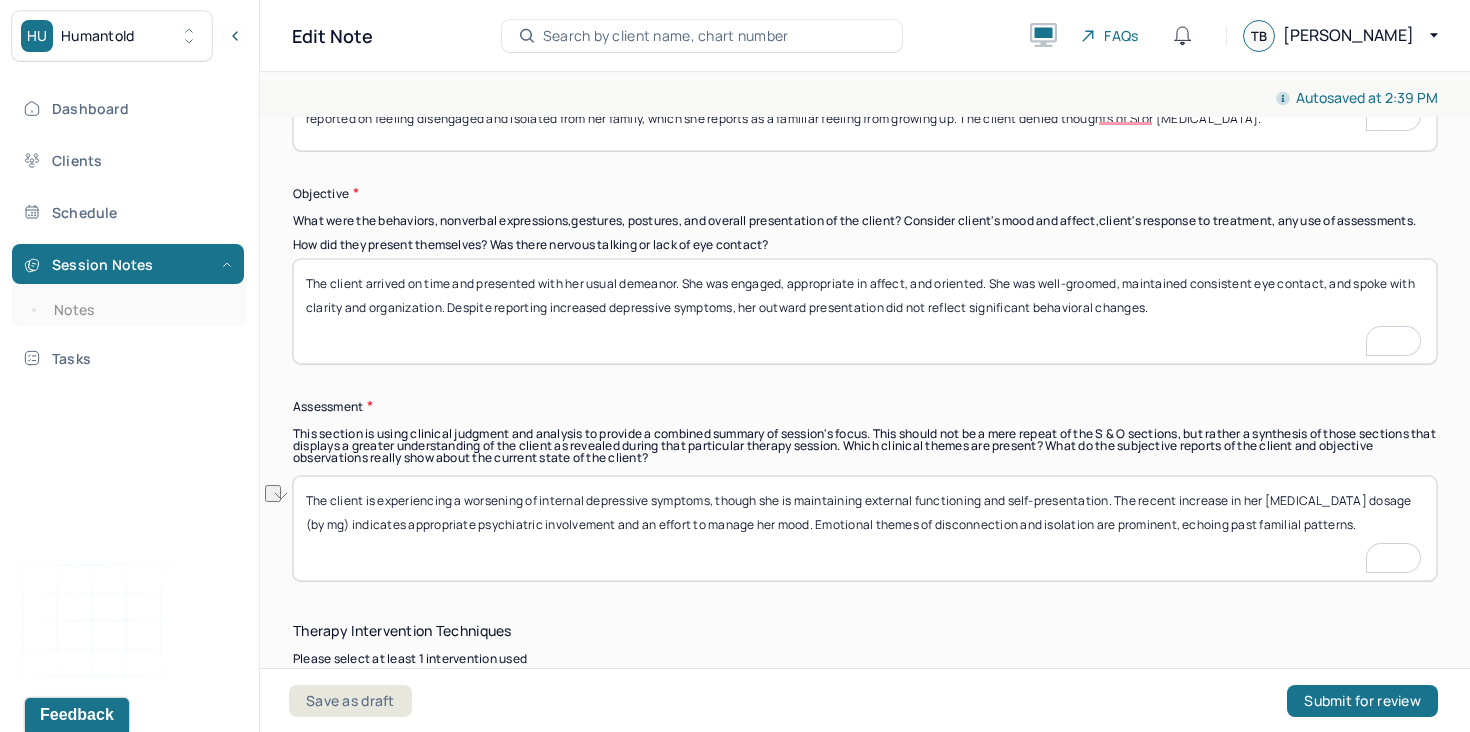 drag, startPoint x: 1411, startPoint y: 507, endPoint x: 1362, endPoint y: 506, distance: 49.010204 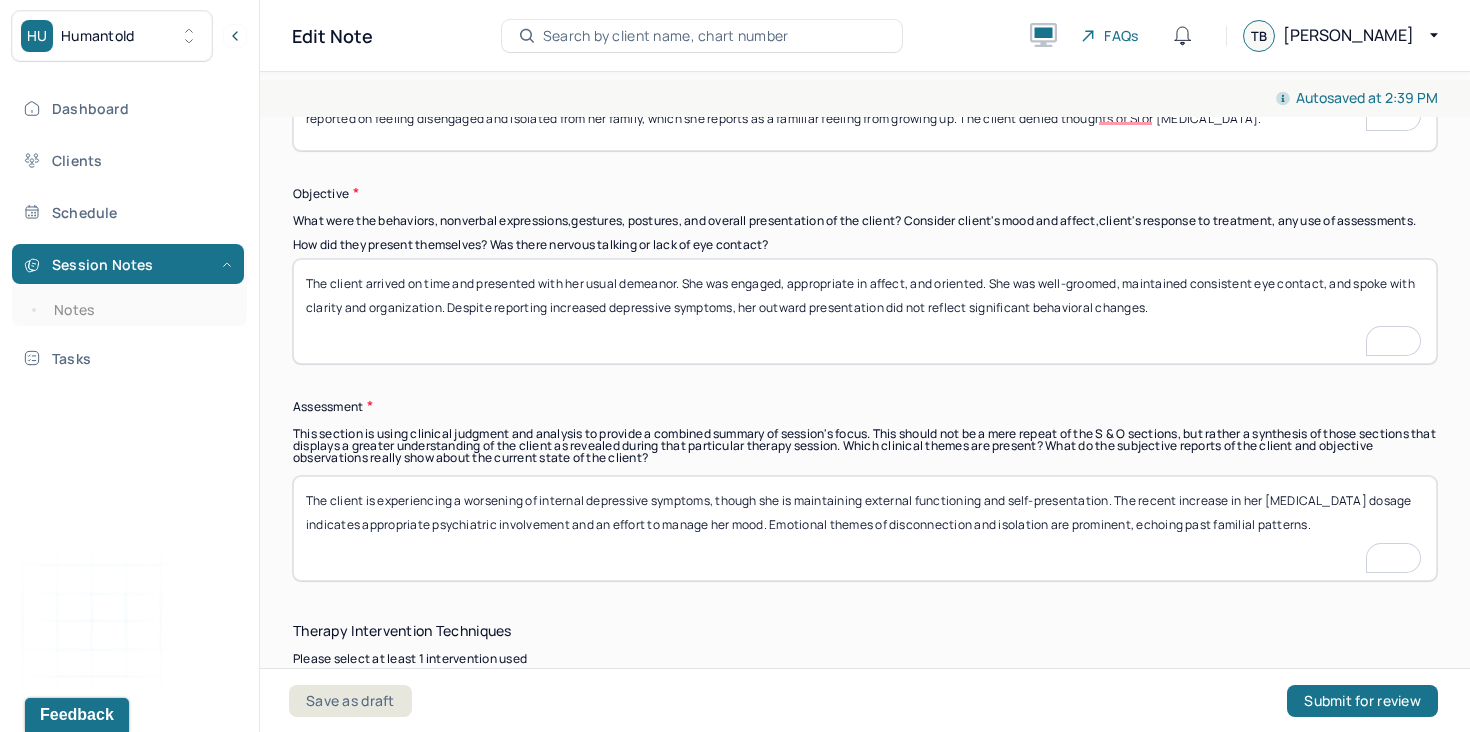 click on "The client is experiencing a worsening of internal depressive symptoms, though she is maintaining external functioning and self-presentation. The recent increase in her Prozac dosage (by mg) indicates appropriate psychiatric involvement and an effort to manage her mood. Emotional themes of disconnection and isolation are prominent, echoing past familial patterns." at bounding box center [865, 528] 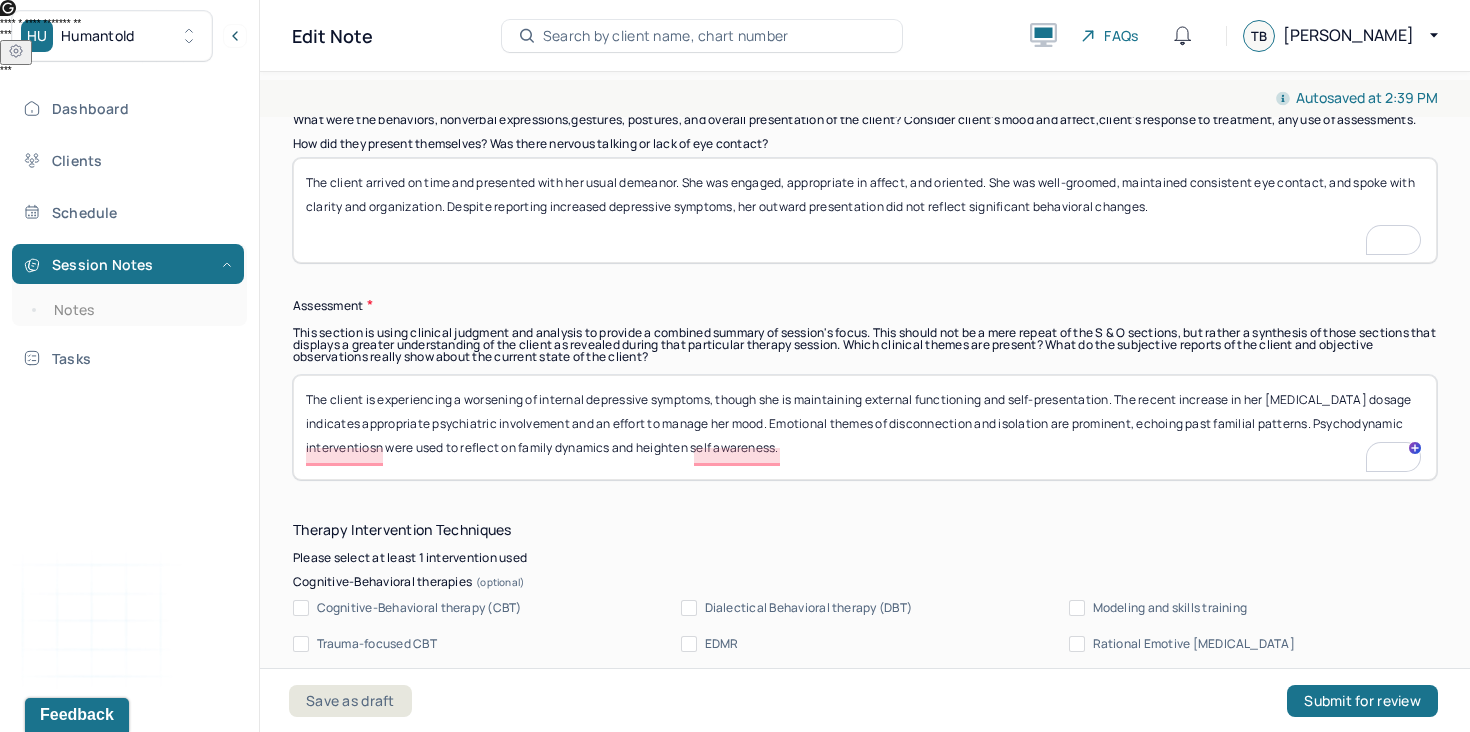 click on "Instructions The fields marked with an asterisk ( * ) are required before you can submit your notes. Before you can submit your session notes, they must be signed. You have the option to save your notes as a draft before making a submission. Appointment location * Teletherapy Client Teletherapy Location Home Office Other Provider Teletherapy Location Home Office Other Consent was received for the teletherapy session The teletherapy session was conducted via video Primary diagnosis * F43.23 ADJUST D/O MIXED ANX & DEPRESS MOOD Secondary diagnosis (optional) Secondary diagnosis Tertiary diagnosis (optional) Tertiary diagnosis Emotional / Behavioural symptoms demonstrated * While the client did not outwardly present as depressed, she described internal experiences of sadness, disconnection, and hopelessness. She reported moments of crying outside of session, a sense of emotional isolation from both her family and partner, and resignation around the possible end of her romantic relationship.  Causing * * Objective" at bounding box center [865, 824] 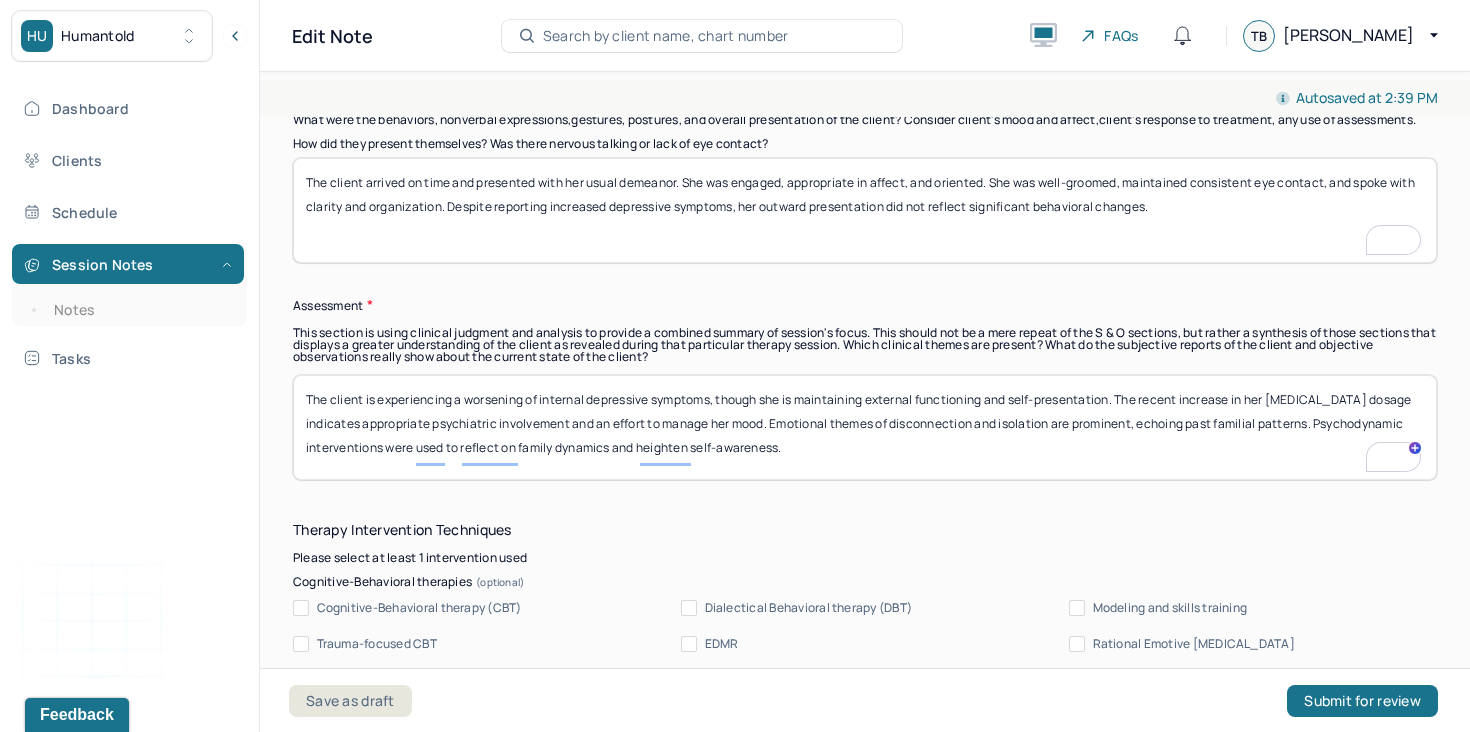 scroll, scrollTop: 1980, scrollLeft: 0, axis: vertical 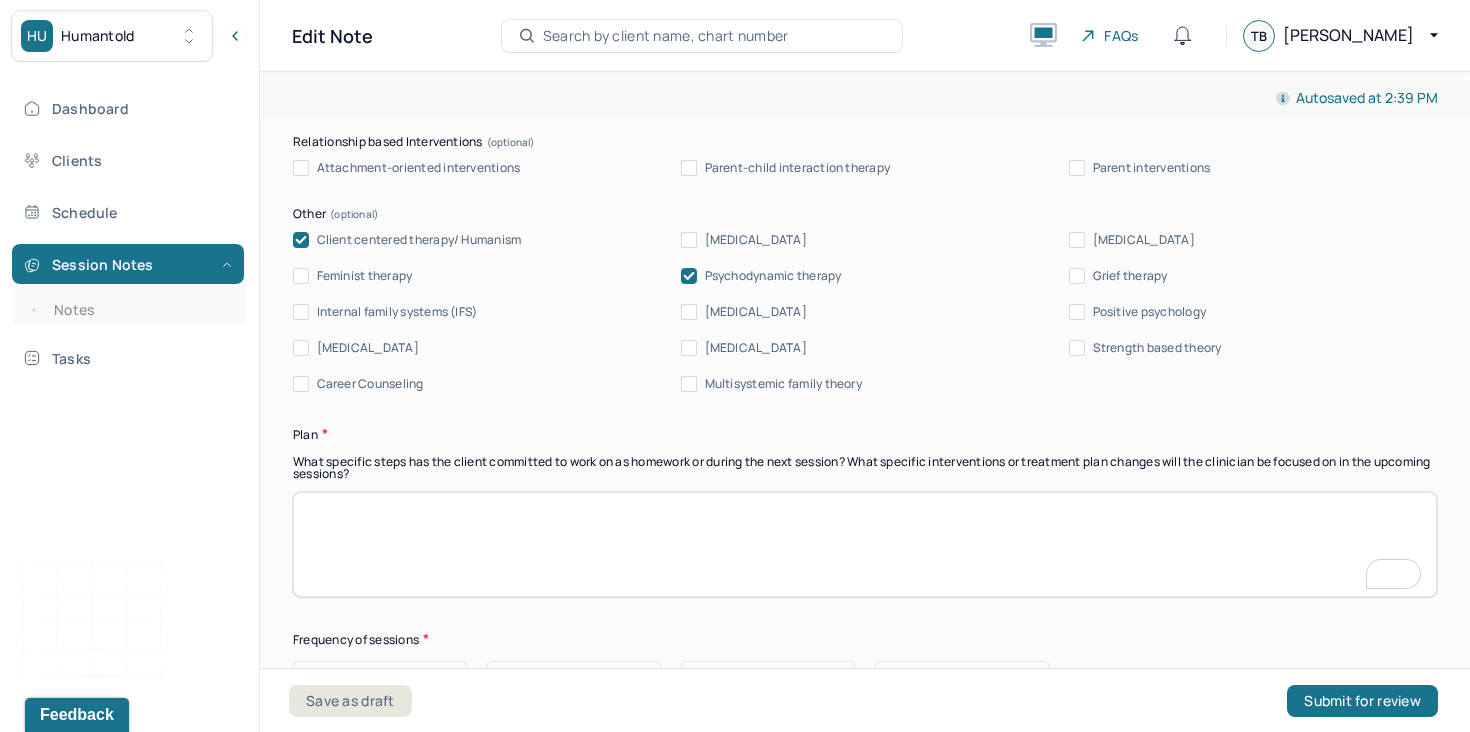click at bounding box center (865, 544) 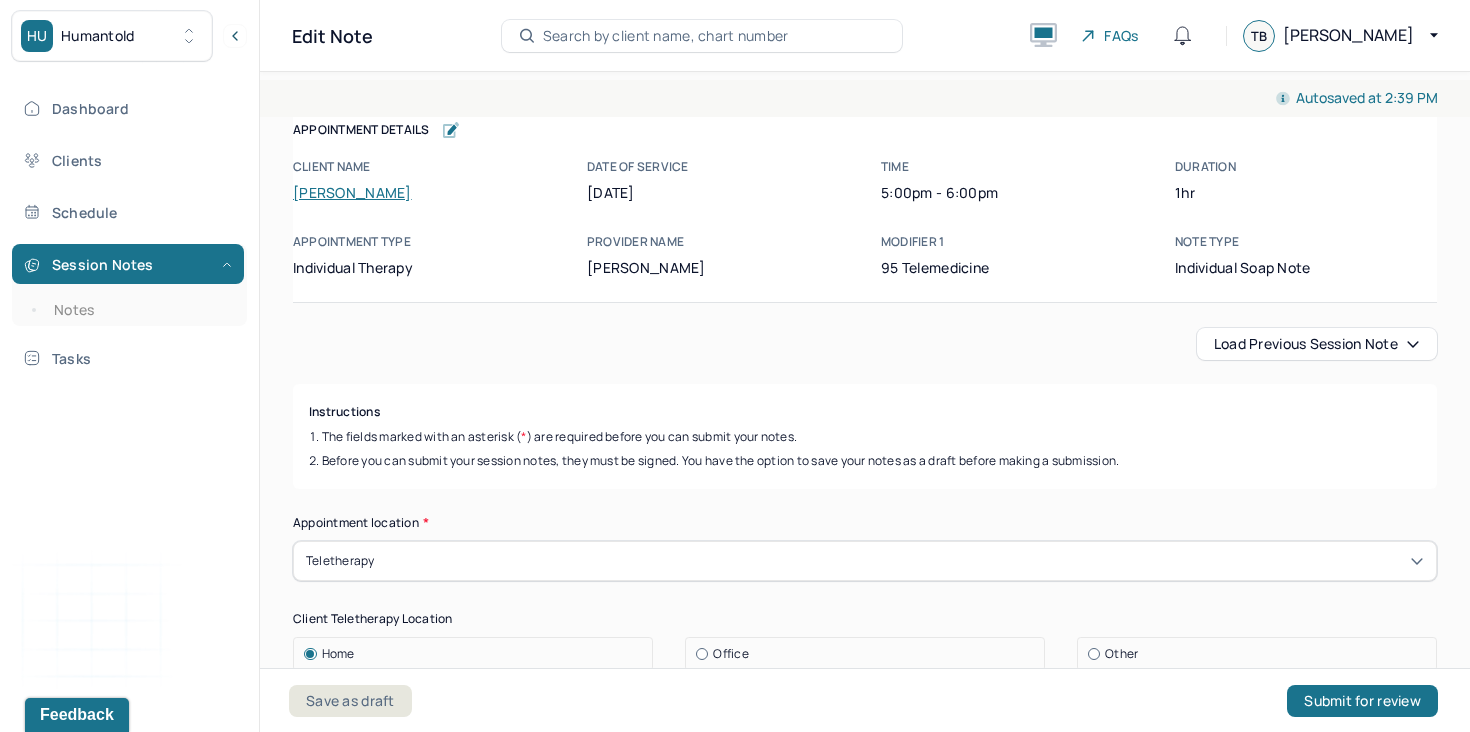 scroll, scrollTop: 0, scrollLeft: 0, axis: both 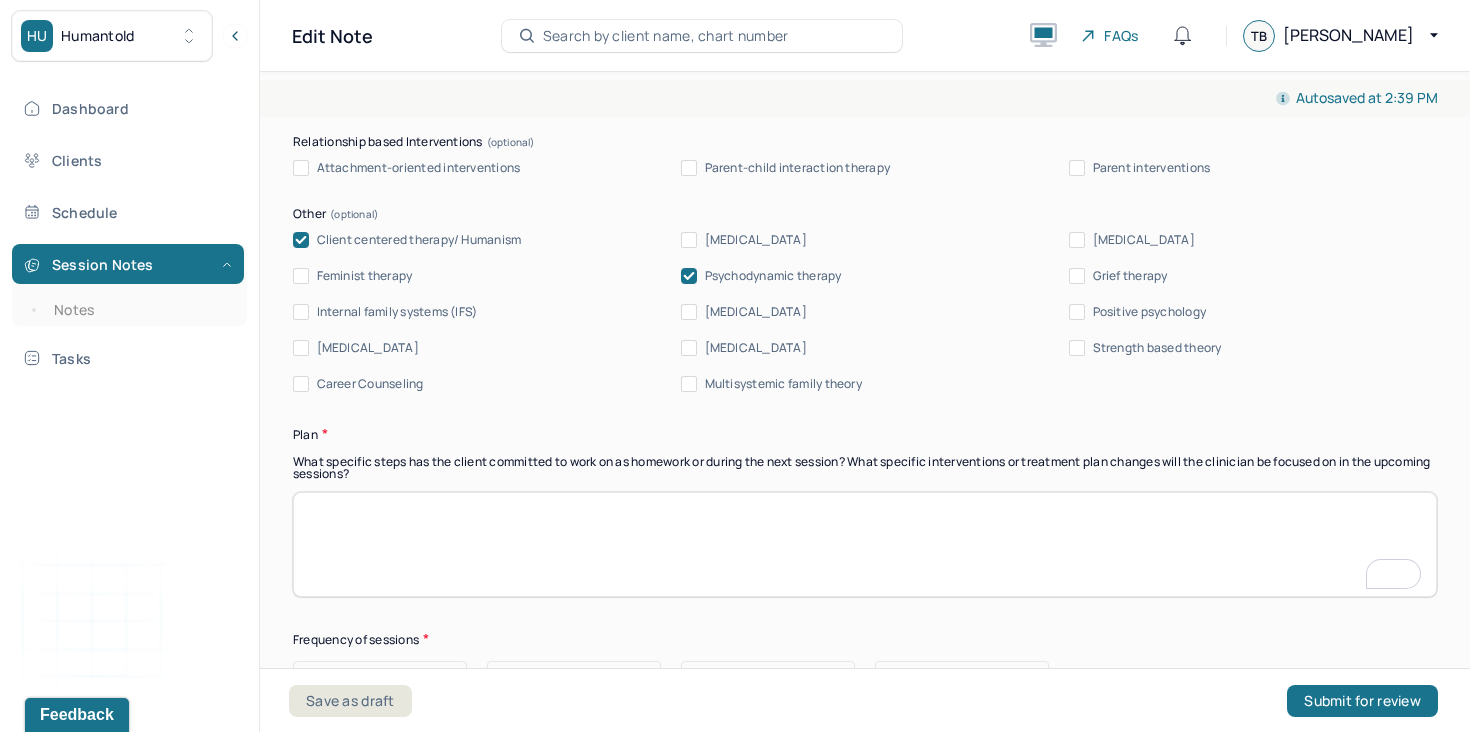 paste on "Continue to monitor depressive symptoms and assess impact of new Prozac dosage in upcoming weeks." 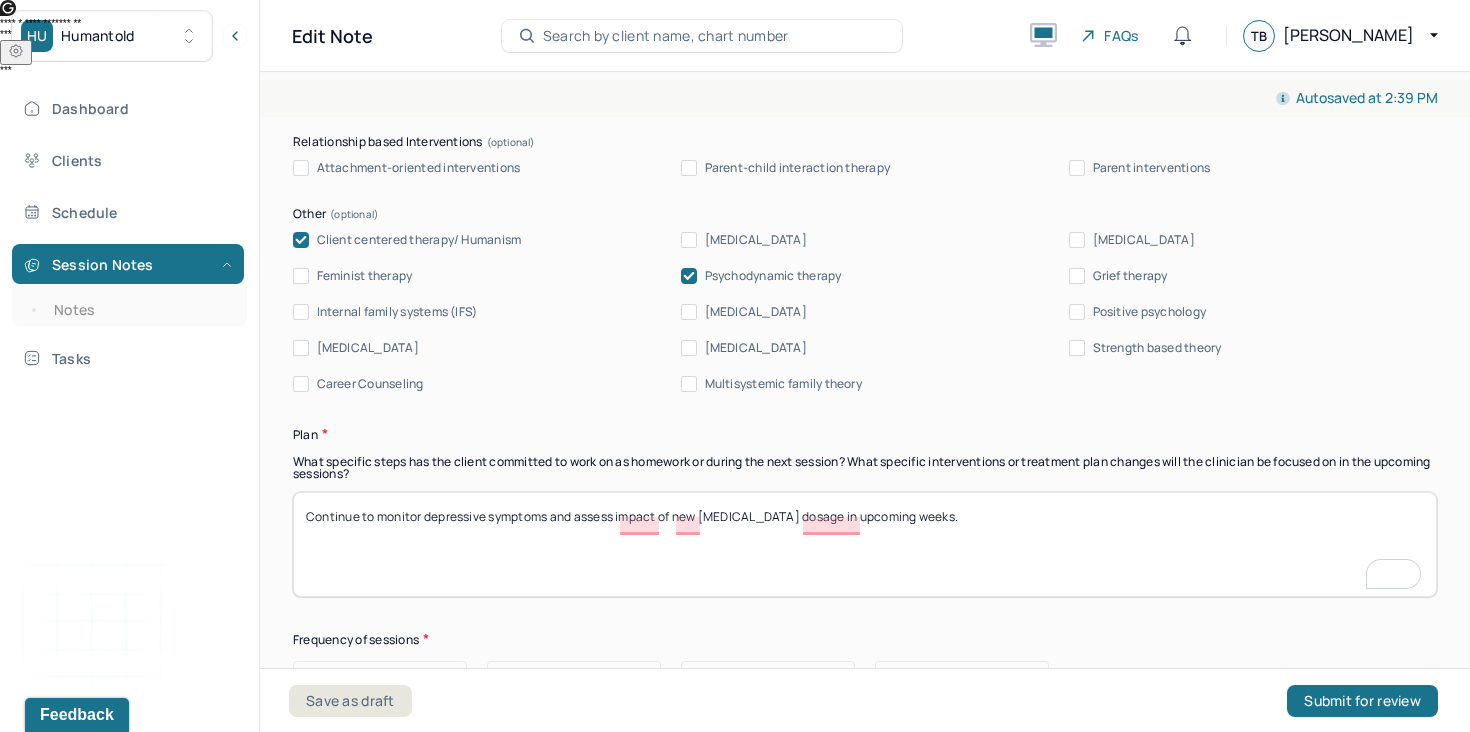 paste on "upport the client in processing her relationship and preparing emotionally for possible closure." 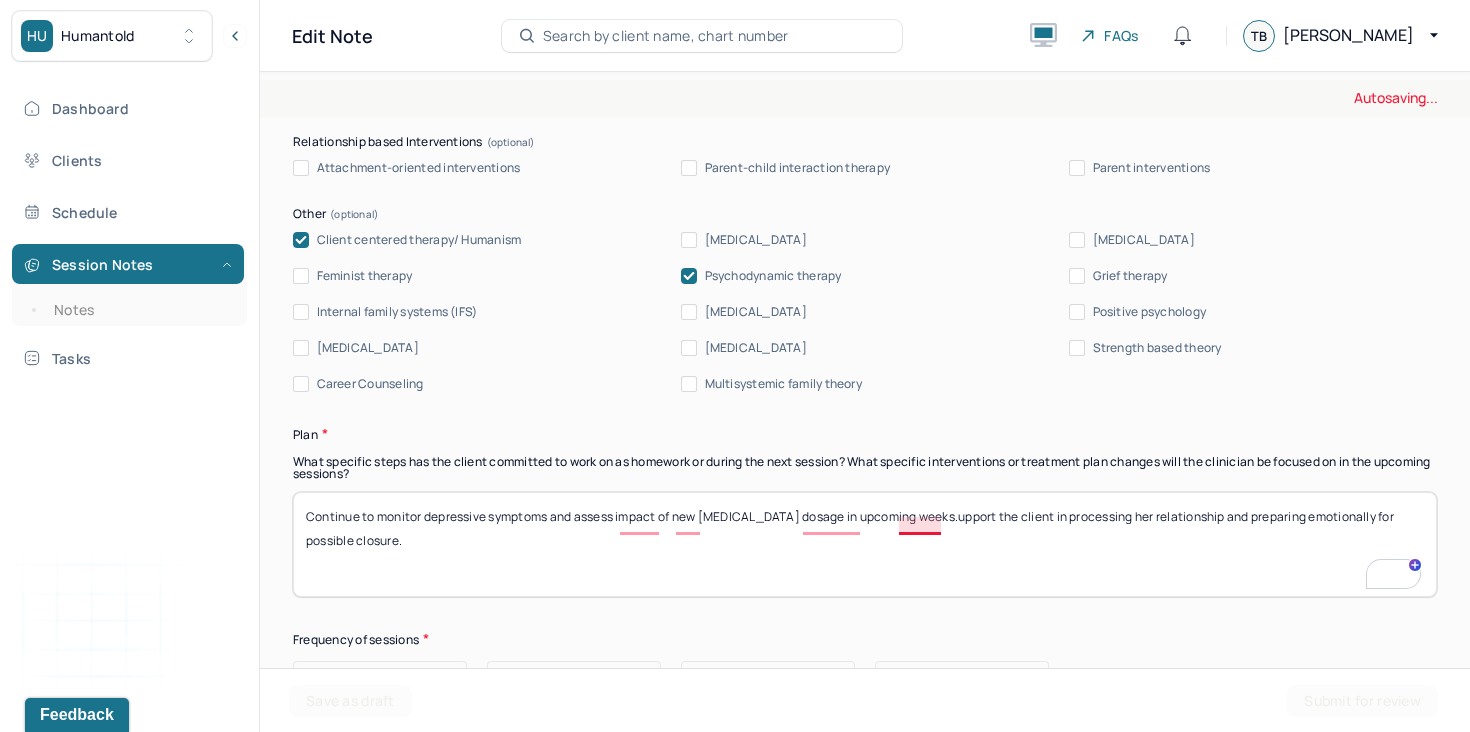 click on "Continue to monitor depressive symptoms and assess impact of new Prozac dosage in upcoming weeks." at bounding box center [865, 544] 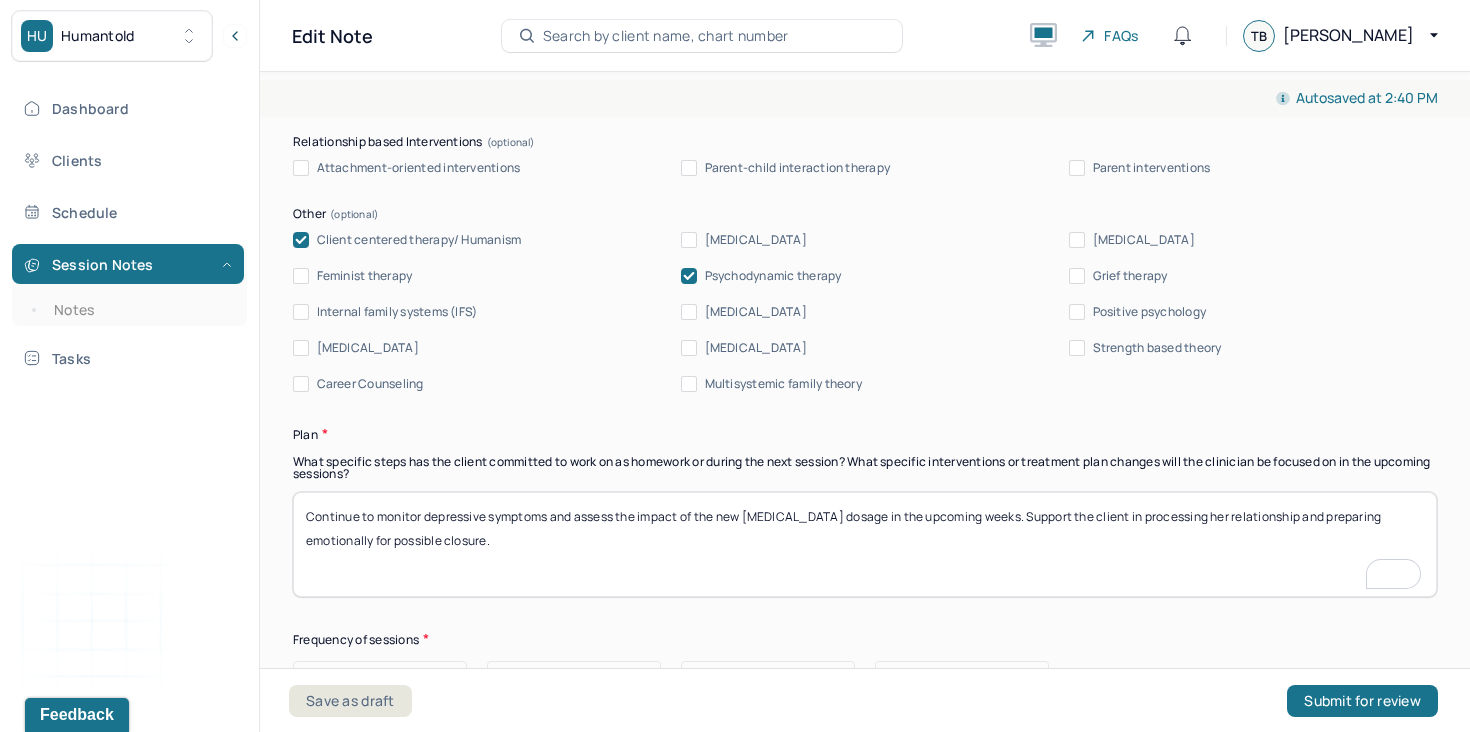 scroll, scrollTop: 2435, scrollLeft: 0, axis: vertical 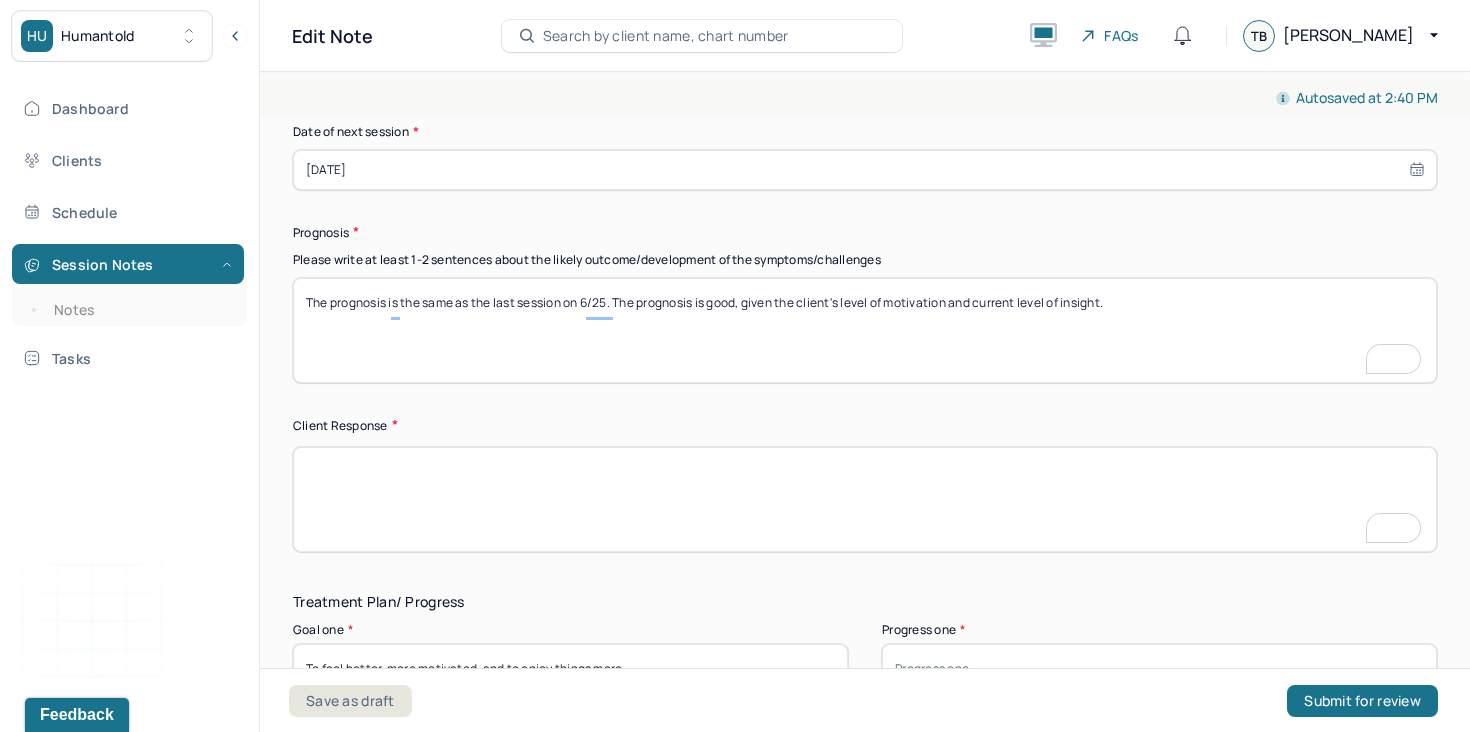 type on "Continue to monitor depressive symptoms and assess the impact of the new [MEDICAL_DATA] dosage in the upcoming weeks. Support the client in processing her relationship and preparing emotionally for possible closure." 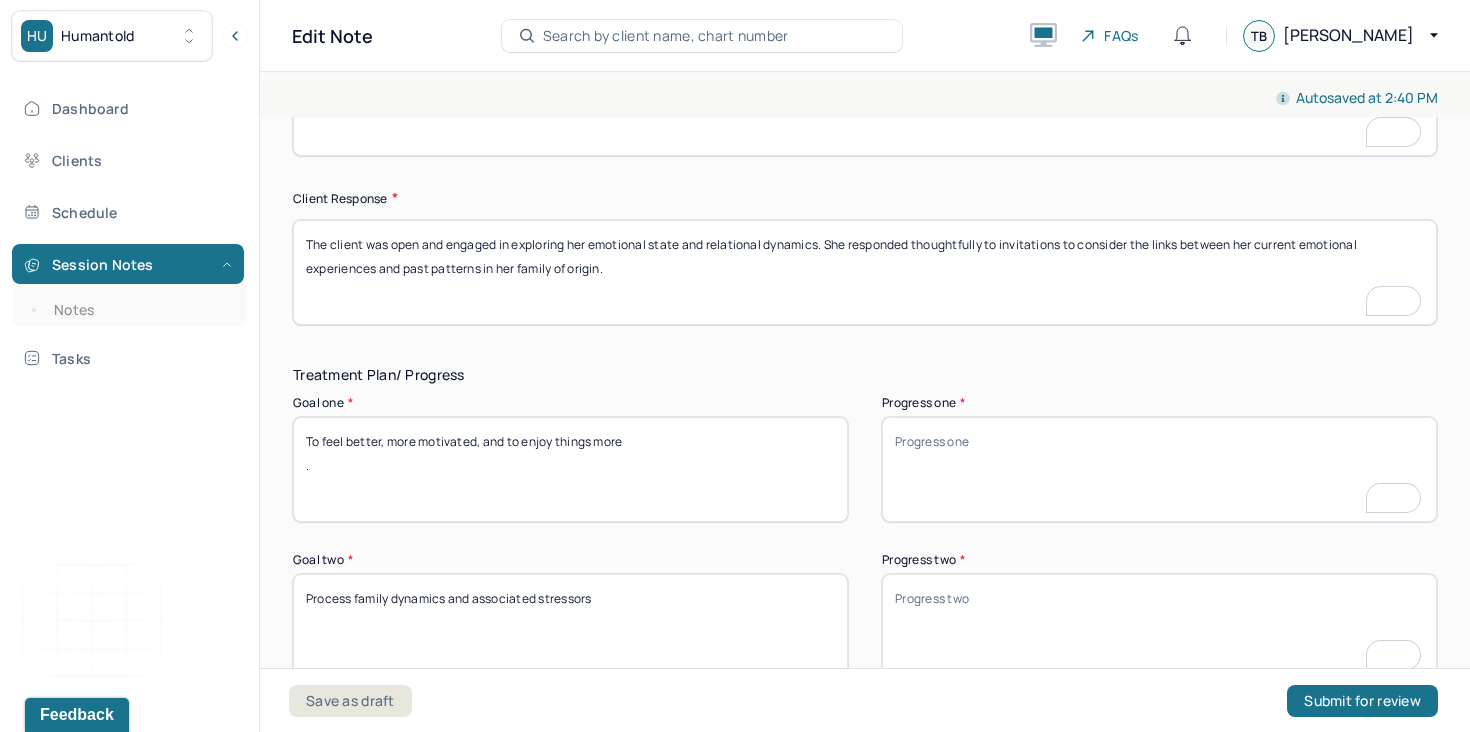 type on "The client was open and engaged in exploring her emotional state and relational dynamics. She responded thoughtfully to invitations to consider the links between her current emotional experiences and past patterns in her family of origin." 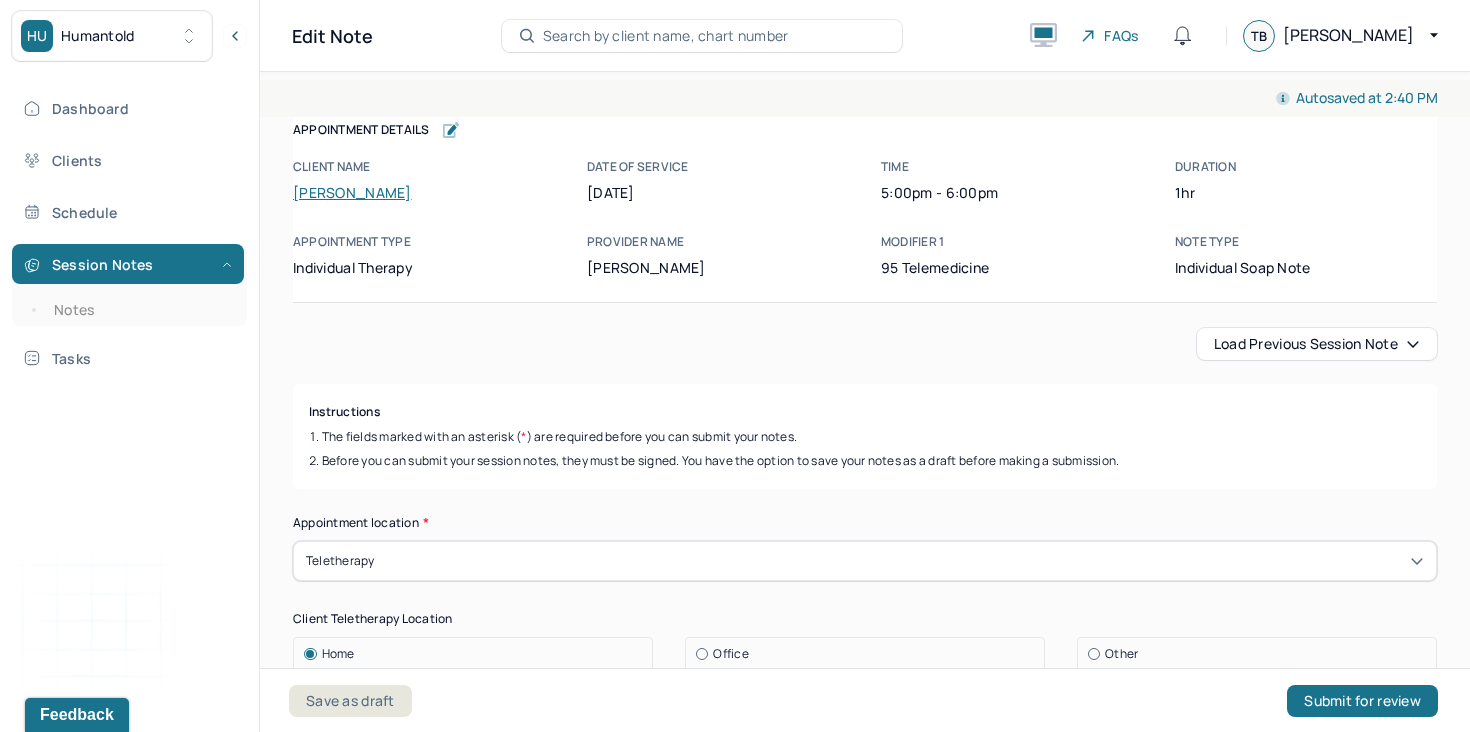 scroll, scrollTop: 0, scrollLeft: 0, axis: both 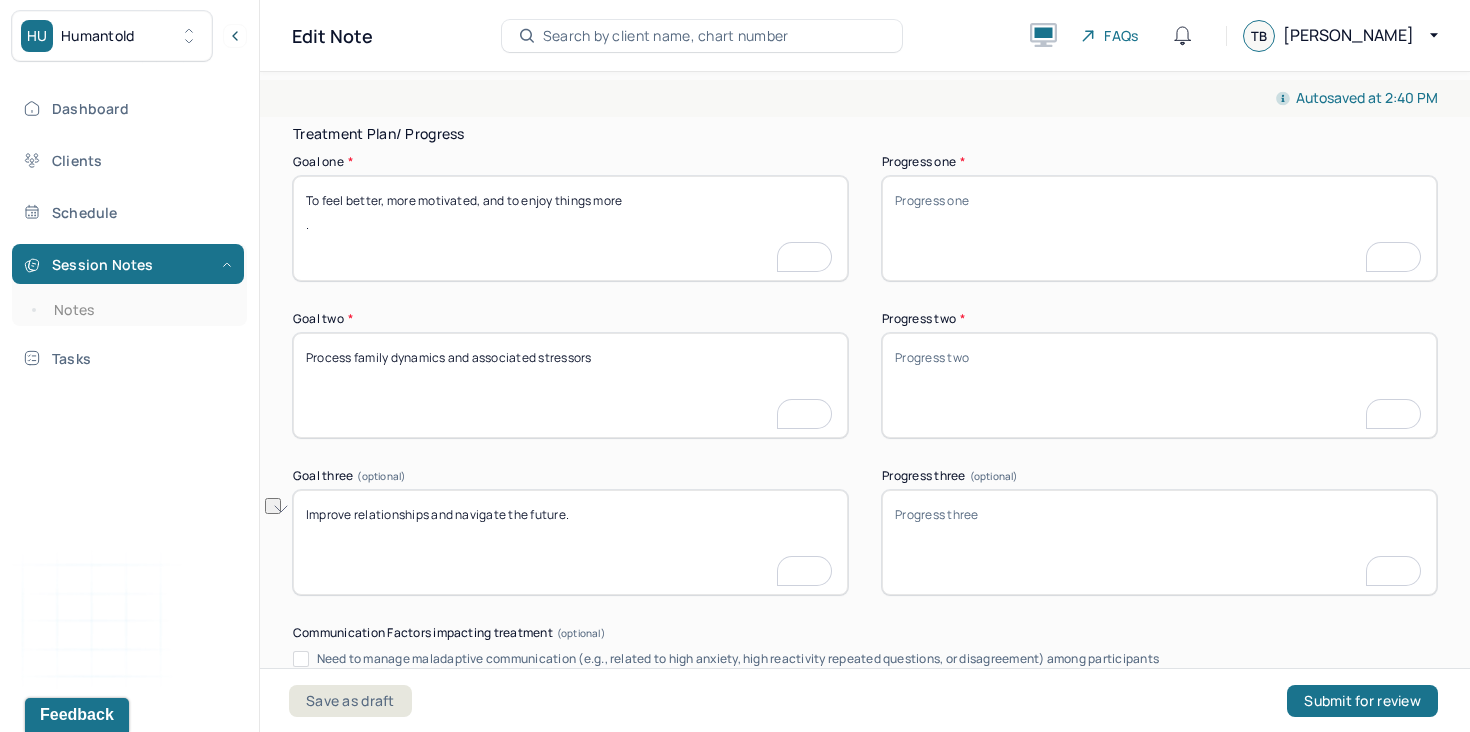 click on "Progress one *" at bounding box center (1159, 228) 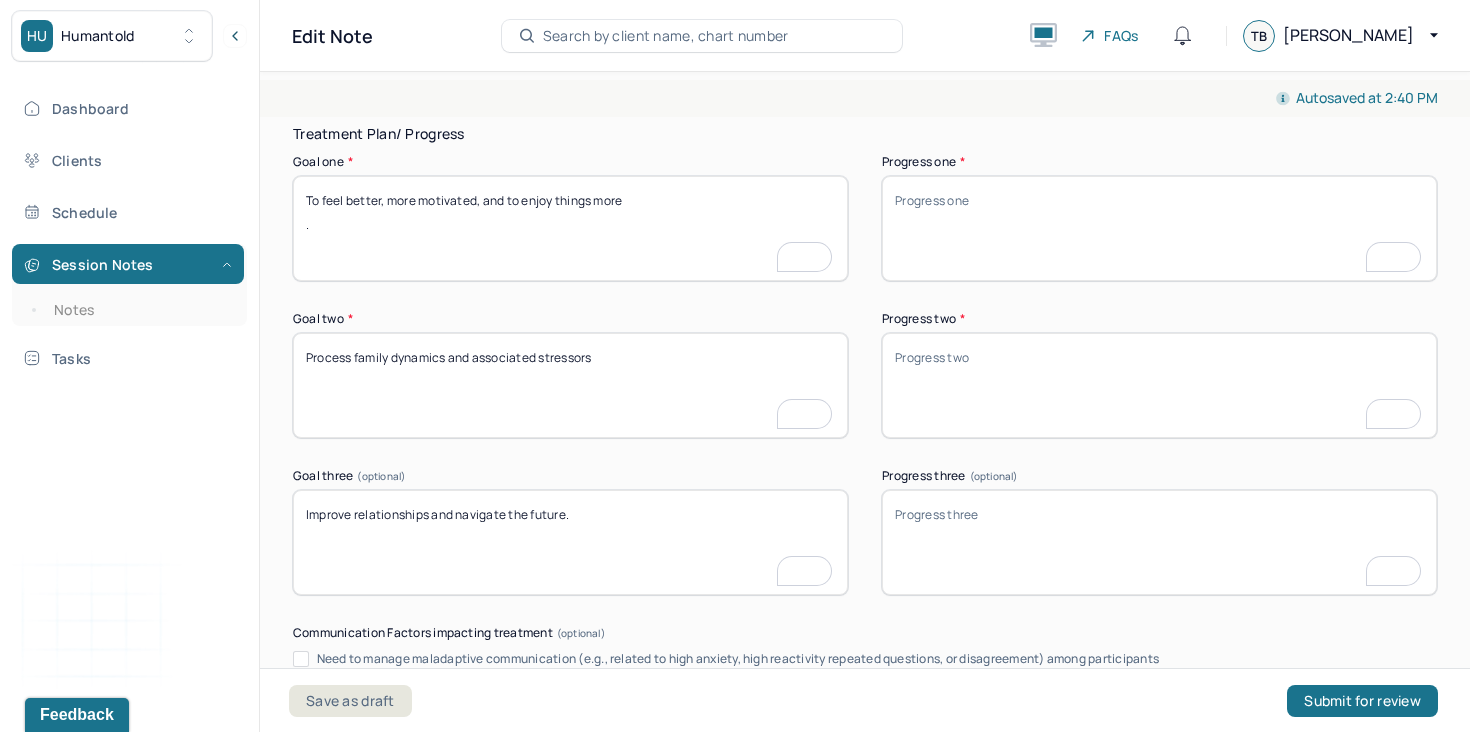 paste on "The client discussed increased depressive symptoms and moments of crying. She also noted the recent adjustment in her medication, which is a step toward improving mood and overall functioning." 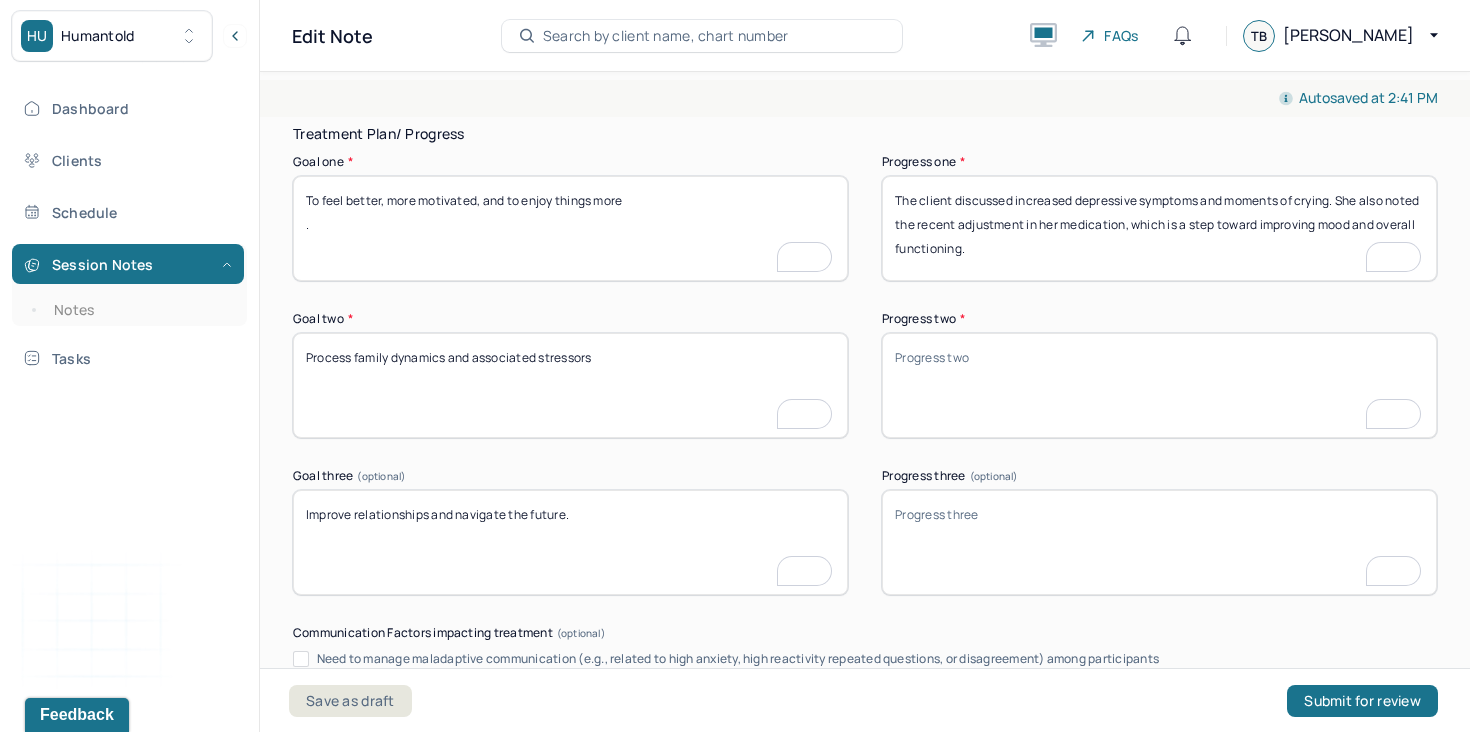 click on "The client discussed increased depressive symptoms and moments of crying. She also noted the recent adjustment in her medication, which is a step toward improving mood and overall functioning." at bounding box center (1159, 228) 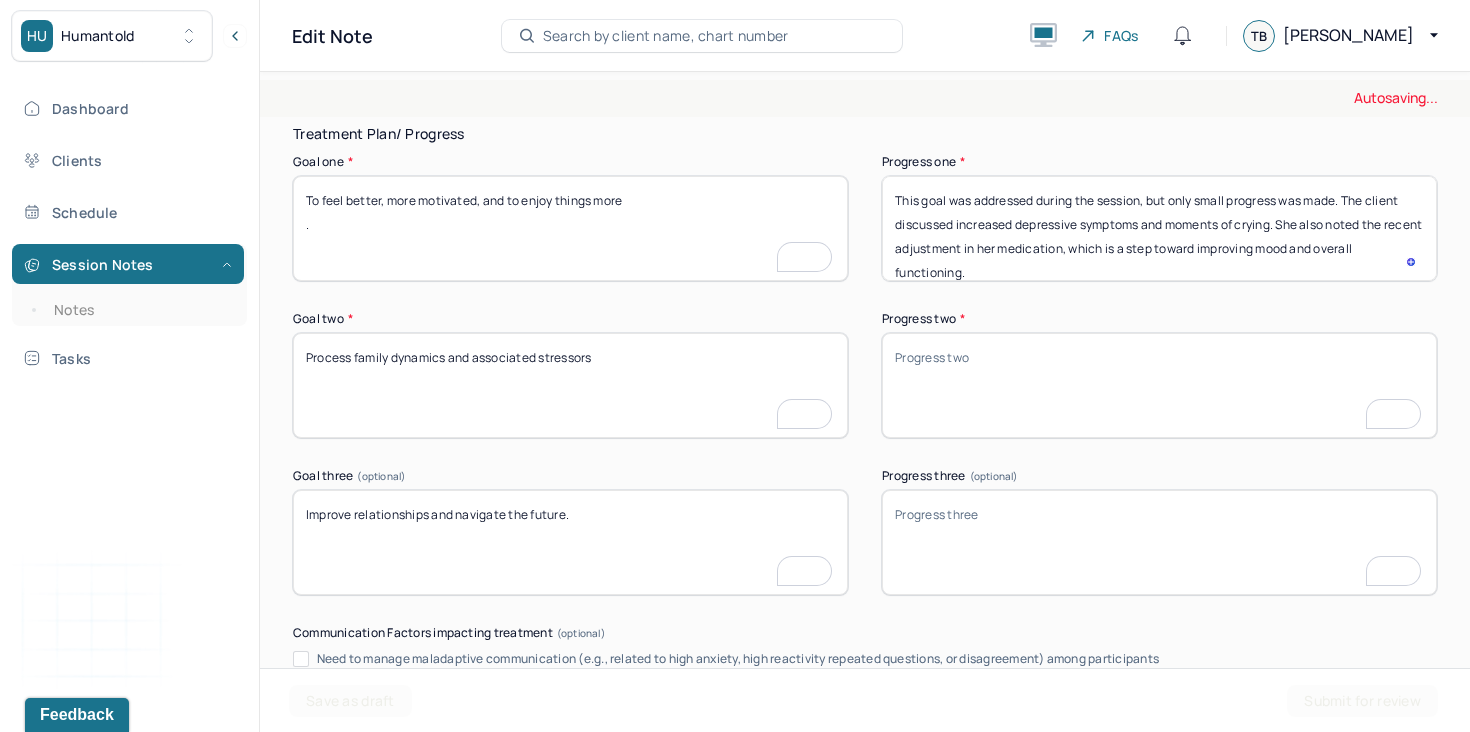 click on "The client discussed increased depressive symptoms and moments of crying. She also noted the recent adjustment in her medication, which is a step toward improving mood and overall functioning." at bounding box center (1159, 228) 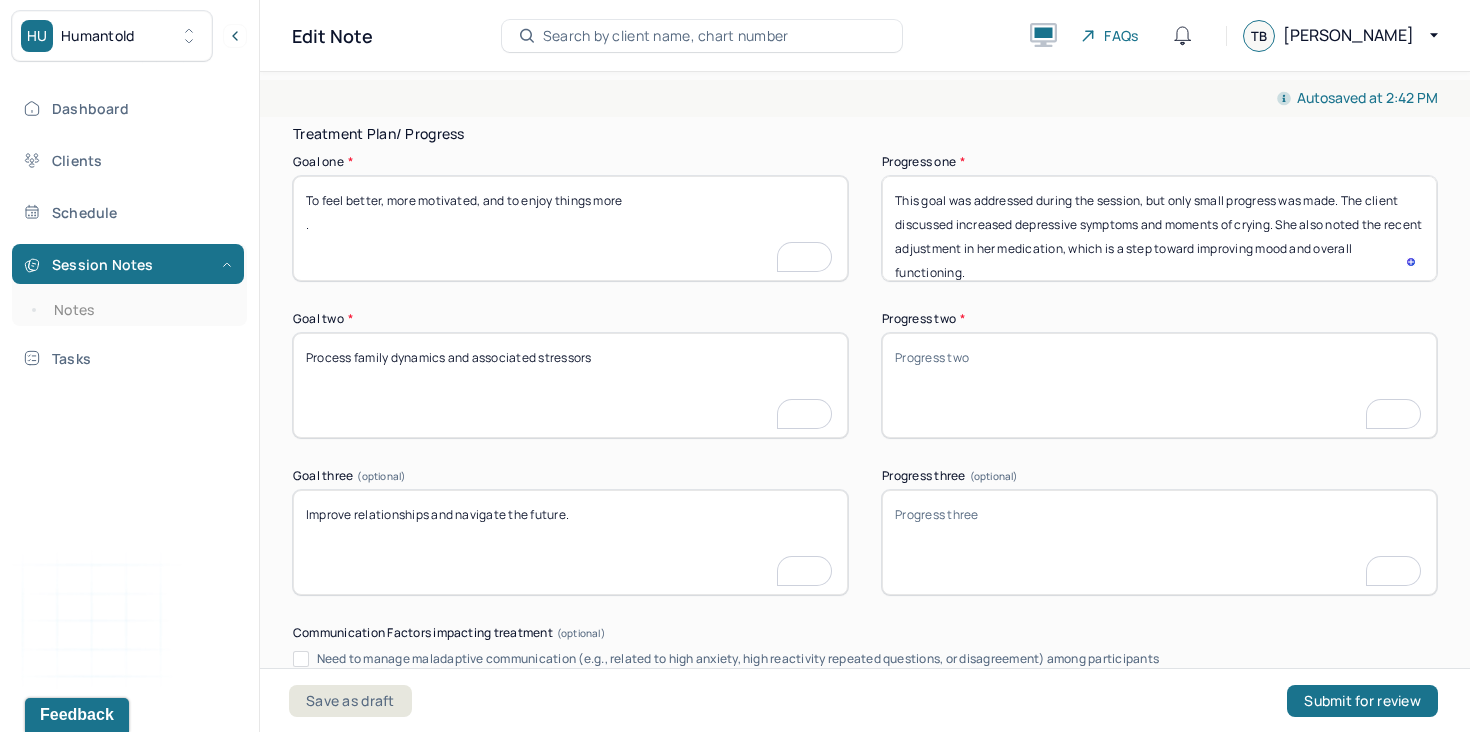 type on "This goal was addressed during the session, but only small progress was made. The client discussed increased depressive symptoms and moments of crying. She also noted the recent adjustment in her medication, which is a step toward improving mood and overall functioning." 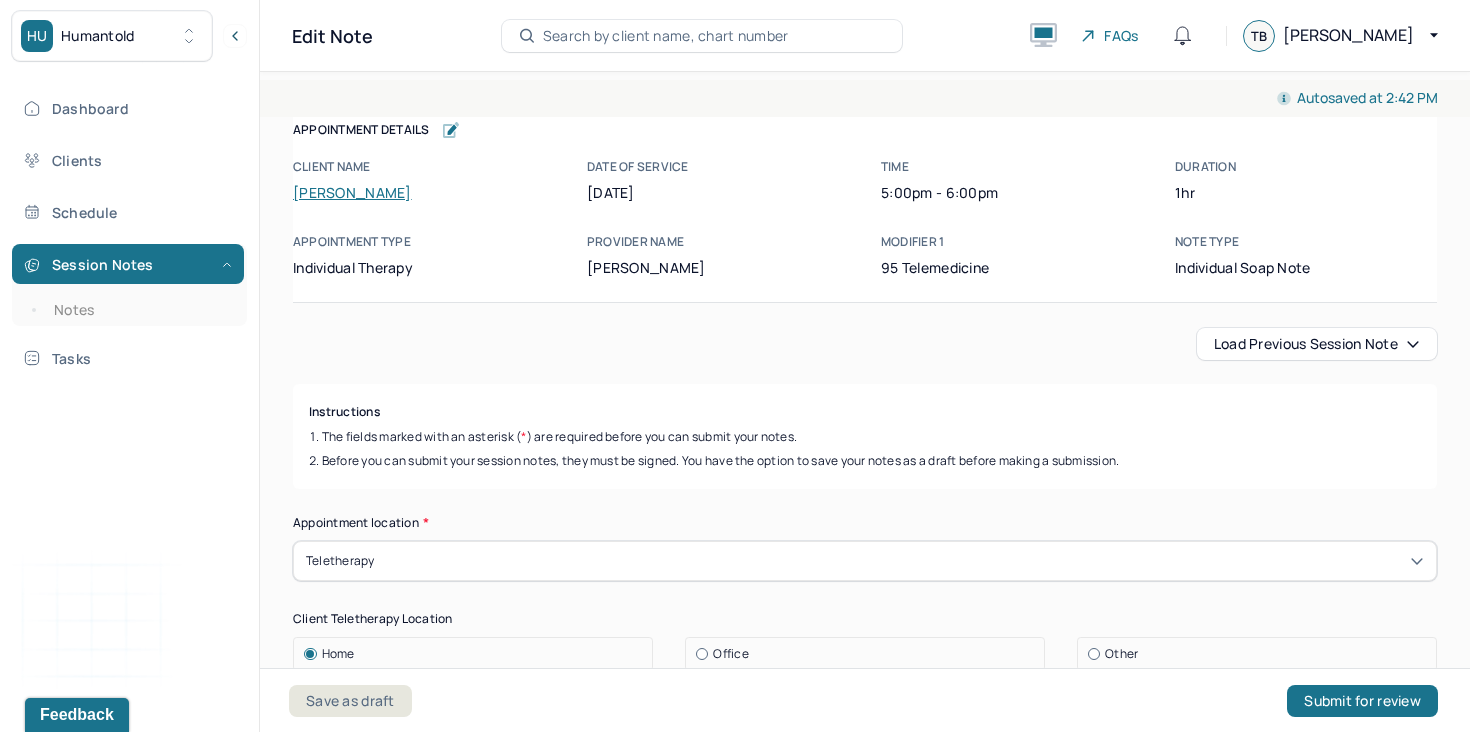 scroll, scrollTop: 0, scrollLeft: 0, axis: both 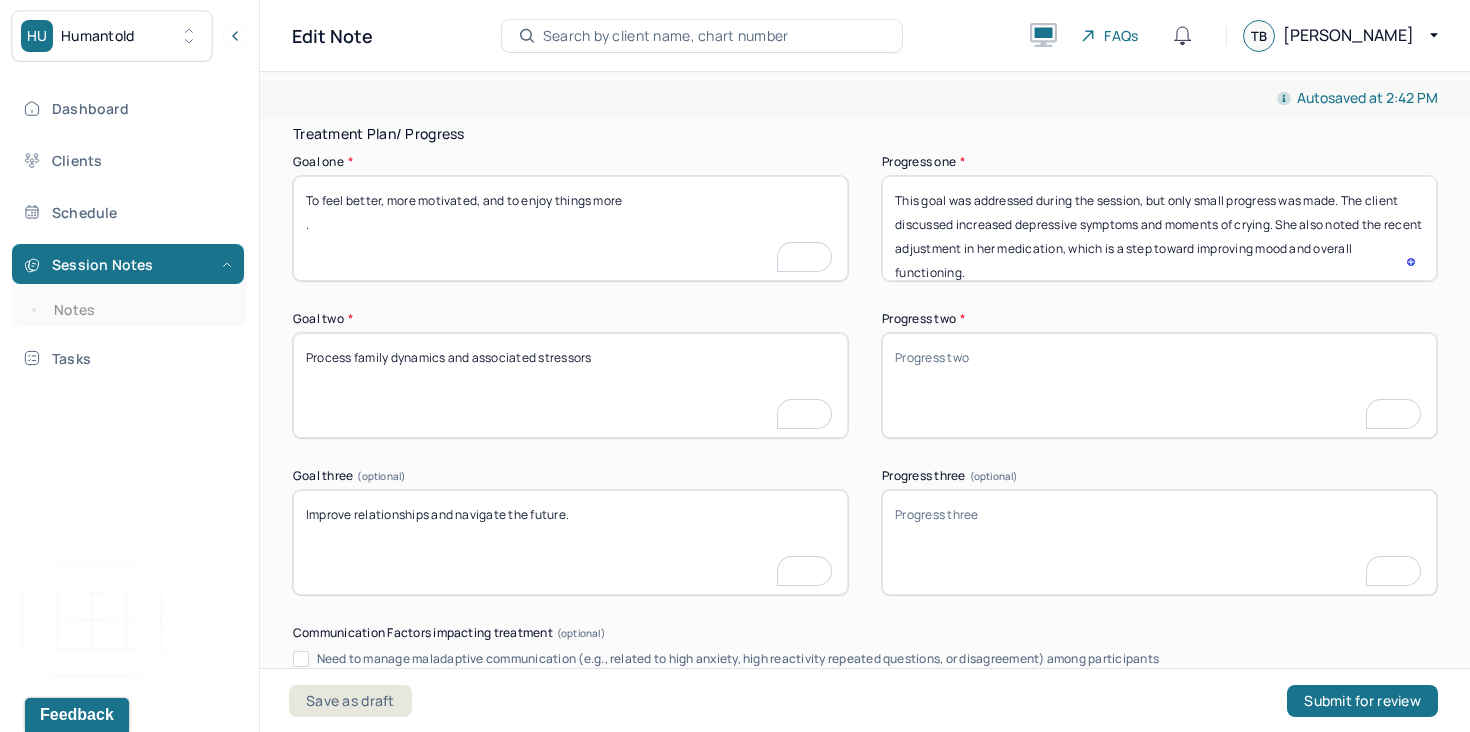 paste on "The client explored feelings of isolation and disconnection from her family, which she identified as familiar from her upbringing. This reflects direct engagement with the impact of family dynamics on her current emotional experience." 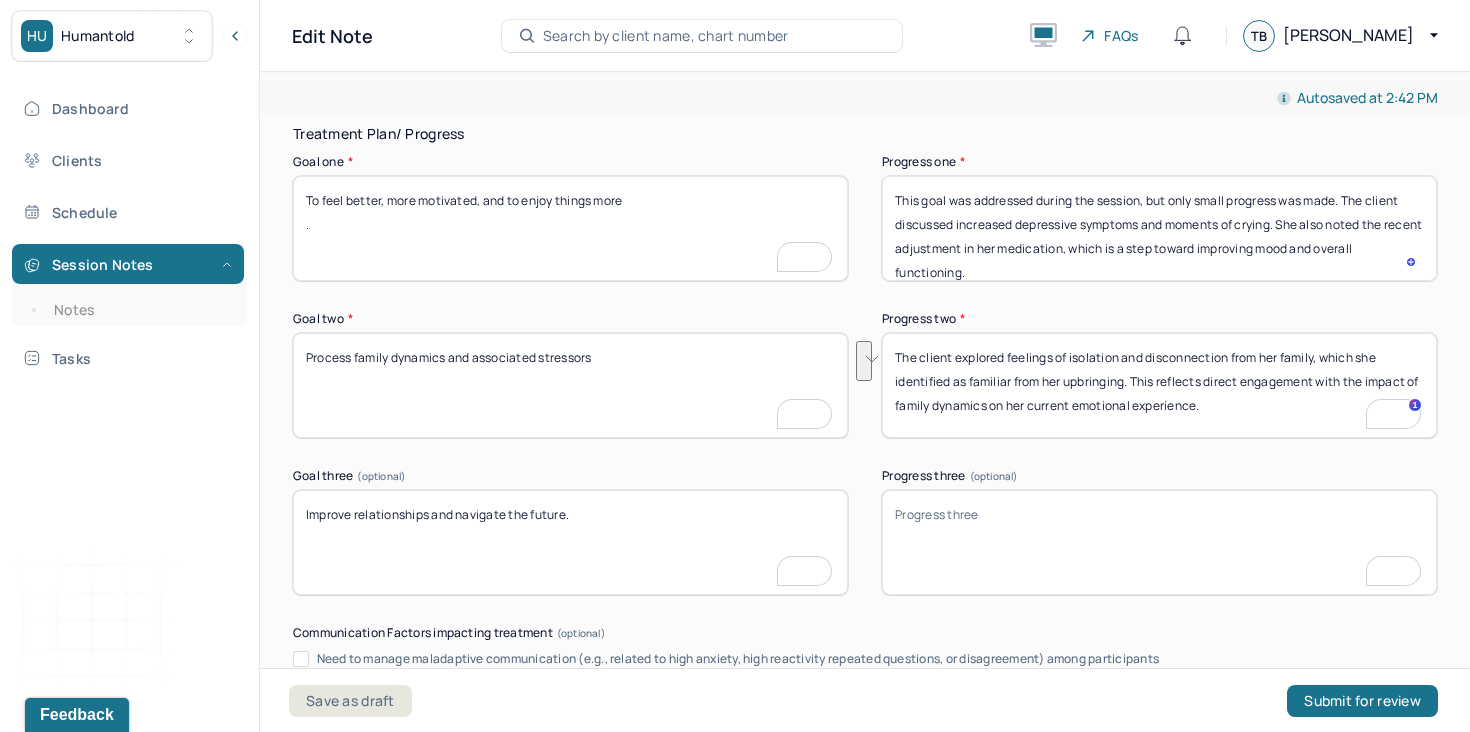 drag, startPoint x: 1249, startPoint y: 410, endPoint x: 1176, endPoint y: 396, distance: 74.330345 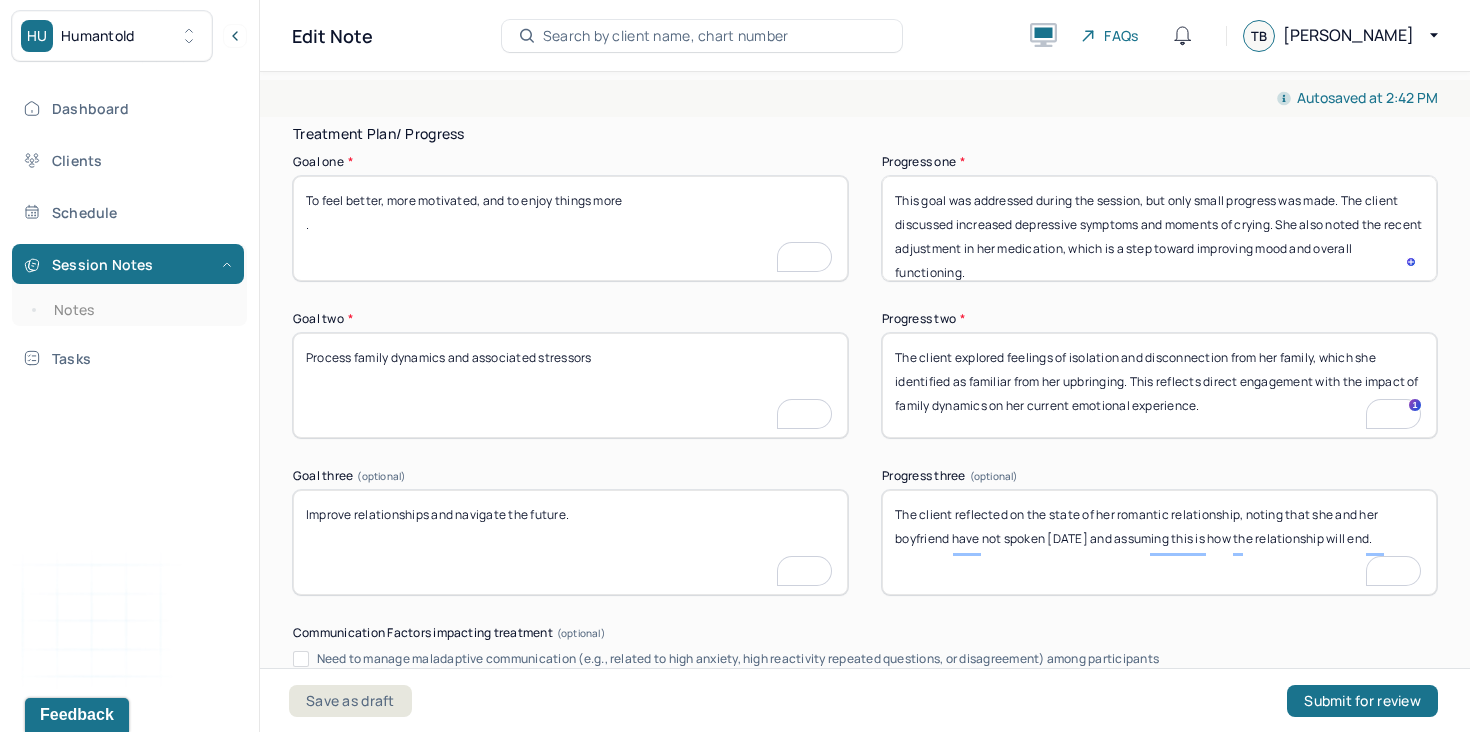 type on "The client reflected on the state of her romantic relationship, noting that she and her boyfriend have not spoken in two weeks and assuming this is how the relationship will end." 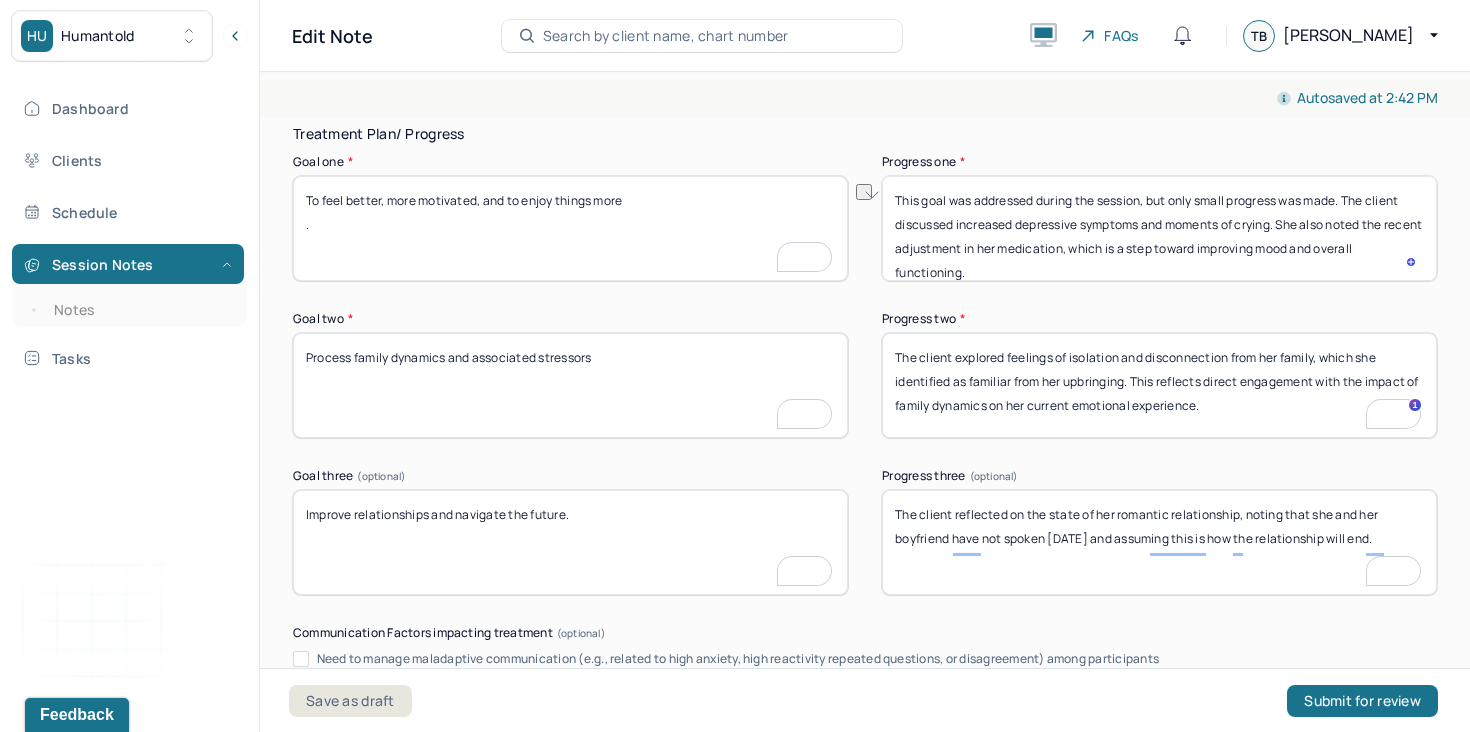 click on "The client explored feelings of isolation and disconnection from her family, which she identified as familiar from her upbringing. This reflects direct engagement with the impact of family dynamics on her current emotional experience." at bounding box center [1159, 385] 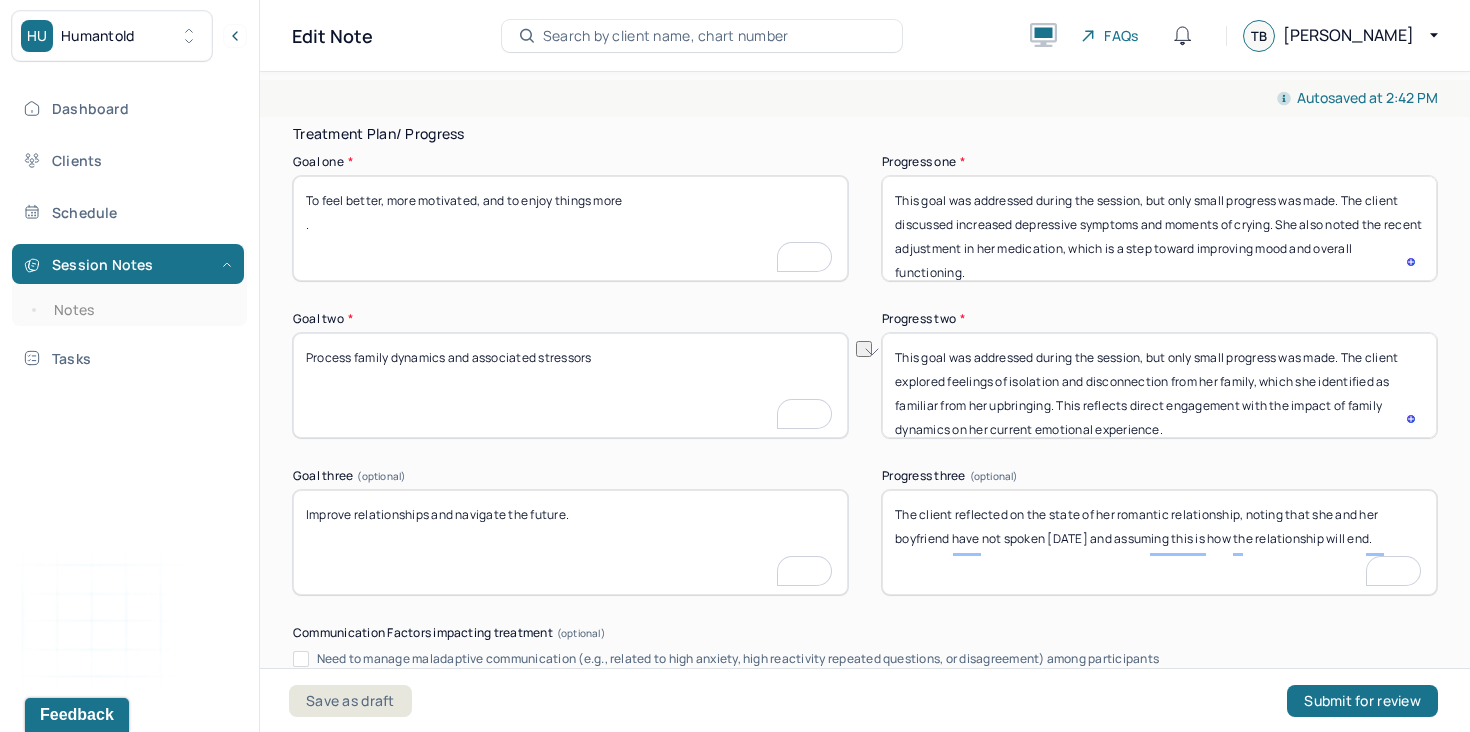 drag, startPoint x: 1229, startPoint y: 363, endPoint x: 1151, endPoint y: 363, distance: 78 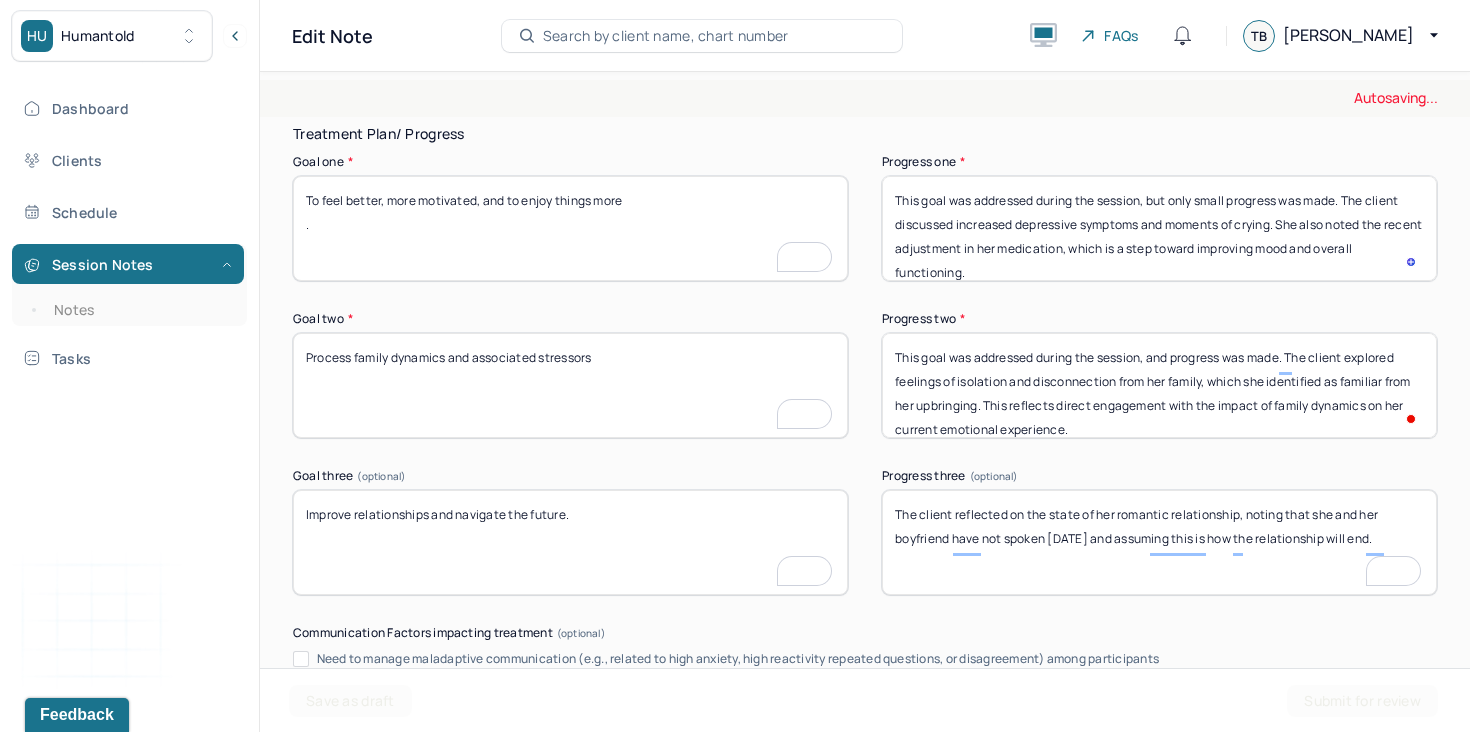 drag, startPoint x: 1293, startPoint y: 369, endPoint x: 790, endPoint y: 368, distance: 503.001 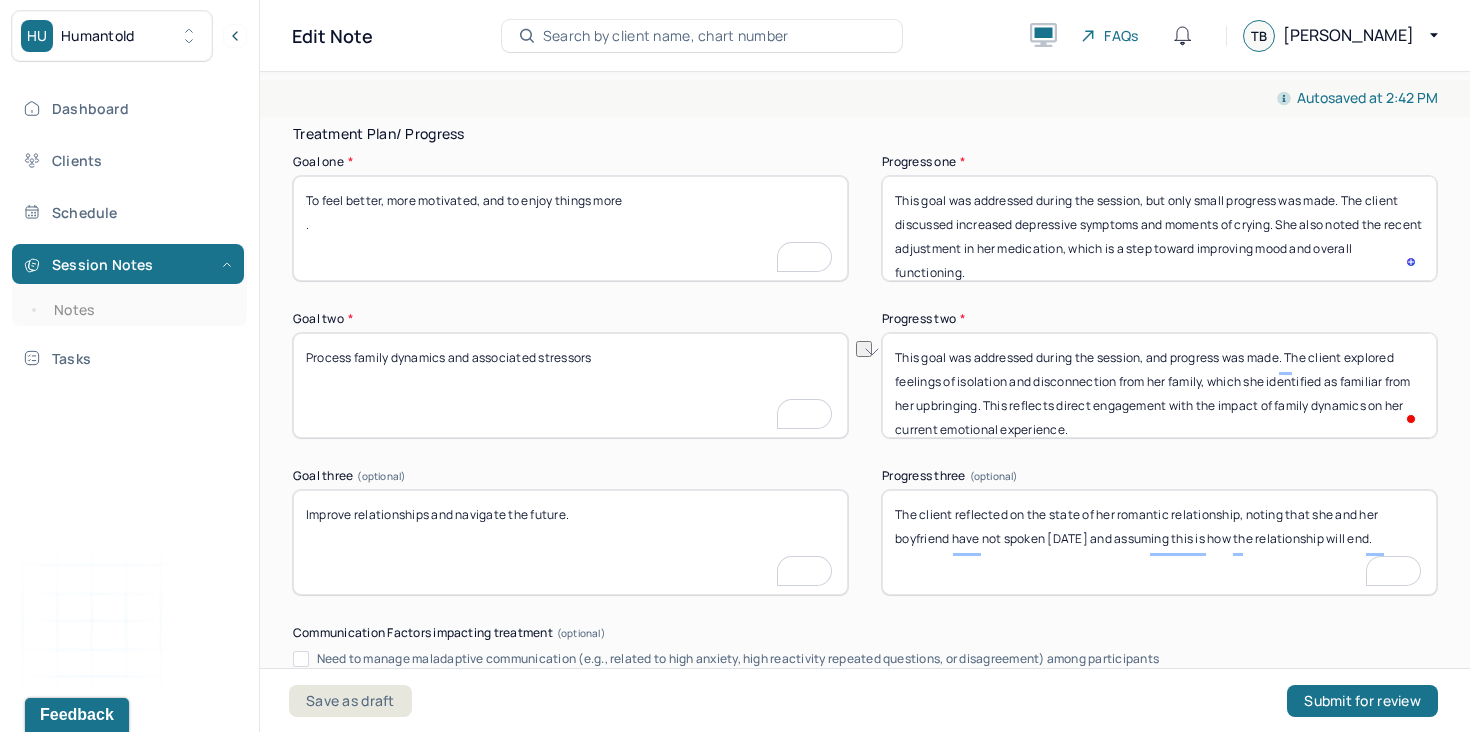 type on "This goal was addressed during the session, and progress was made. The client explored feelings of isolation and disconnection from her family, which she identified as familiar from her upbringing. This reflects direct engagement with the impact of family dynamics on her current emotional experience." 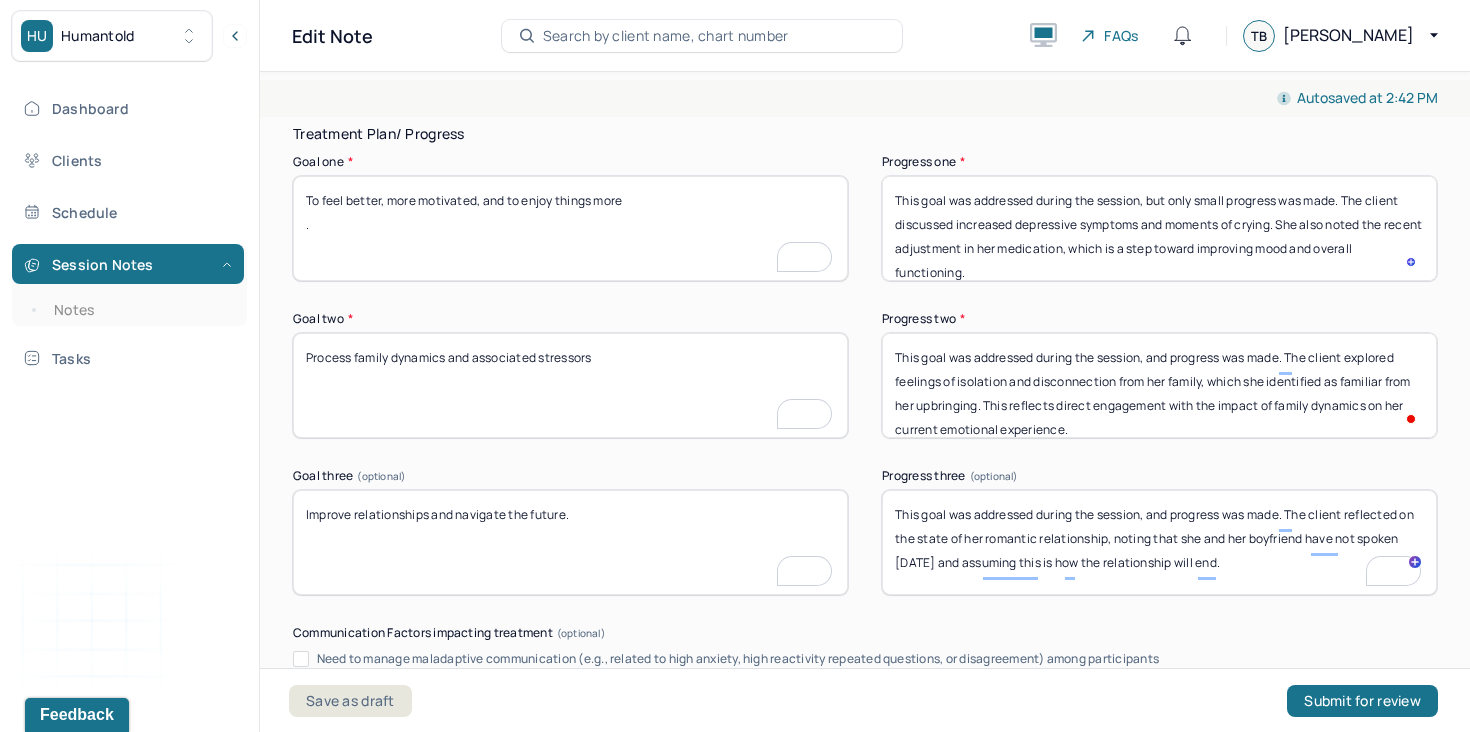 scroll, scrollTop: 3927, scrollLeft: 0, axis: vertical 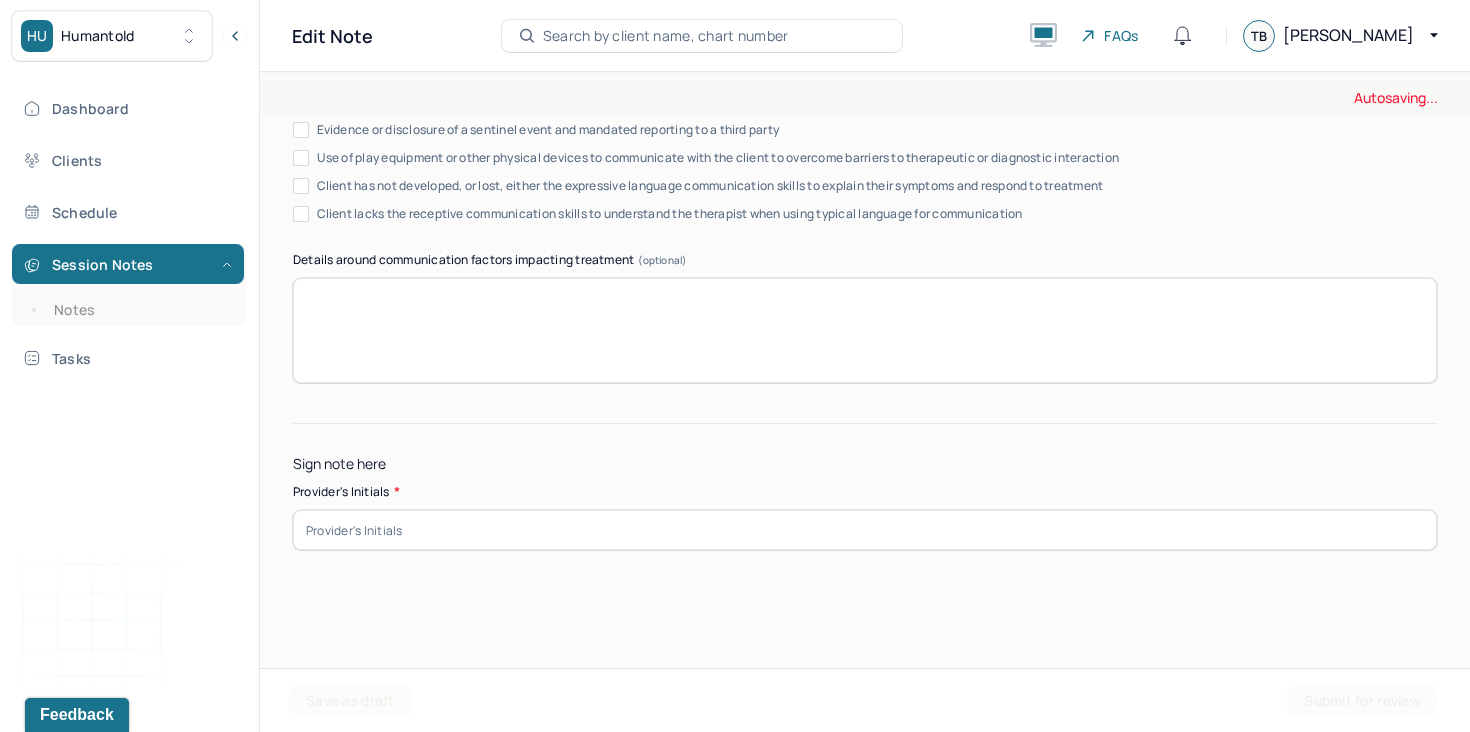 type on "This goal was addressed during the session, and progress was made. The client reflected on the state of her romantic relationship, noting that she and her boyfriend have not spoken in two weeks and assuming this is how the relationship will end." 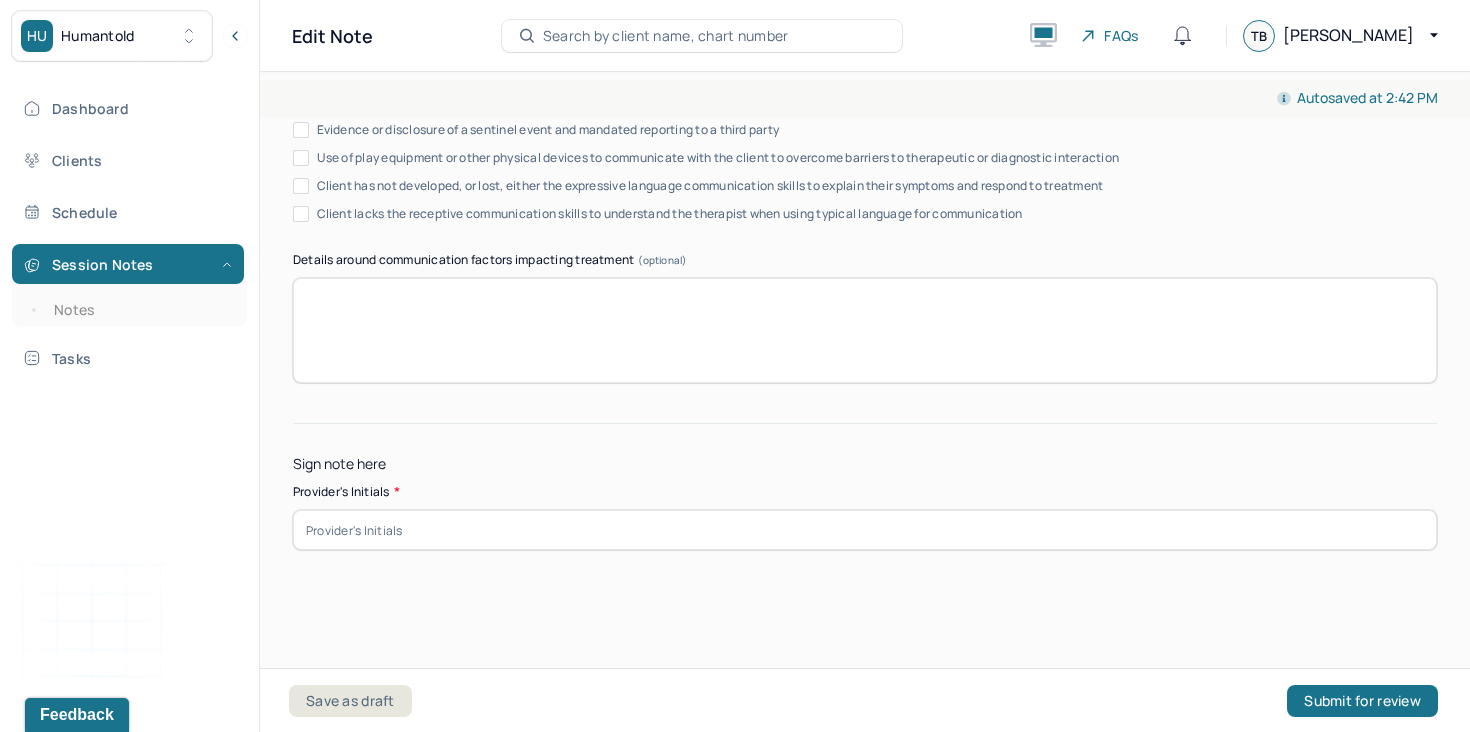 click at bounding box center [865, 530] 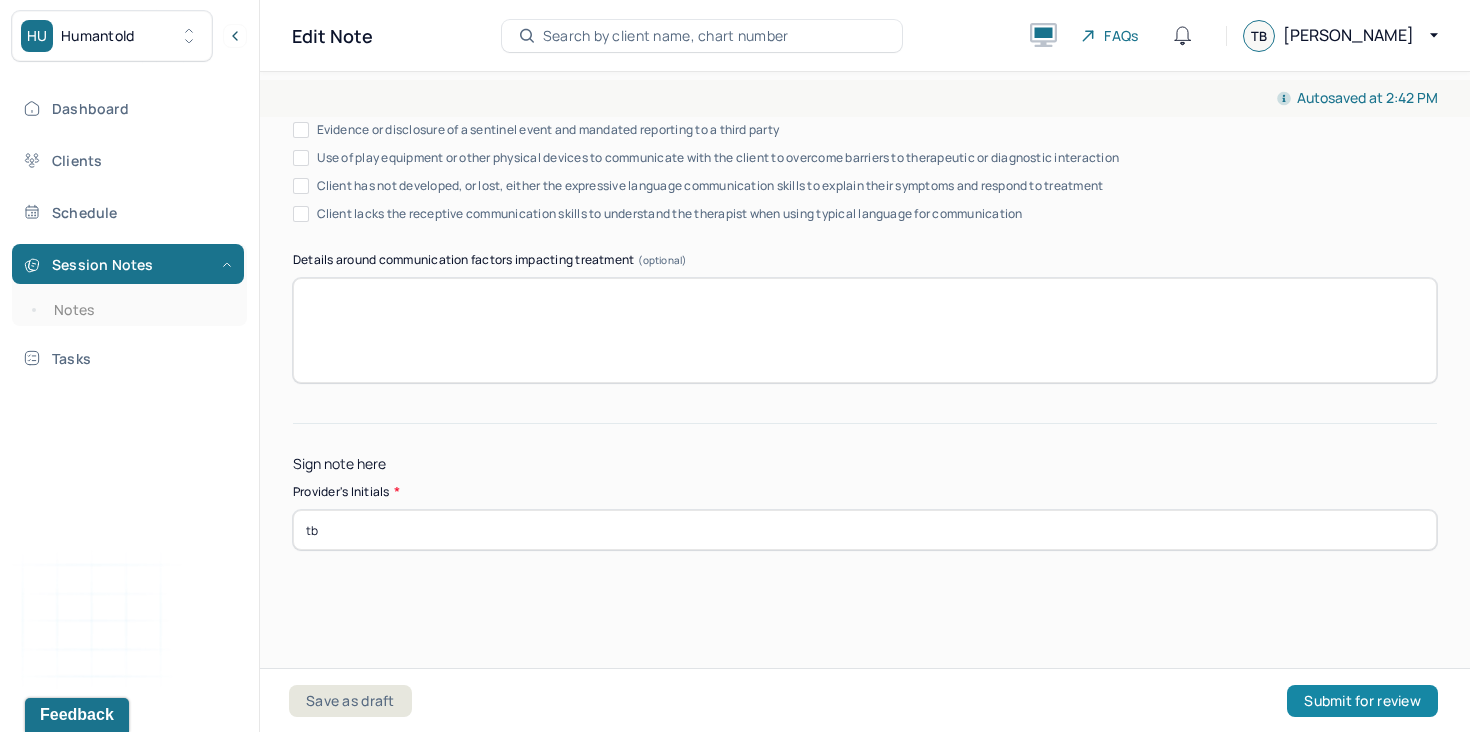 type on "tb" 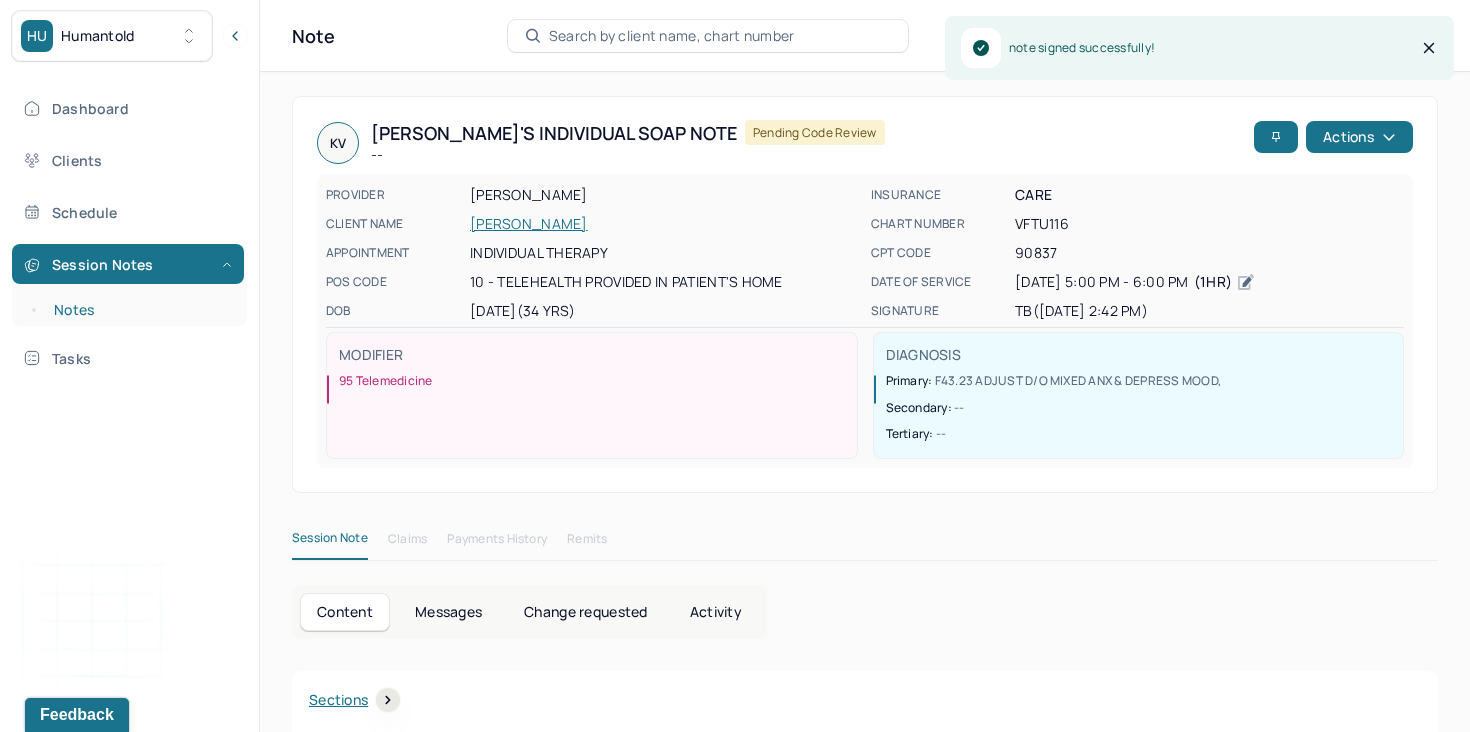 click on "Notes" at bounding box center (139, 310) 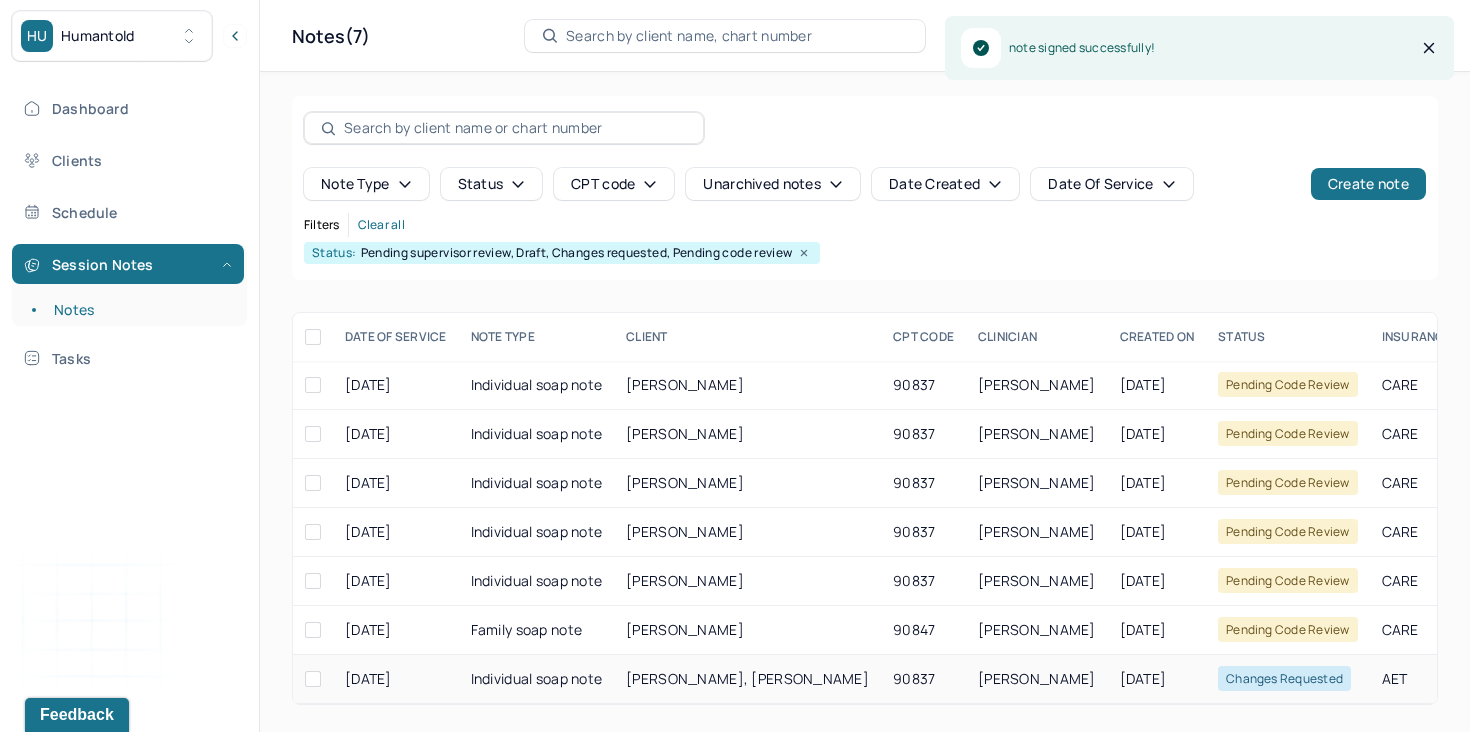 click on "07/08/2025" at bounding box center [1157, 679] 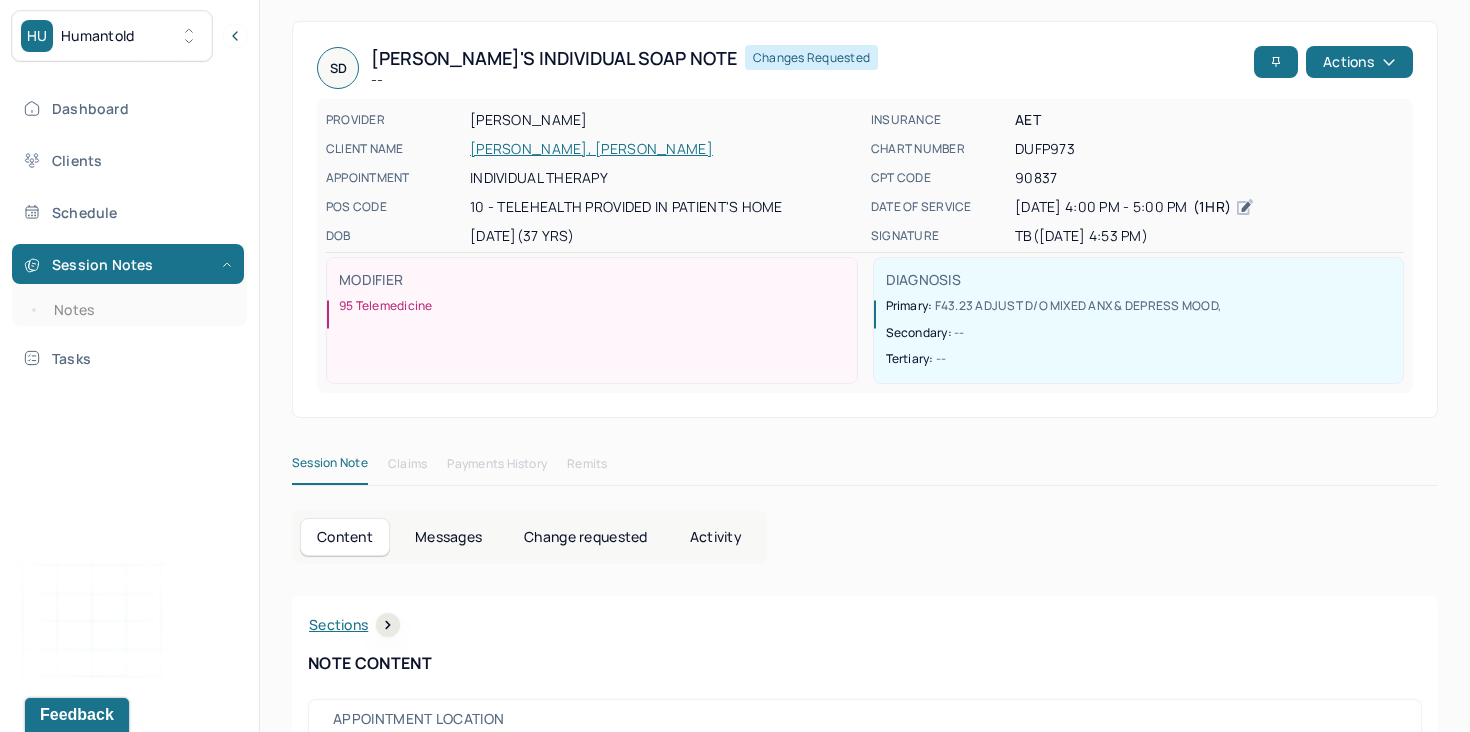 scroll, scrollTop: 111, scrollLeft: 0, axis: vertical 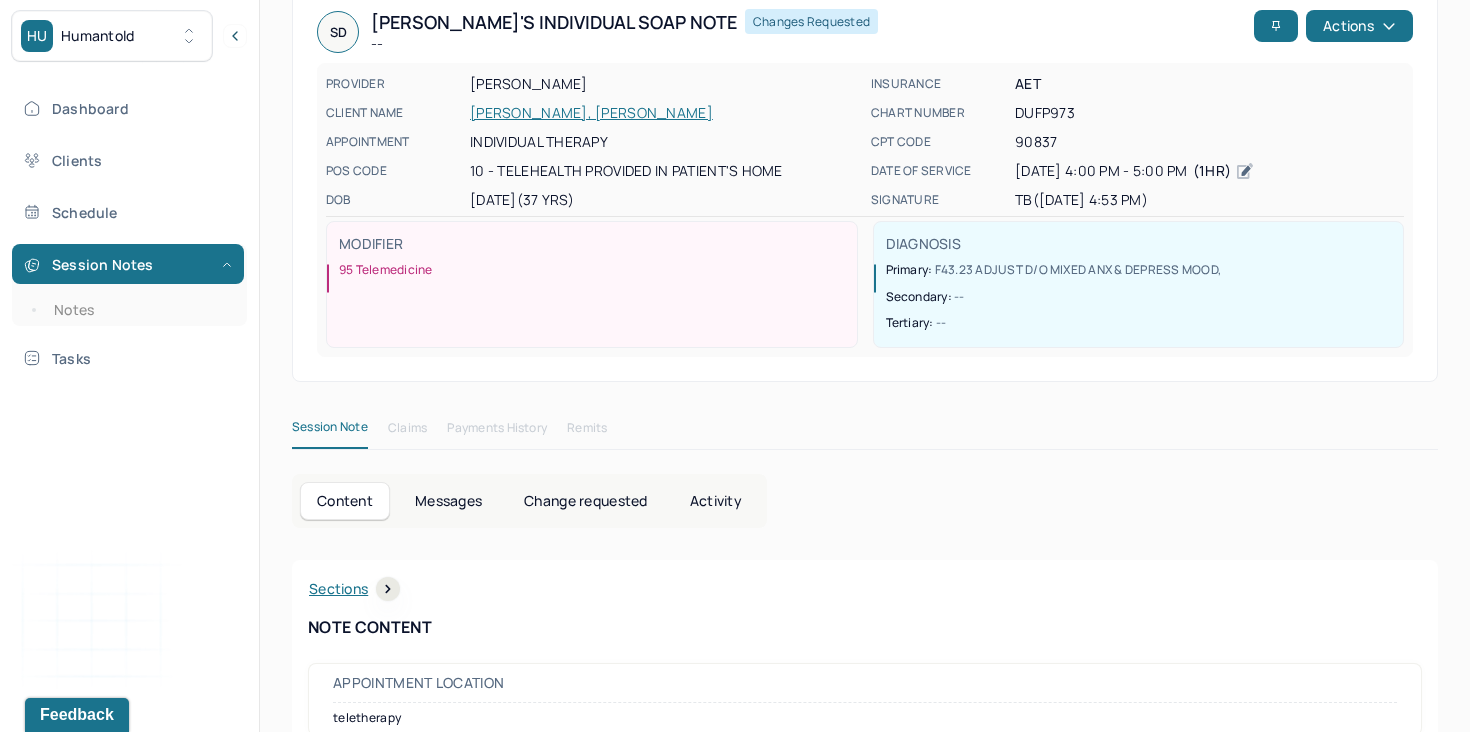 click on "Change requested" at bounding box center (585, 501) 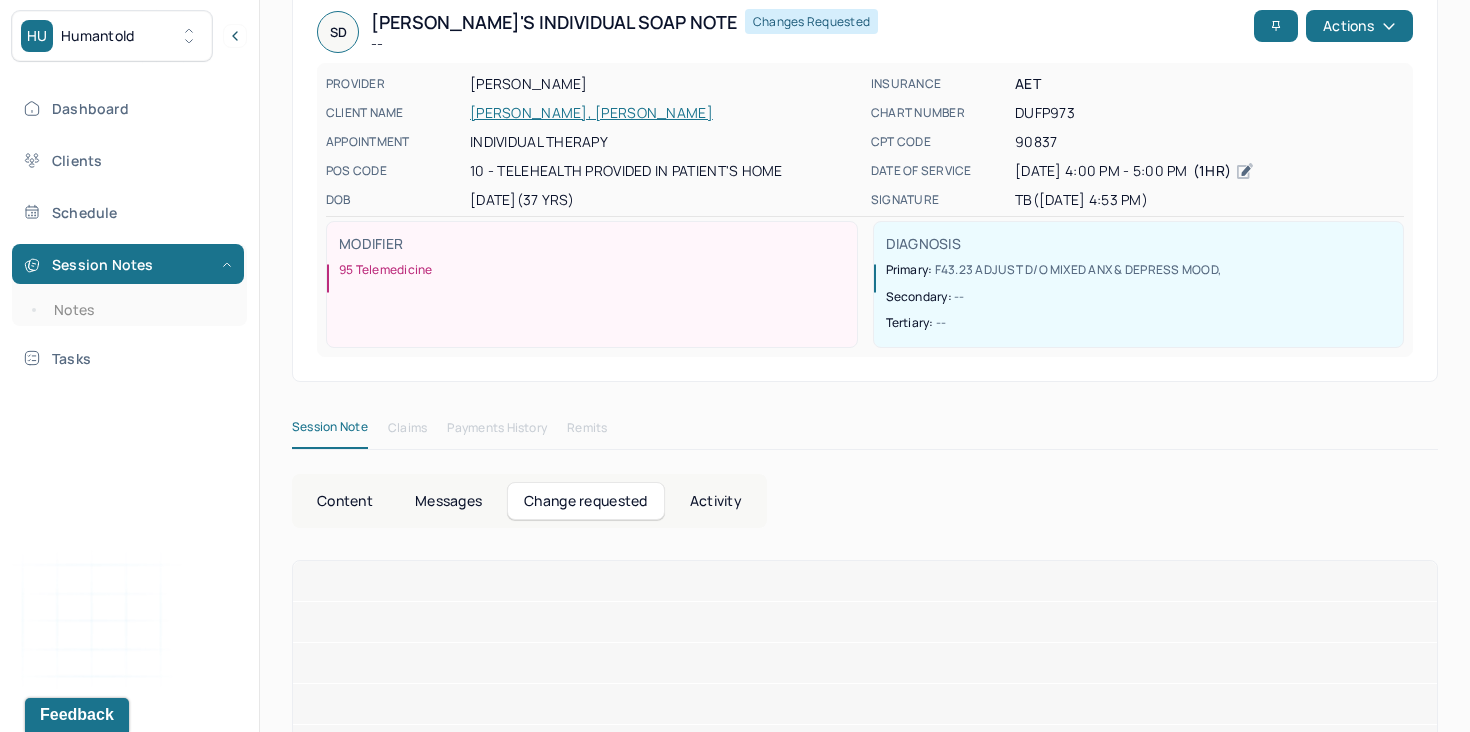 scroll, scrollTop: 59, scrollLeft: 0, axis: vertical 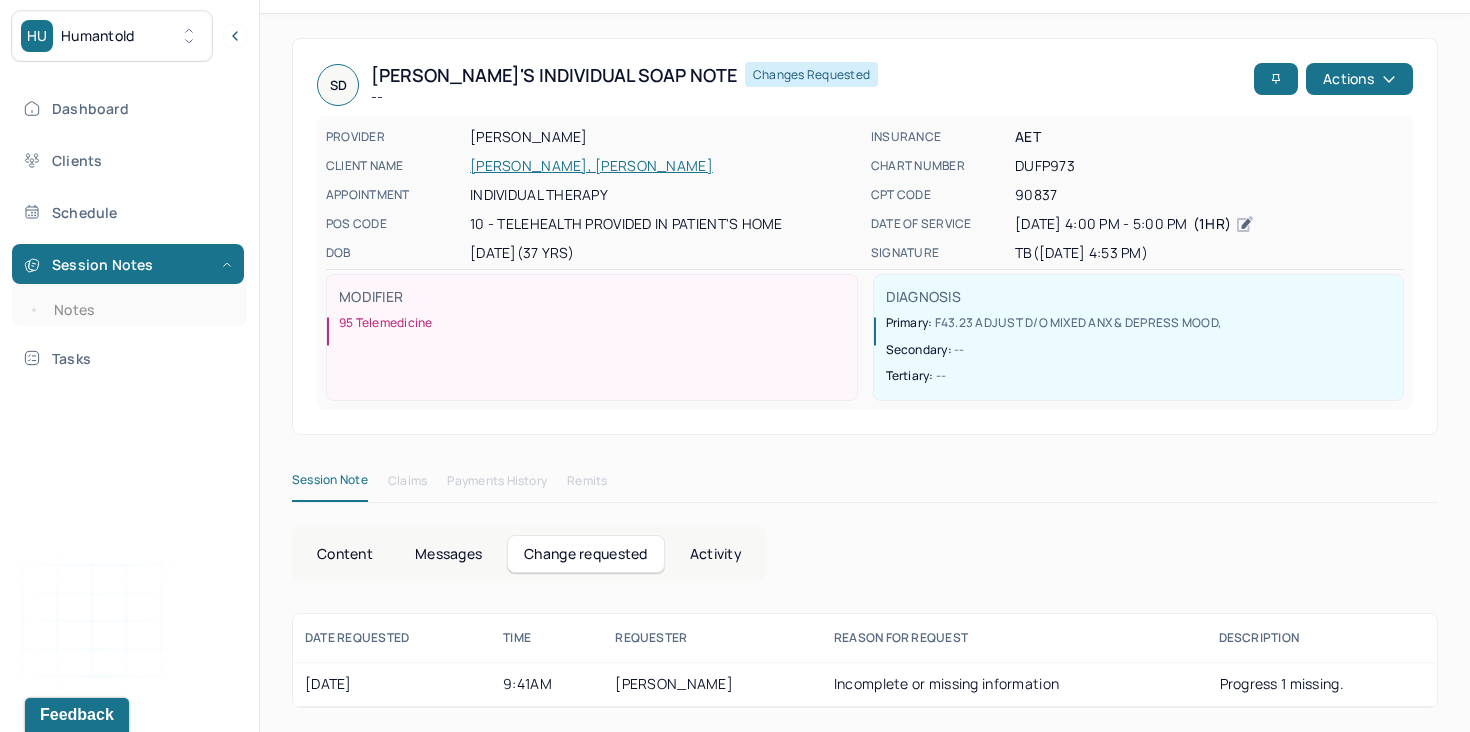 click on "MILBURN, DIANA" at bounding box center [712, 684] 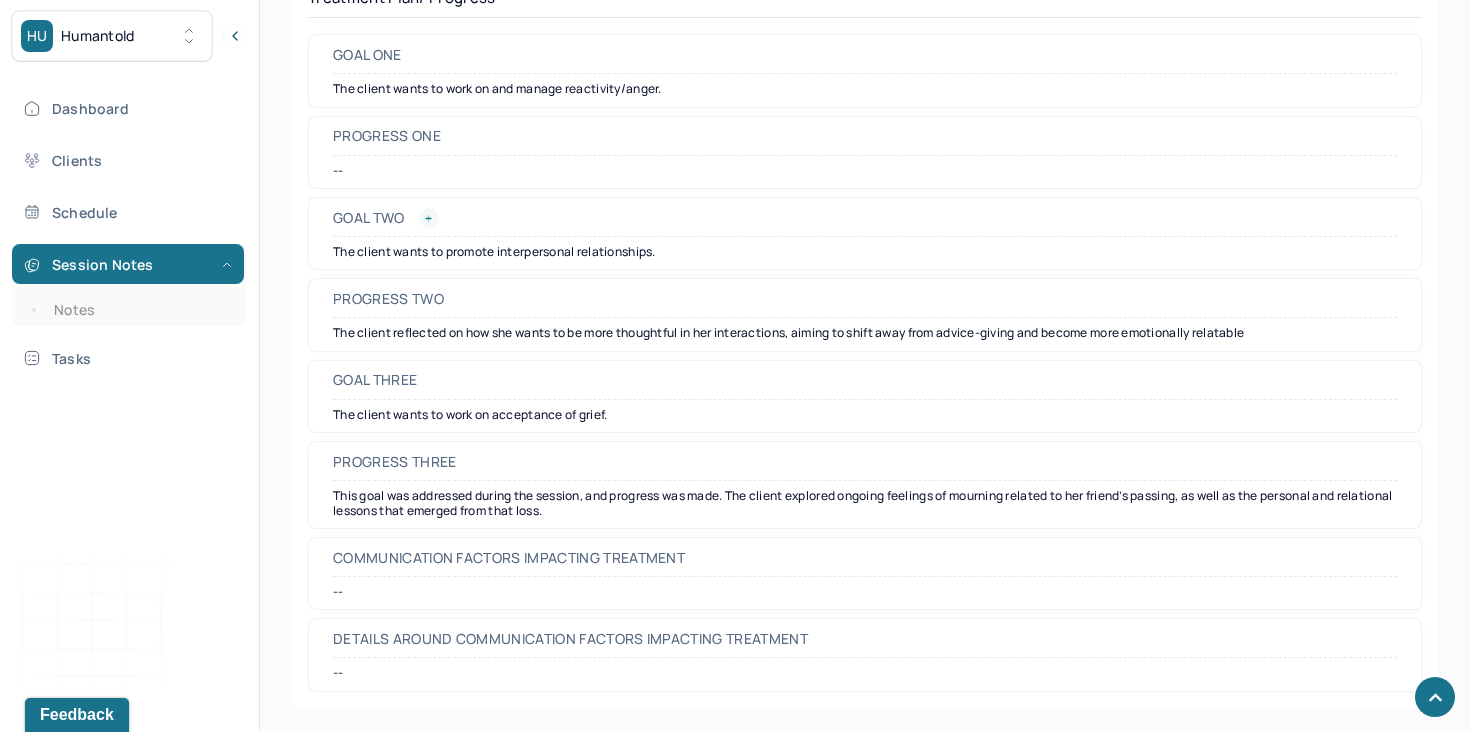 scroll, scrollTop: 2834, scrollLeft: 0, axis: vertical 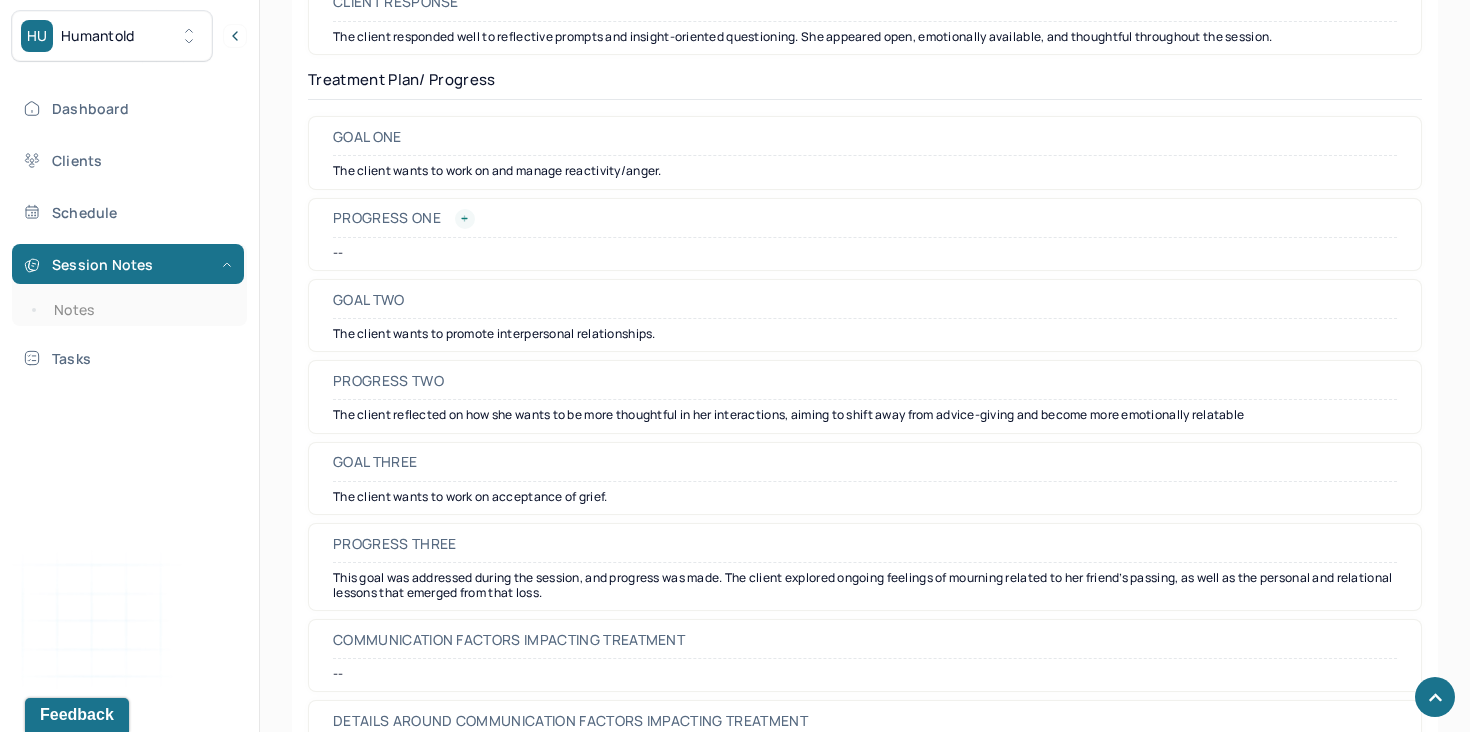 click 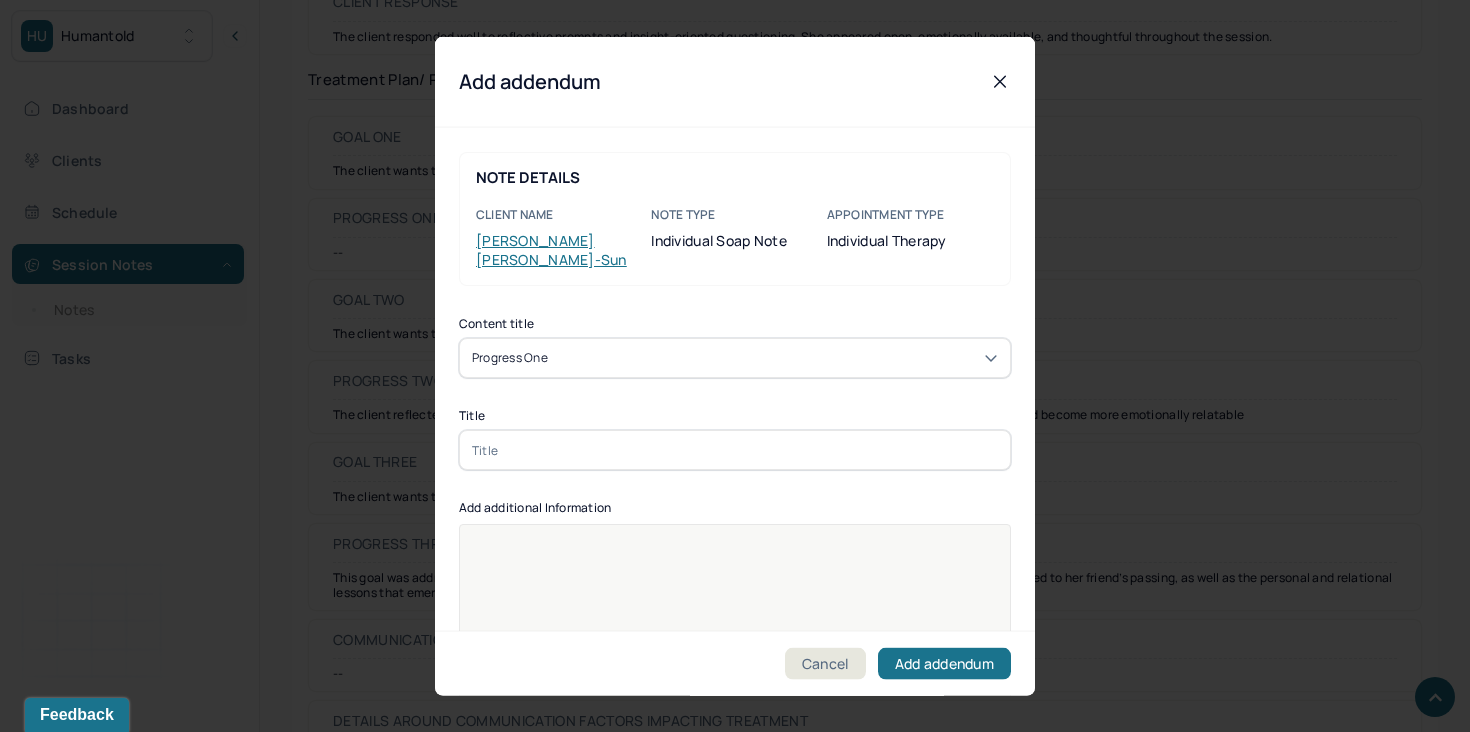 click at bounding box center (735, 450) 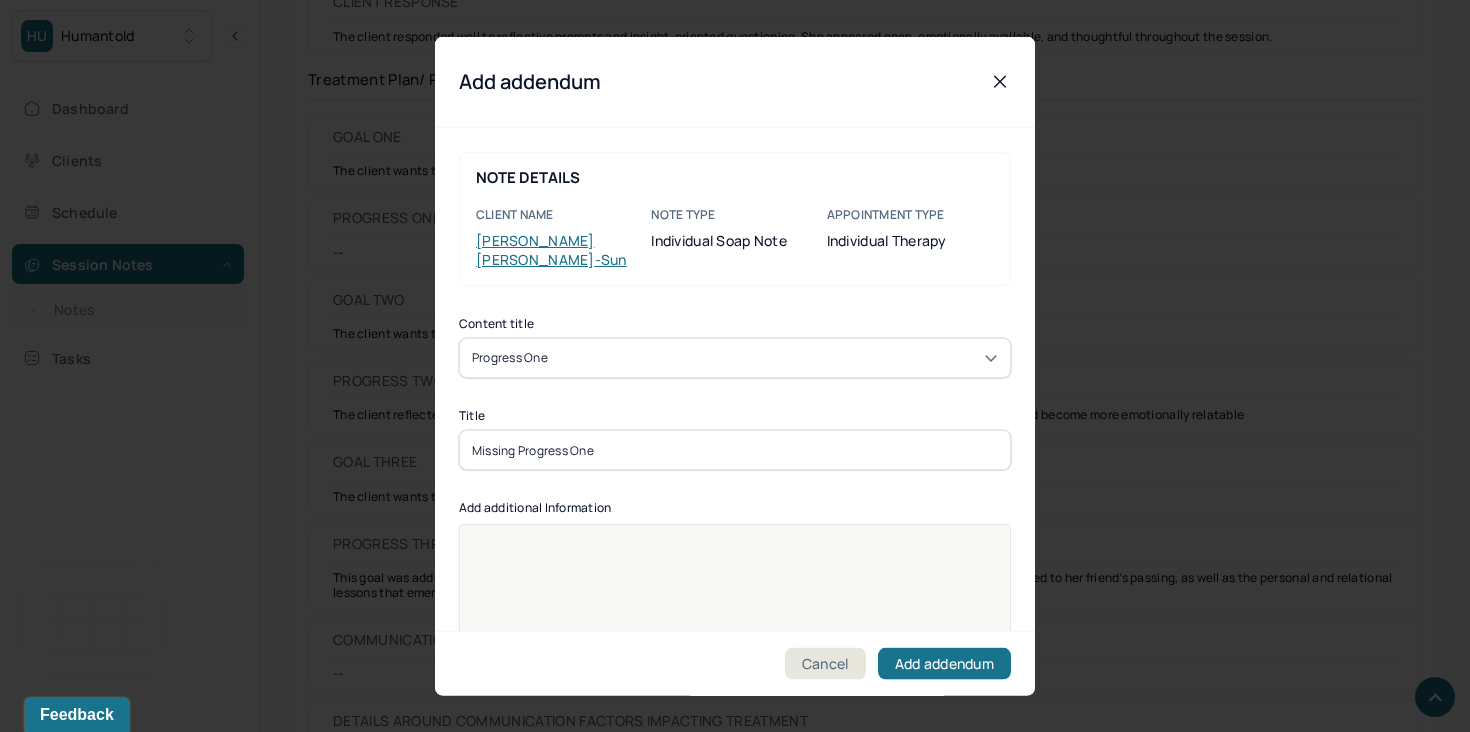 type on "Missing Progress One" 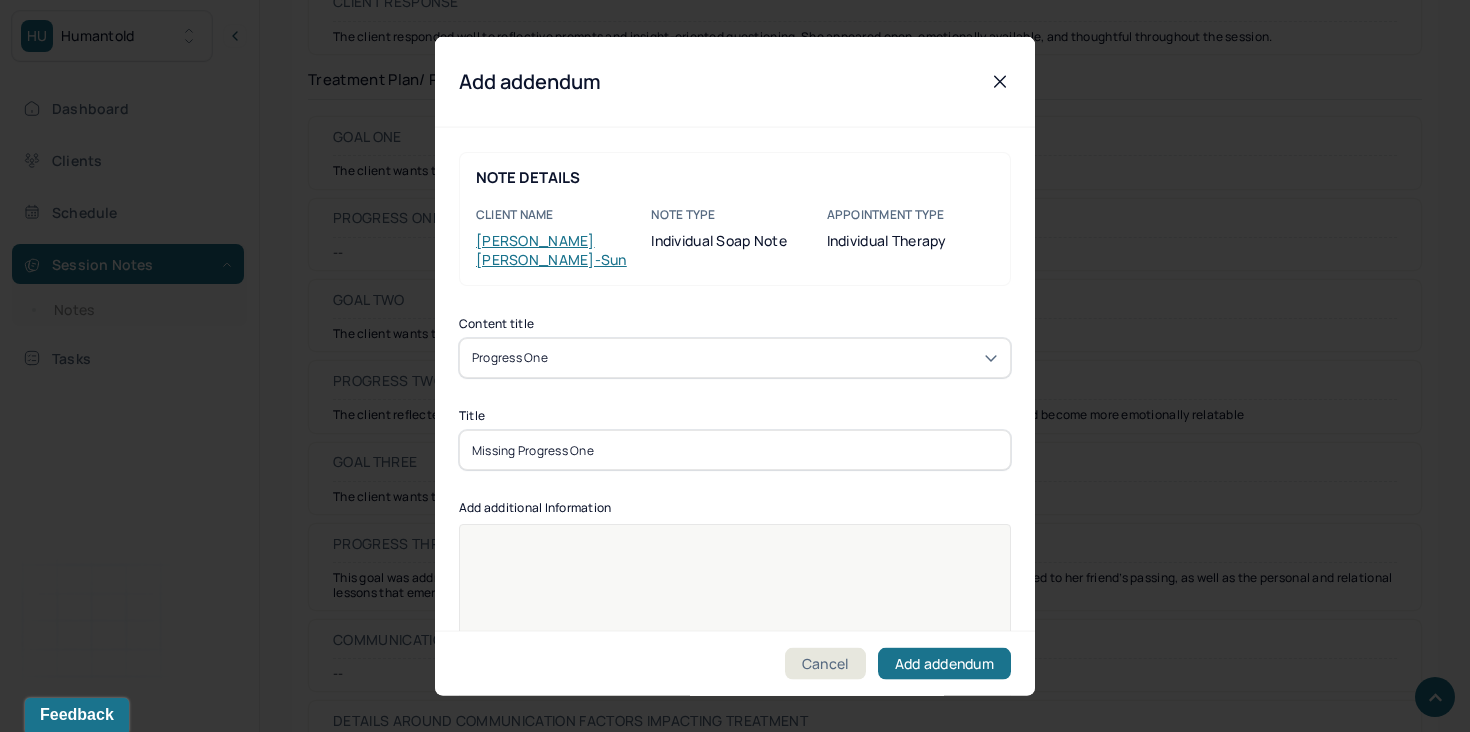click at bounding box center [735, 637] 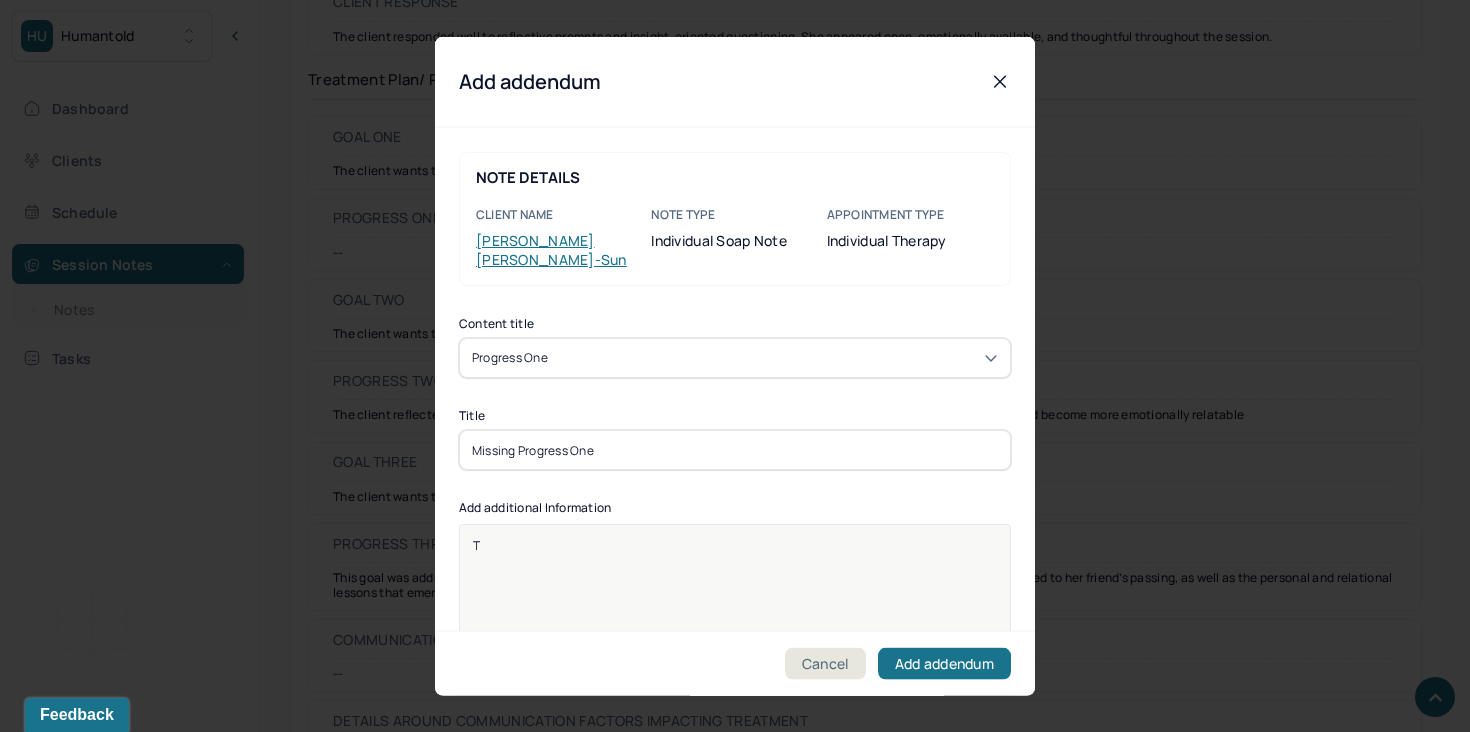 type 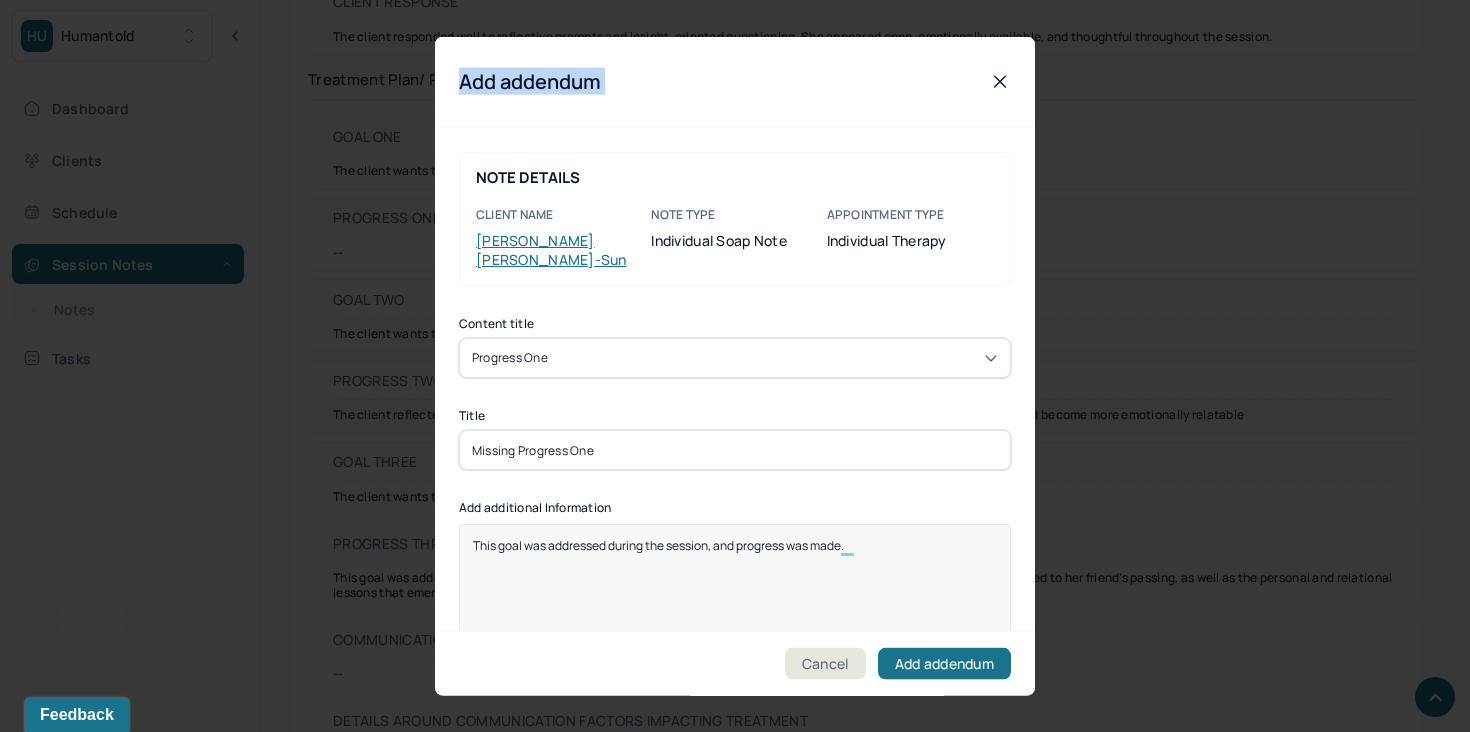 drag, startPoint x: 747, startPoint y: 39, endPoint x: 897, endPoint y: 139, distance: 180.27756 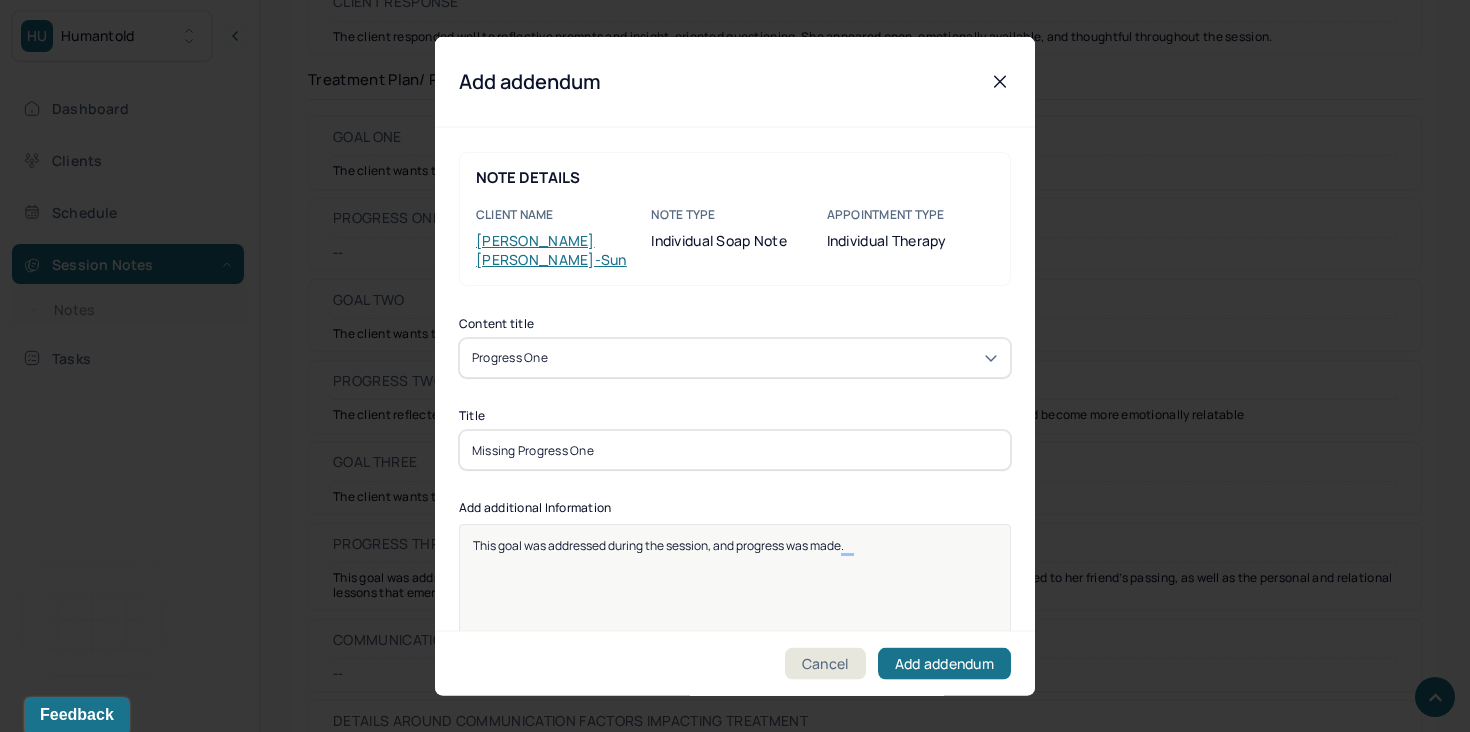 click on "Add addendum" at bounding box center [735, 82] 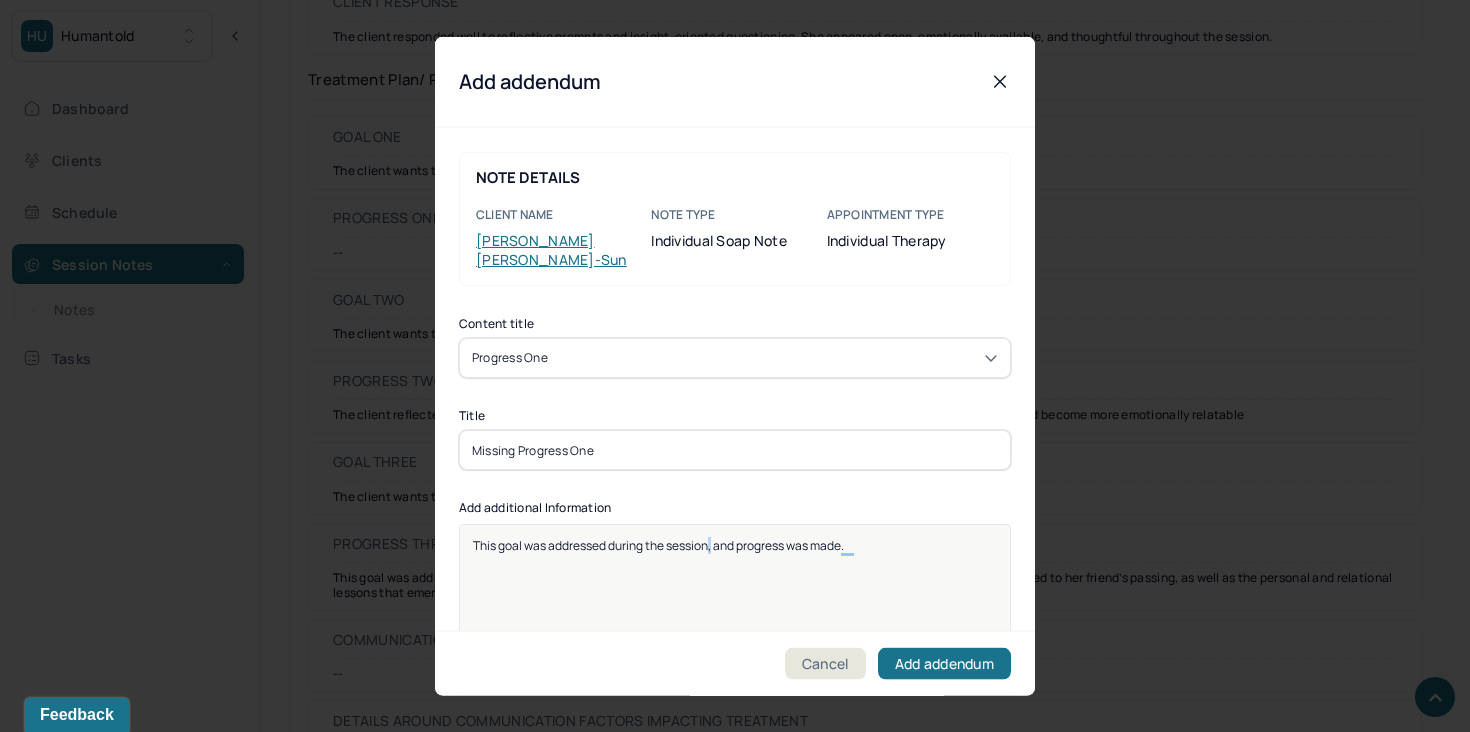 click on "This goal was addressed during the session, and progress was made." at bounding box center [658, 545] 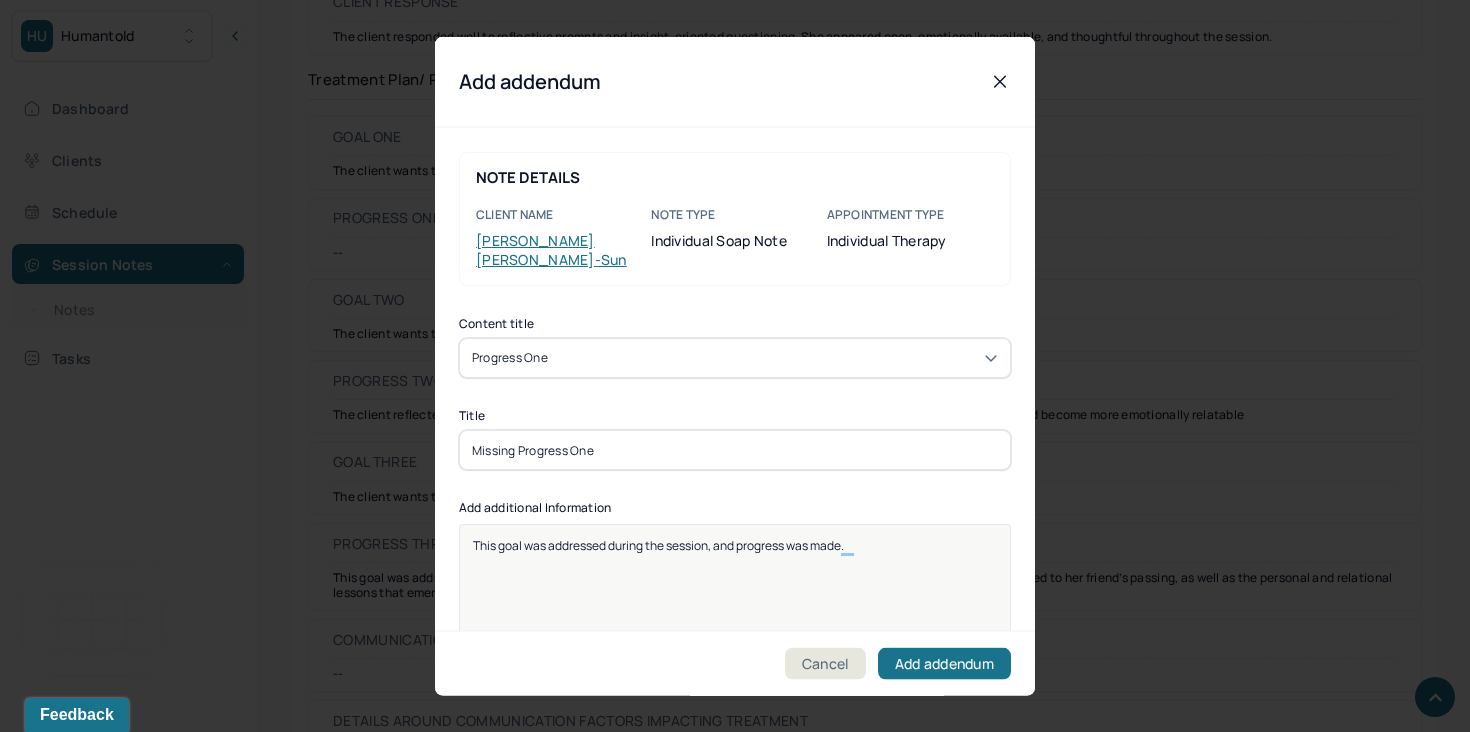 click on "Missing Progress One" at bounding box center [735, 450] 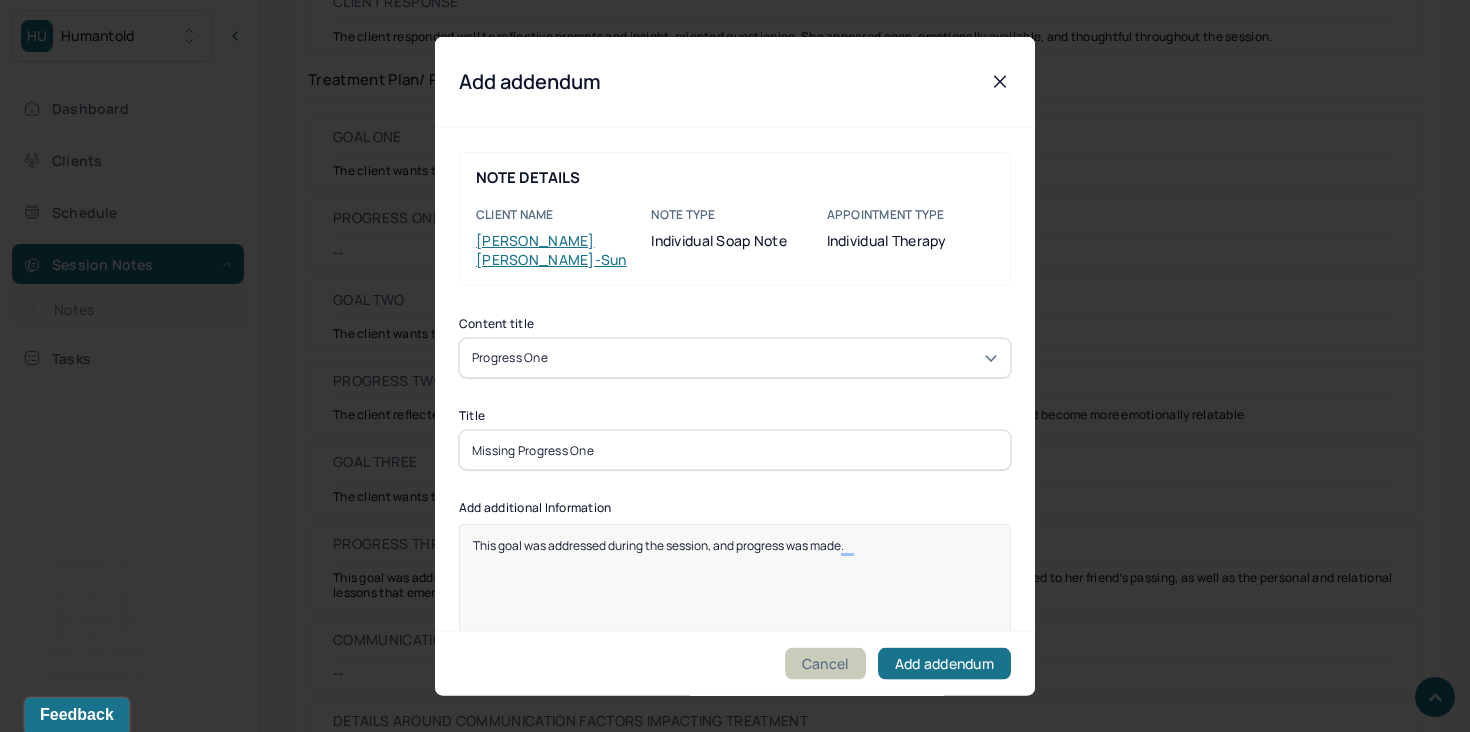 click on "Cancel" at bounding box center [825, 663] 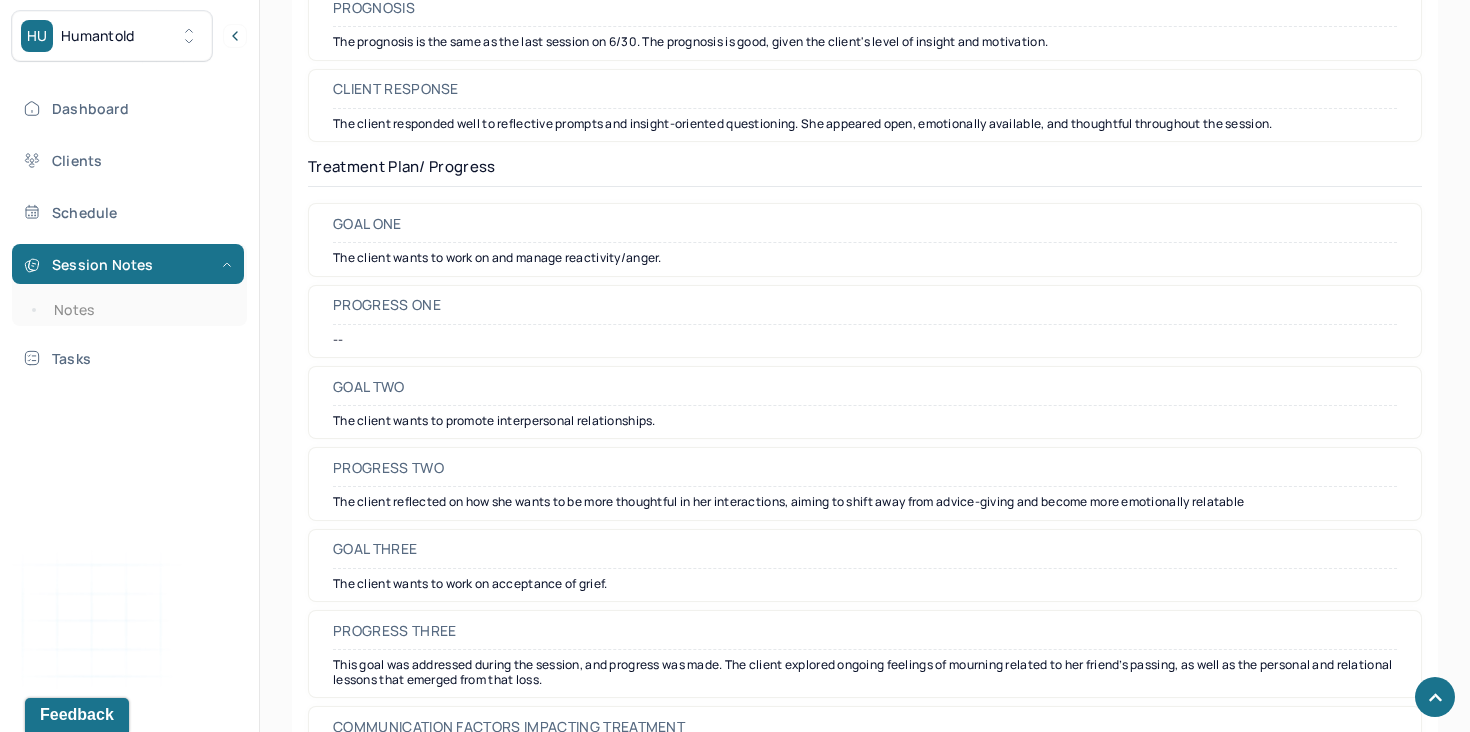 scroll, scrollTop: 2921, scrollLeft: 0, axis: vertical 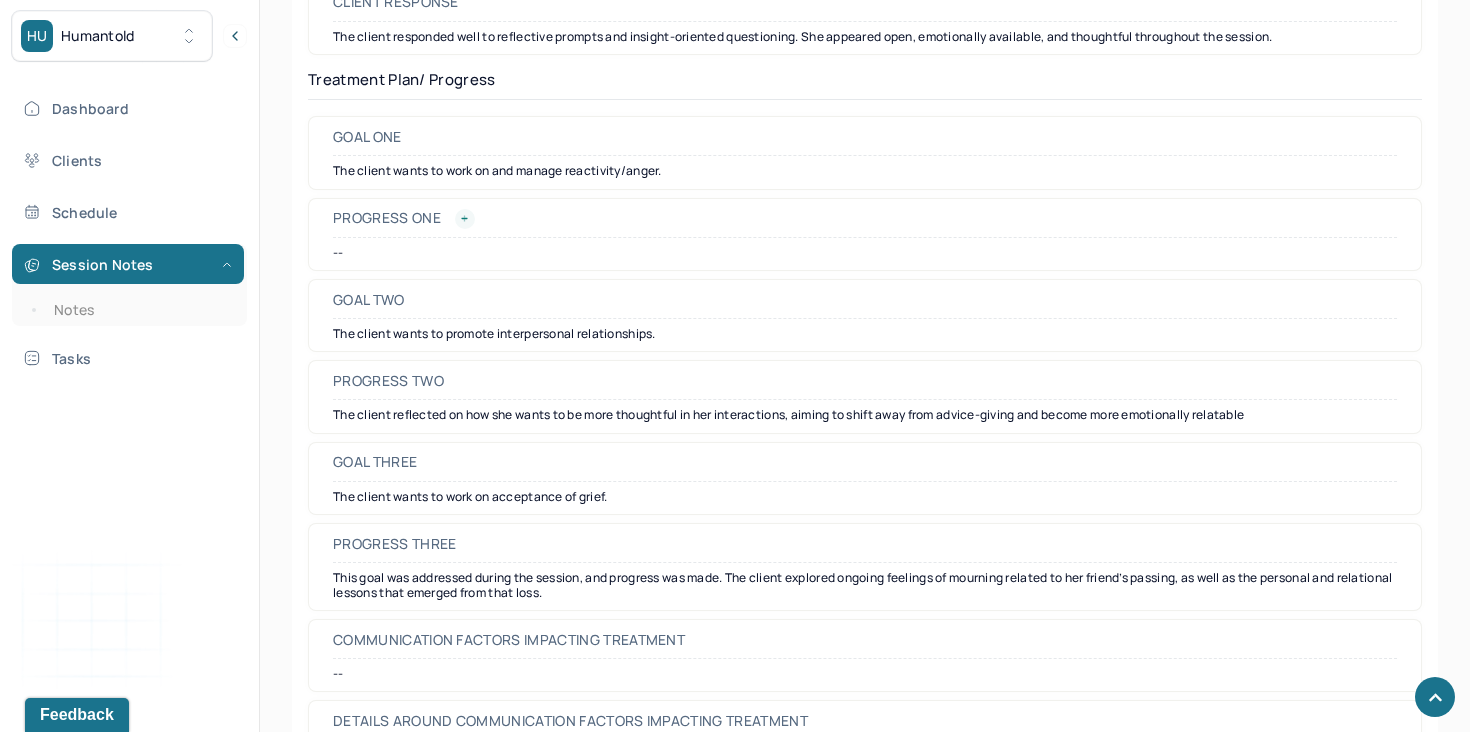 click 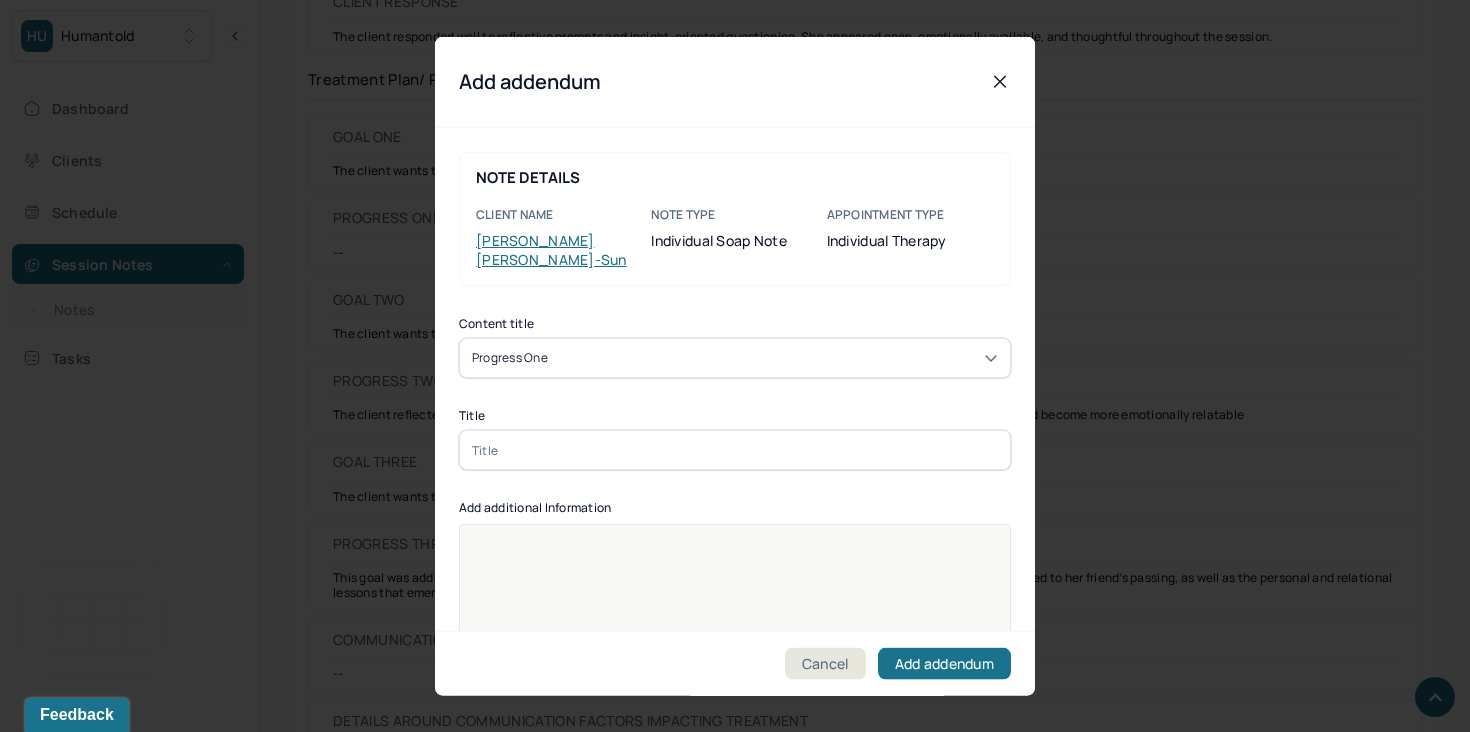 click at bounding box center [735, 450] 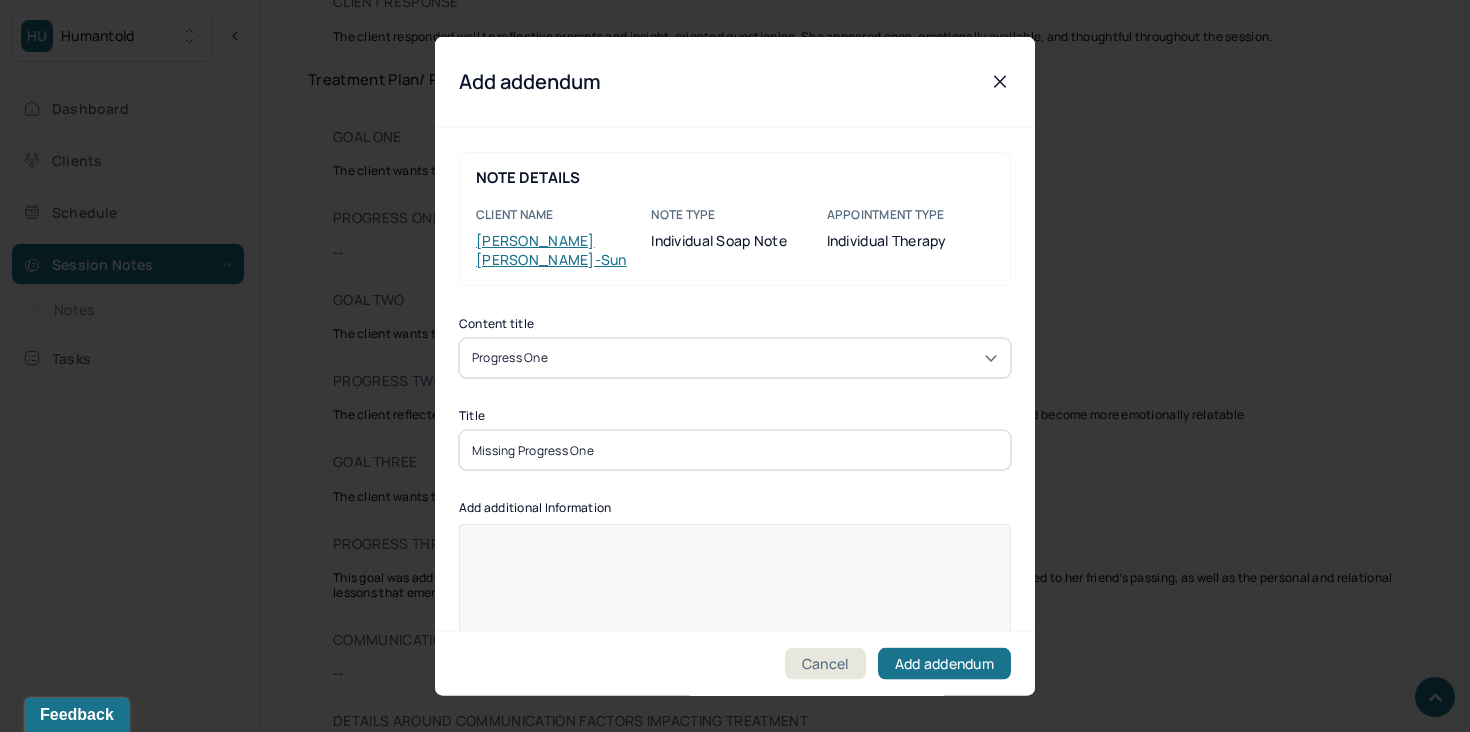 type on "Missing Progress One" 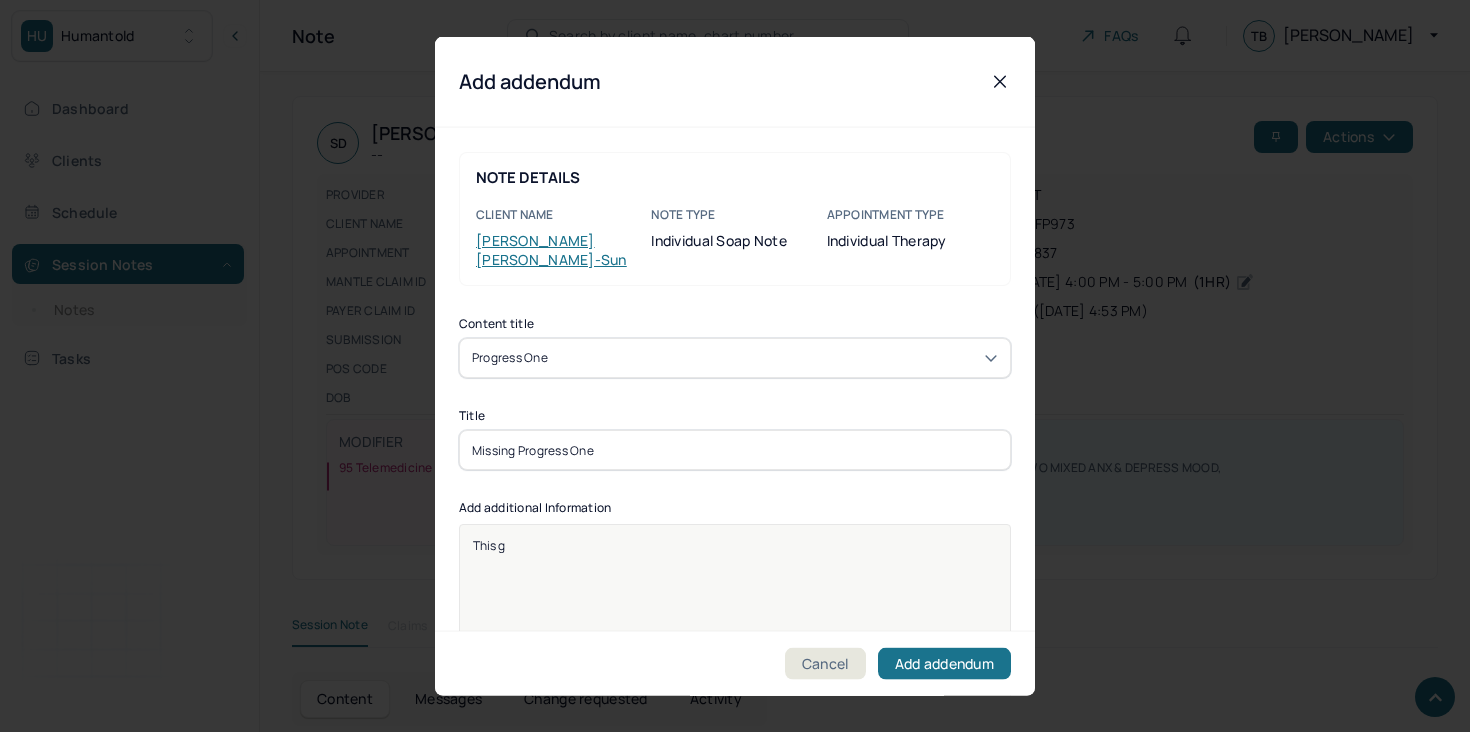 type 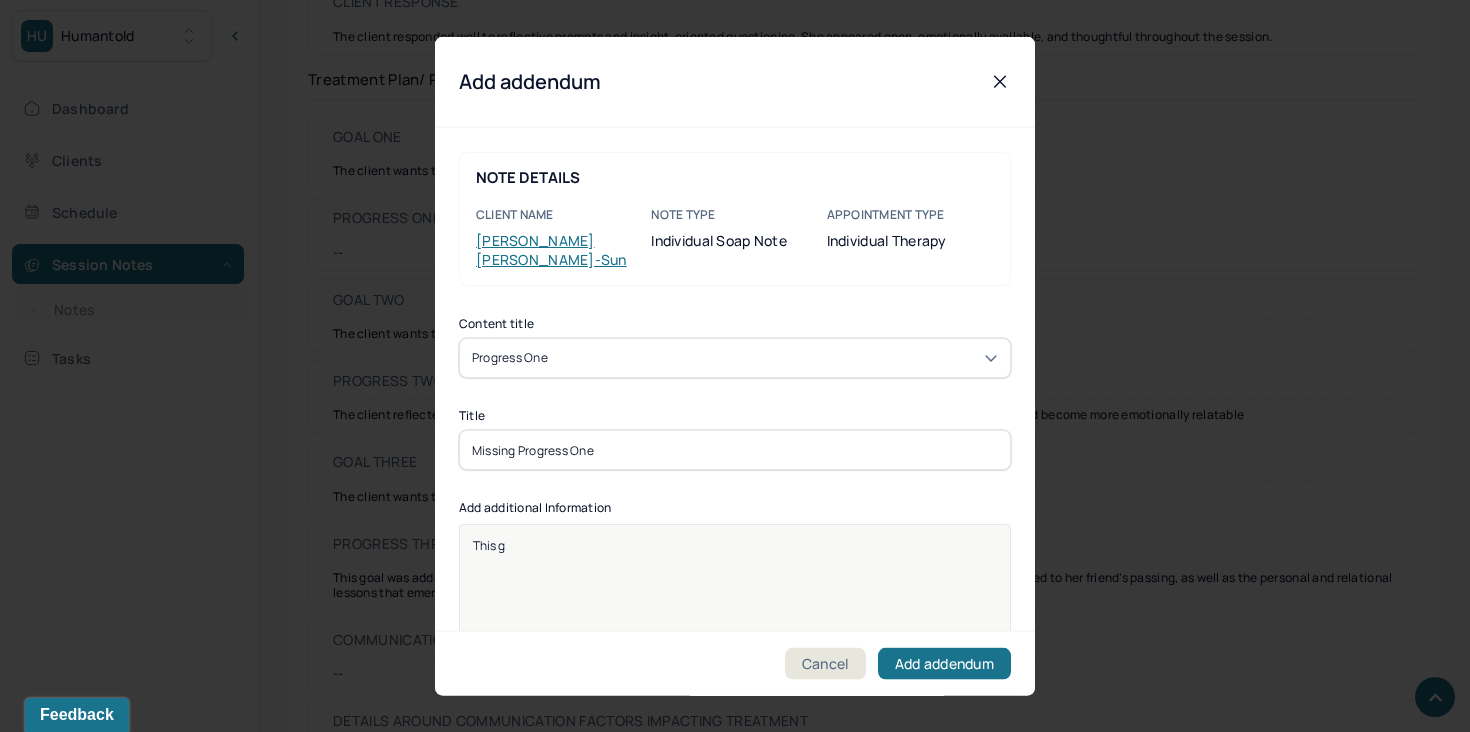 scroll, scrollTop: 0, scrollLeft: 0, axis: both 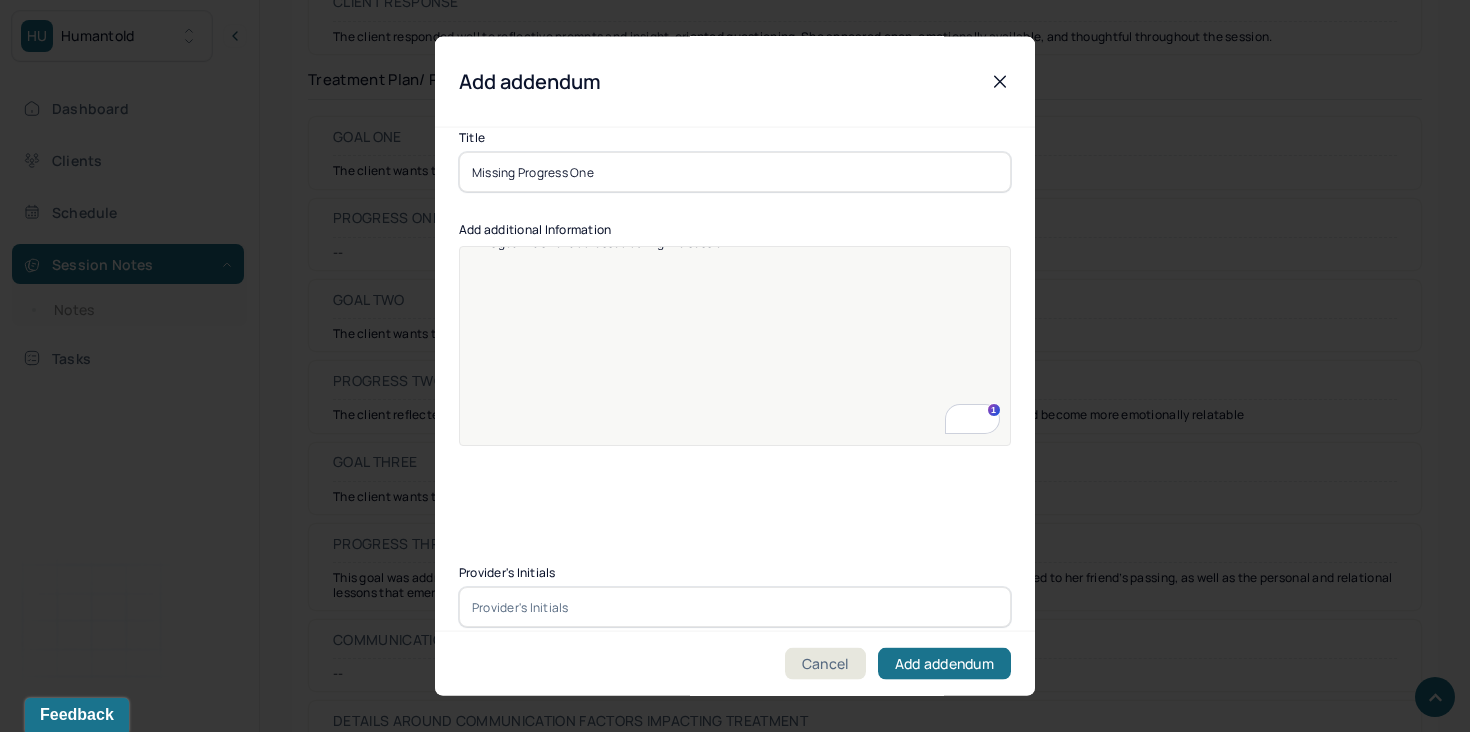 click at bounding box center [735, 607] 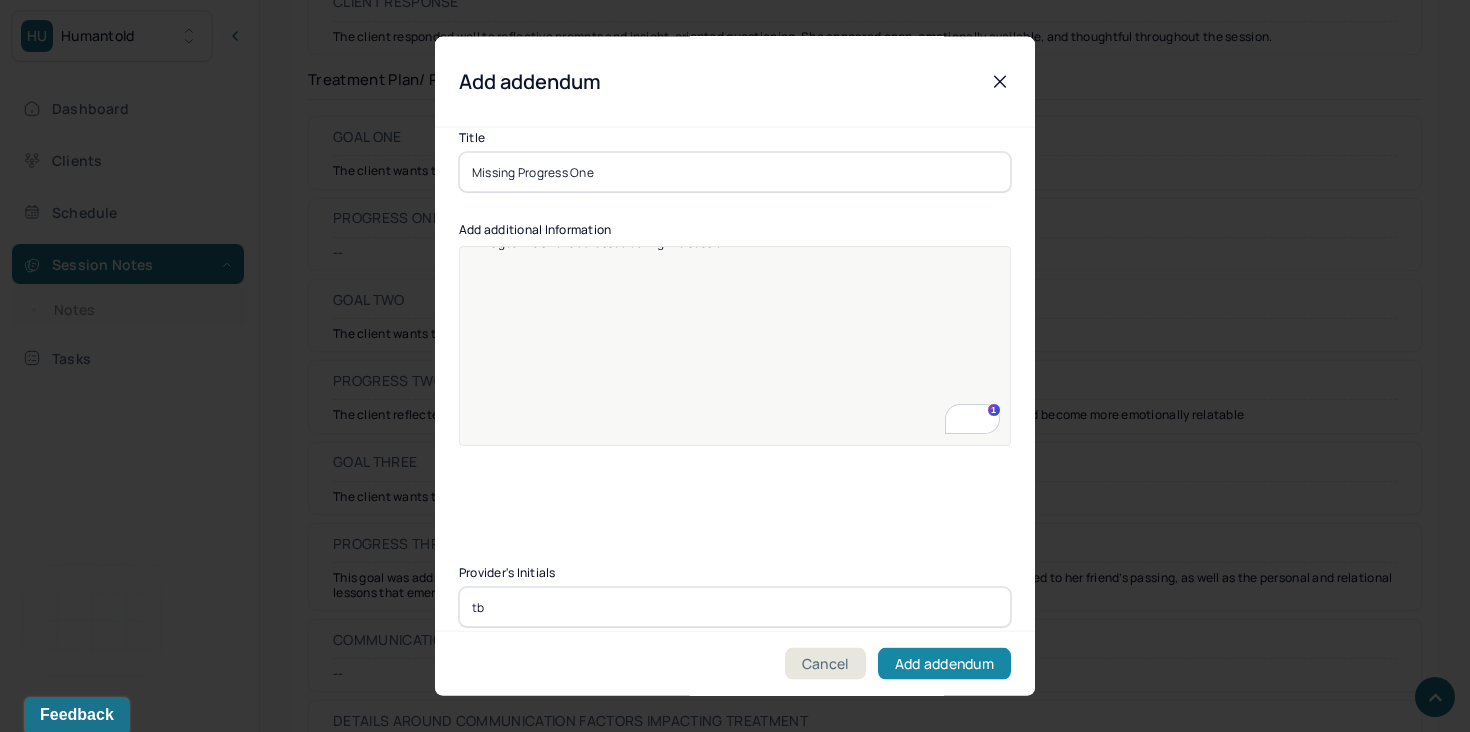 type on "tb" 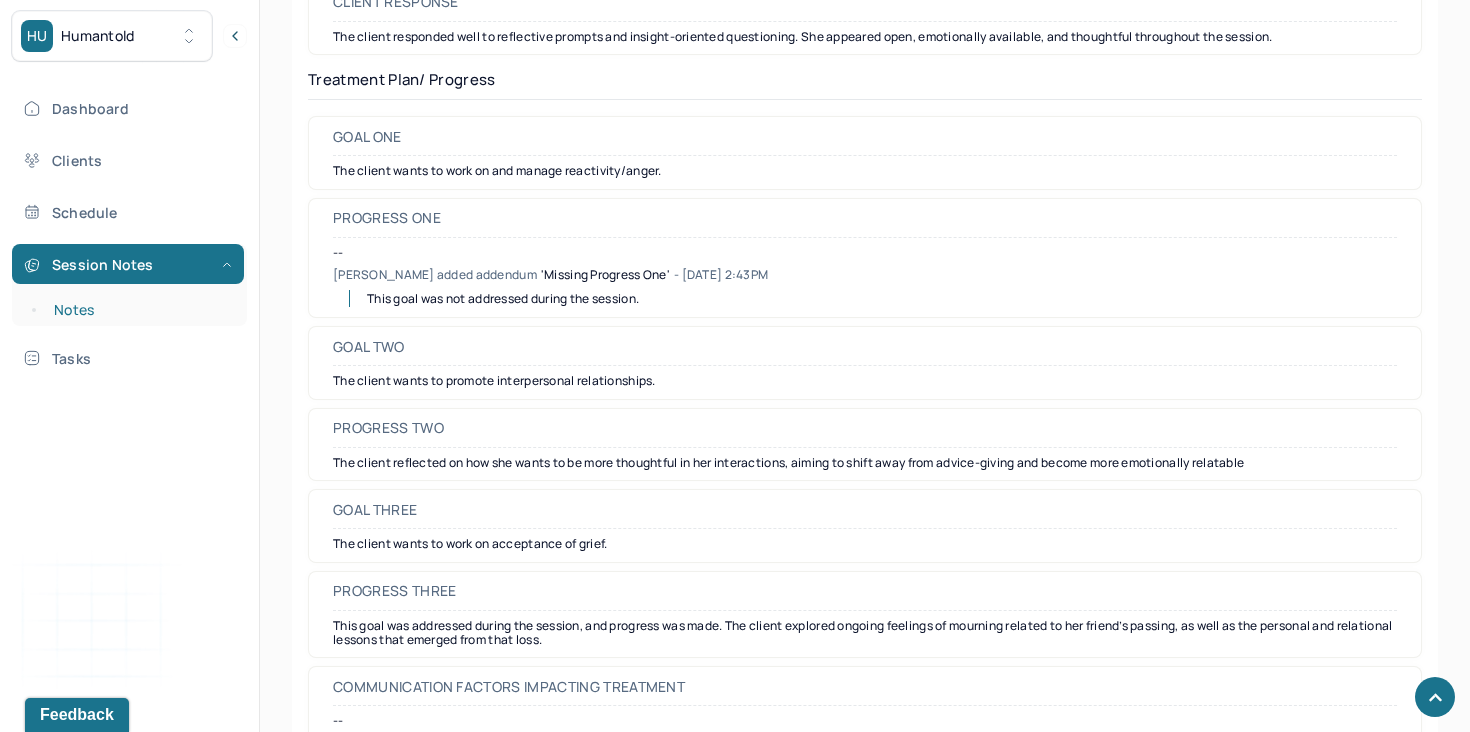 click on "Notes" at bounding box center (139, 310) 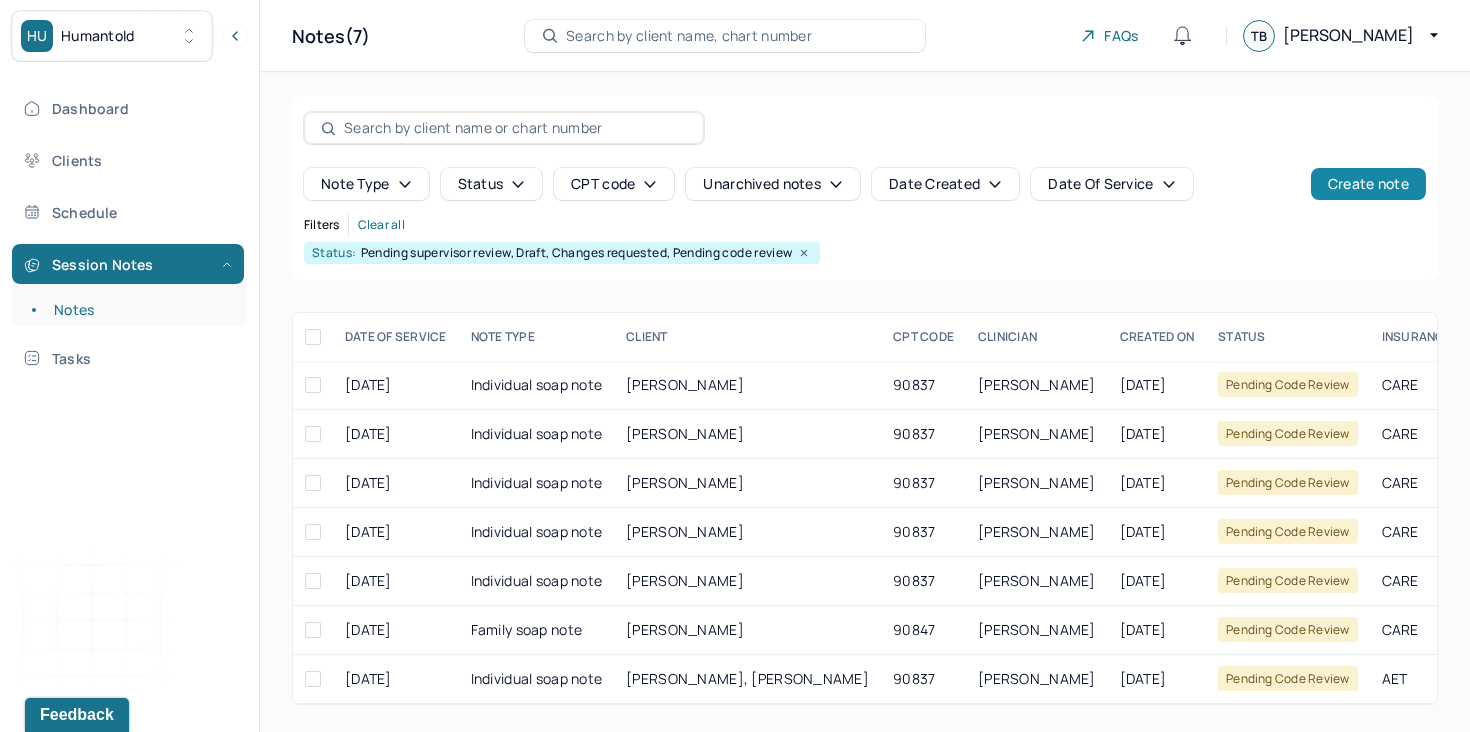 click on "Create note" at bounding box center [1368, 184] 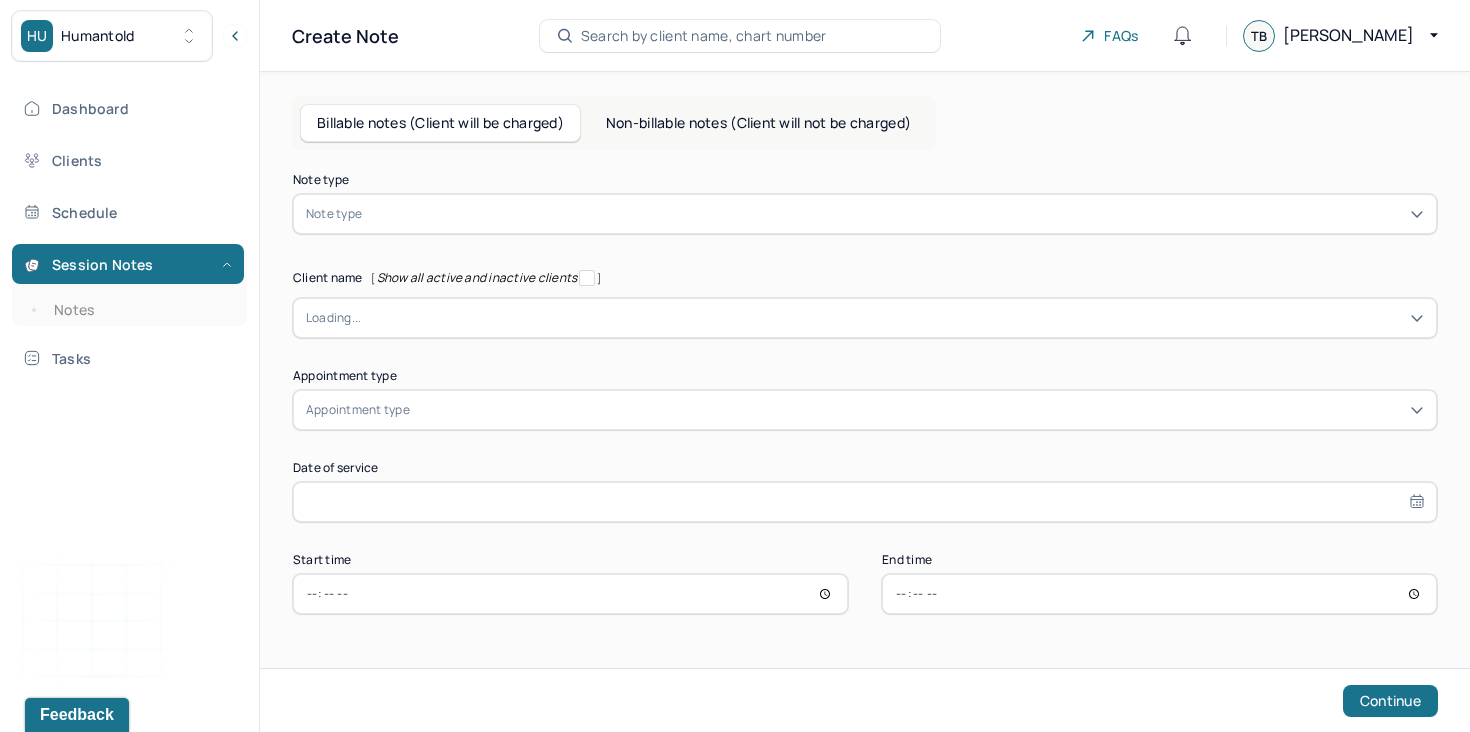 click on "Note type" at bounding box center (865, 214) 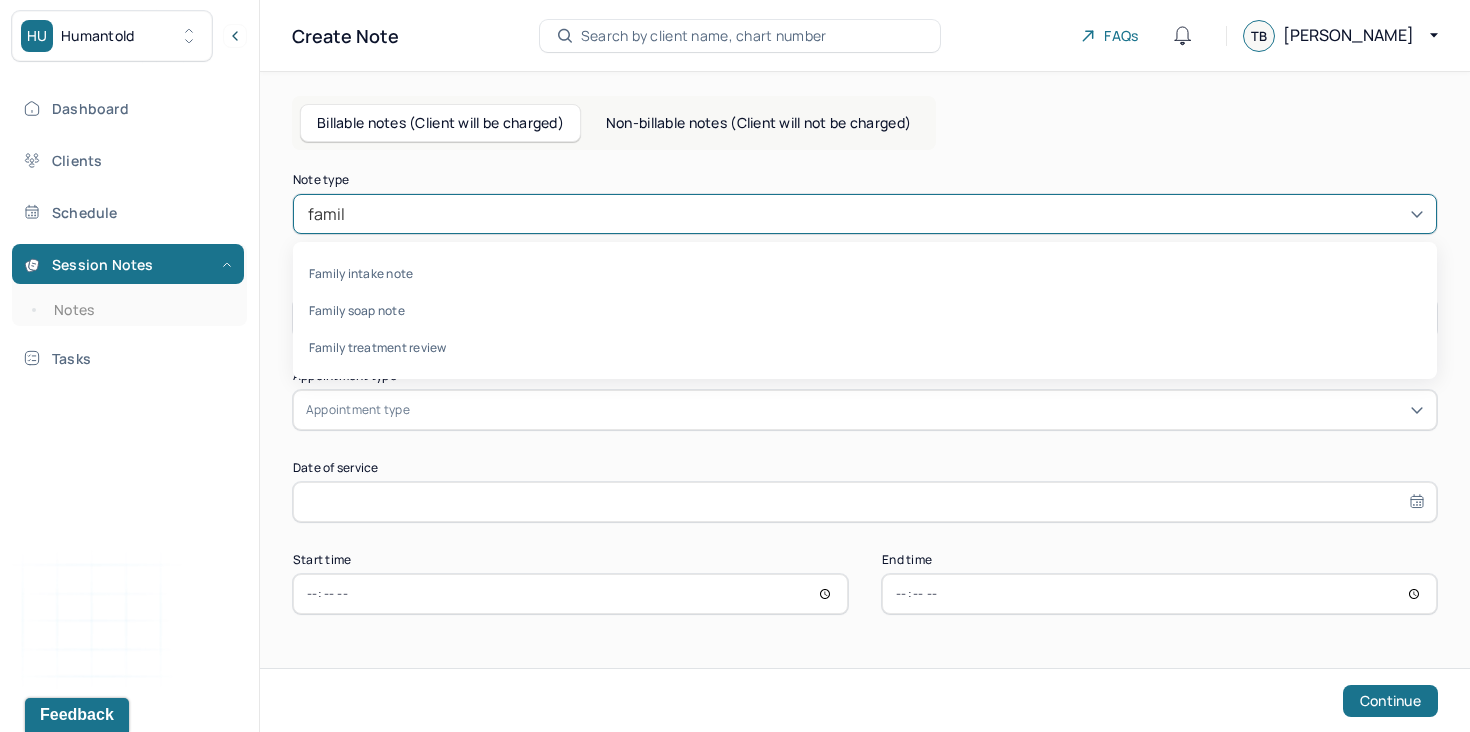 type on "family" 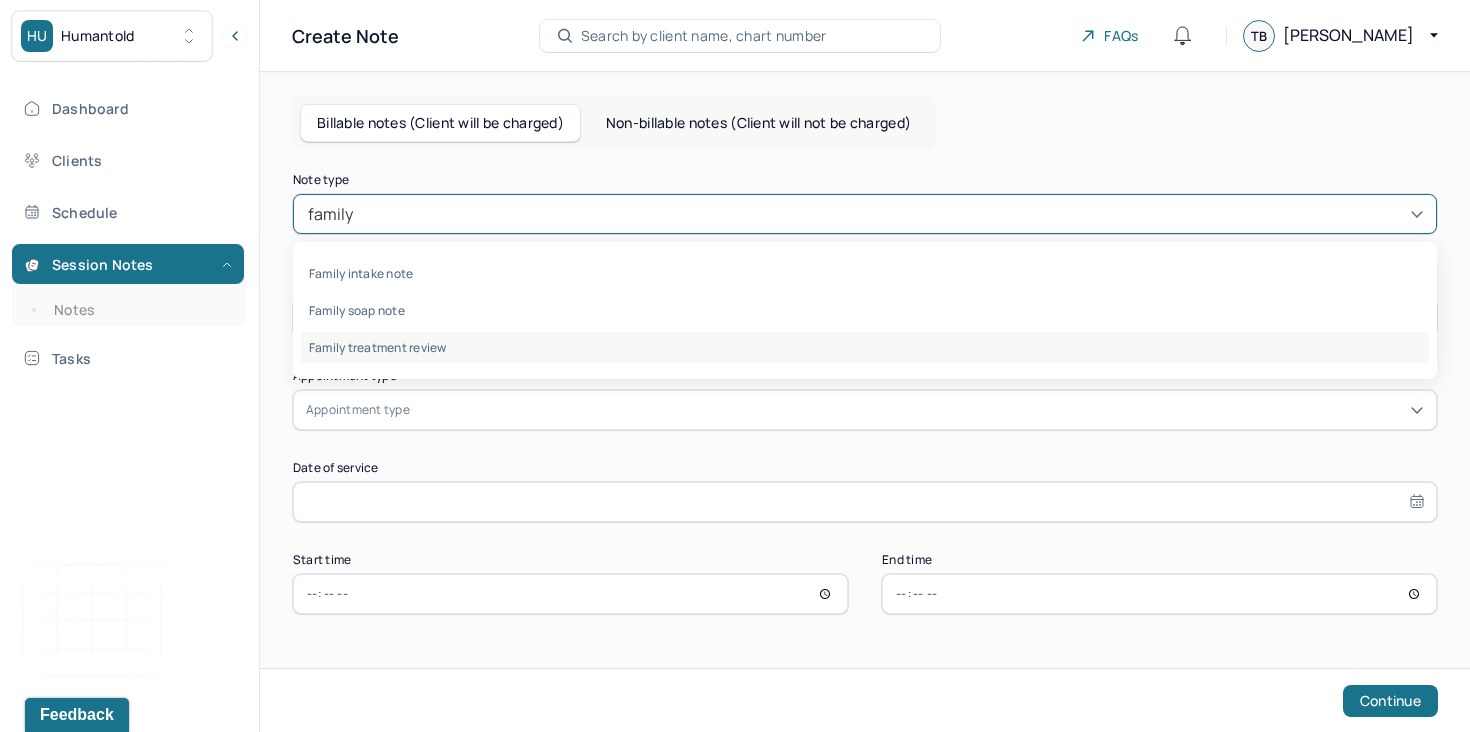 click on "Family treatment review" at bounding box center [865, 347] 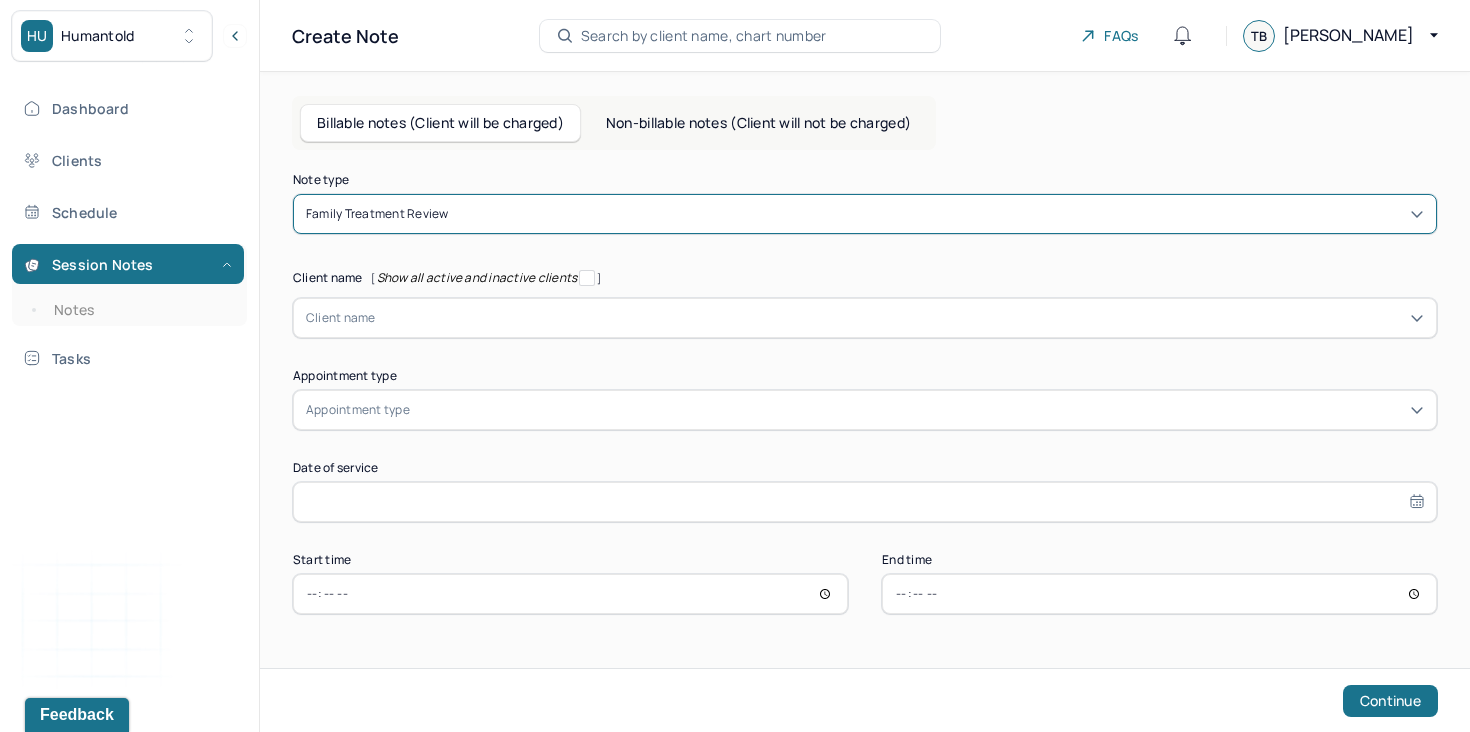 click on "Client name" at bounding box center [865, 318] 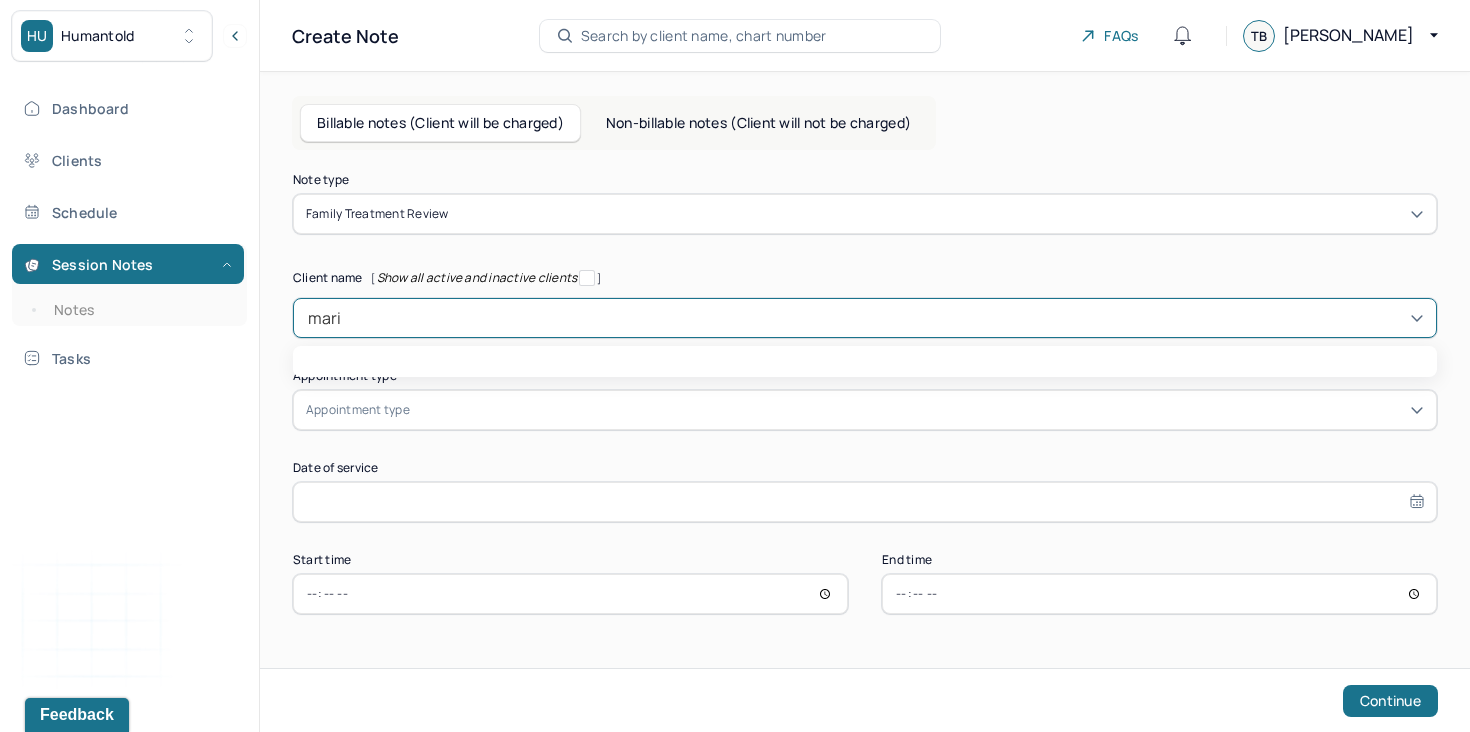 type on "maris" 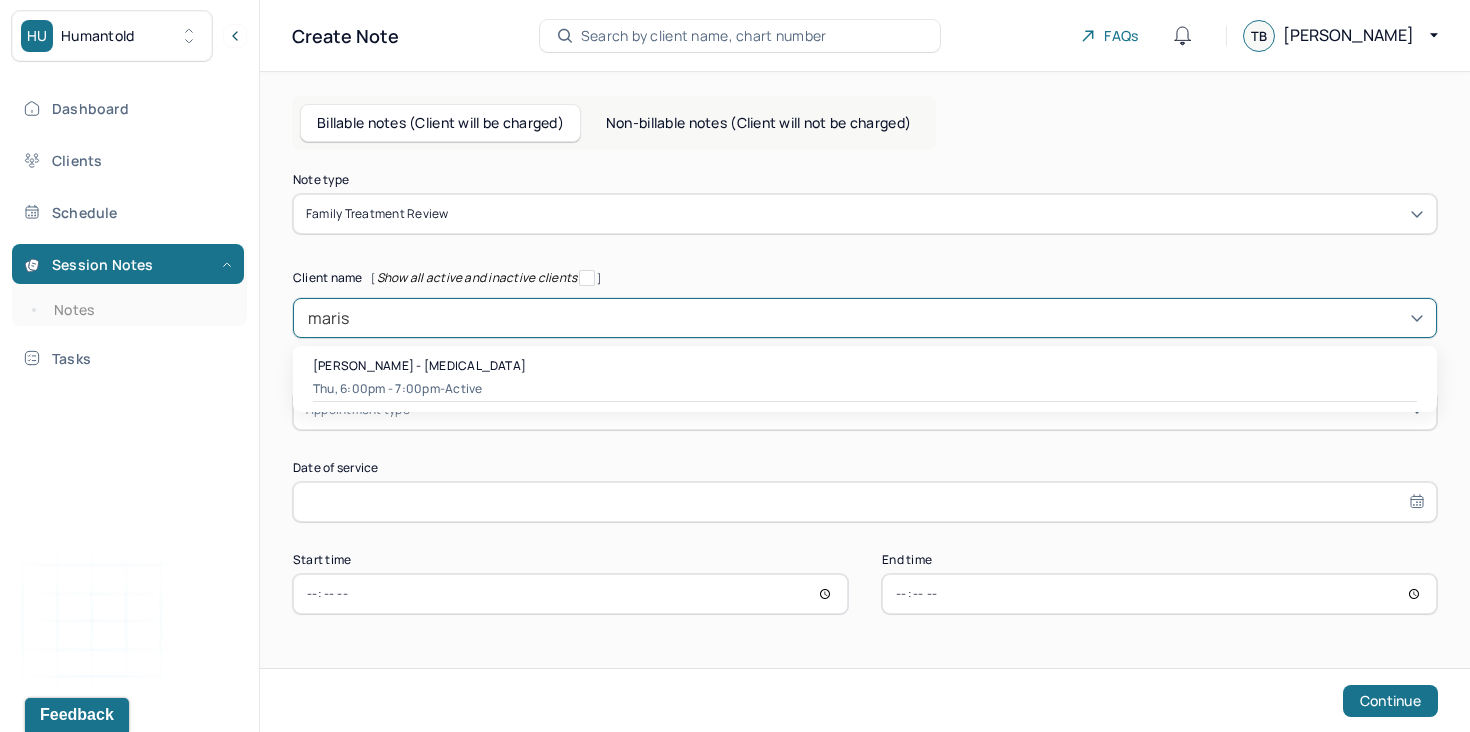 click on "Marisa Rozzi - Family therapy" at bounding box center [419, 365] 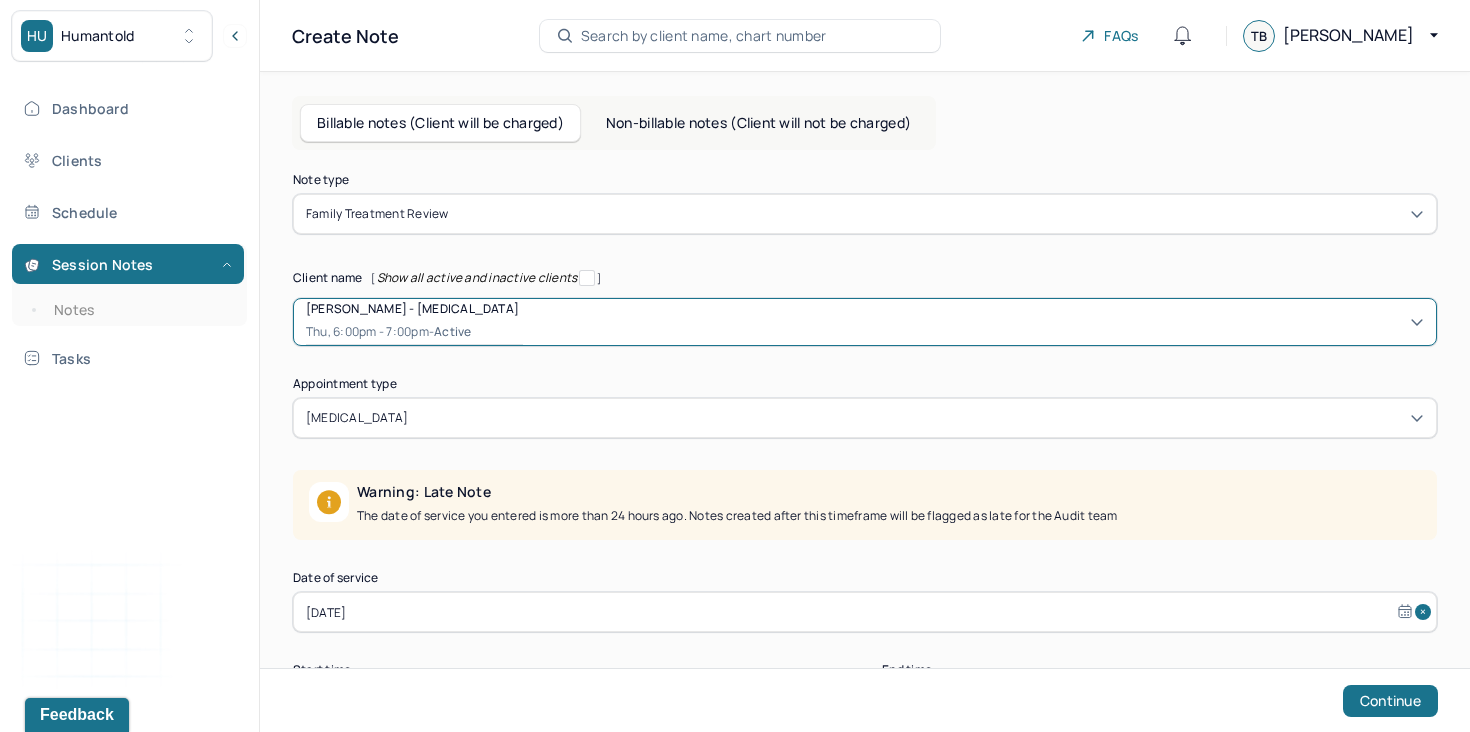 scroll, scrollTop: 97, scrollLeft: 0, axis: vertical 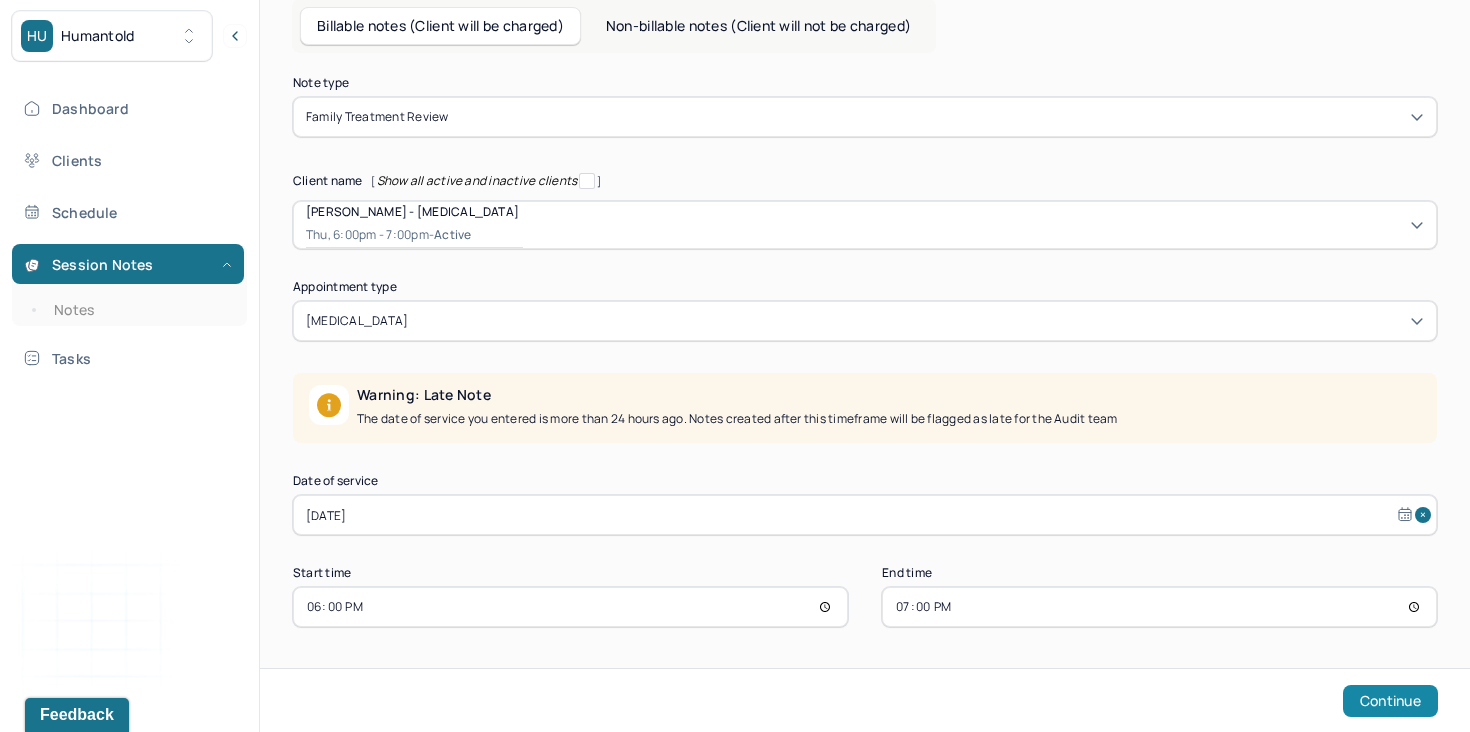 click on "Continue" at bounding box center (1390, 701) 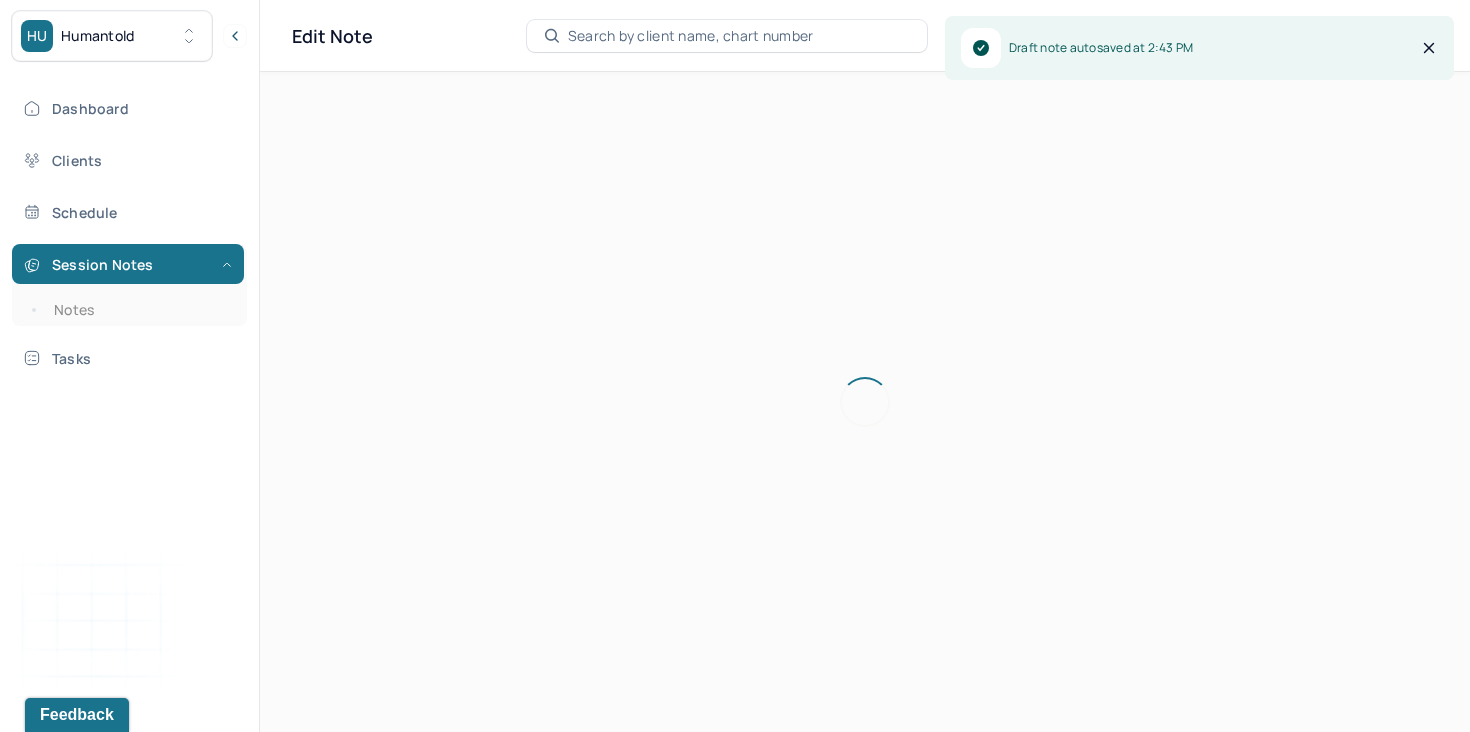 scroll, scrollTop: 0, scrollLeft: 0, axis: both 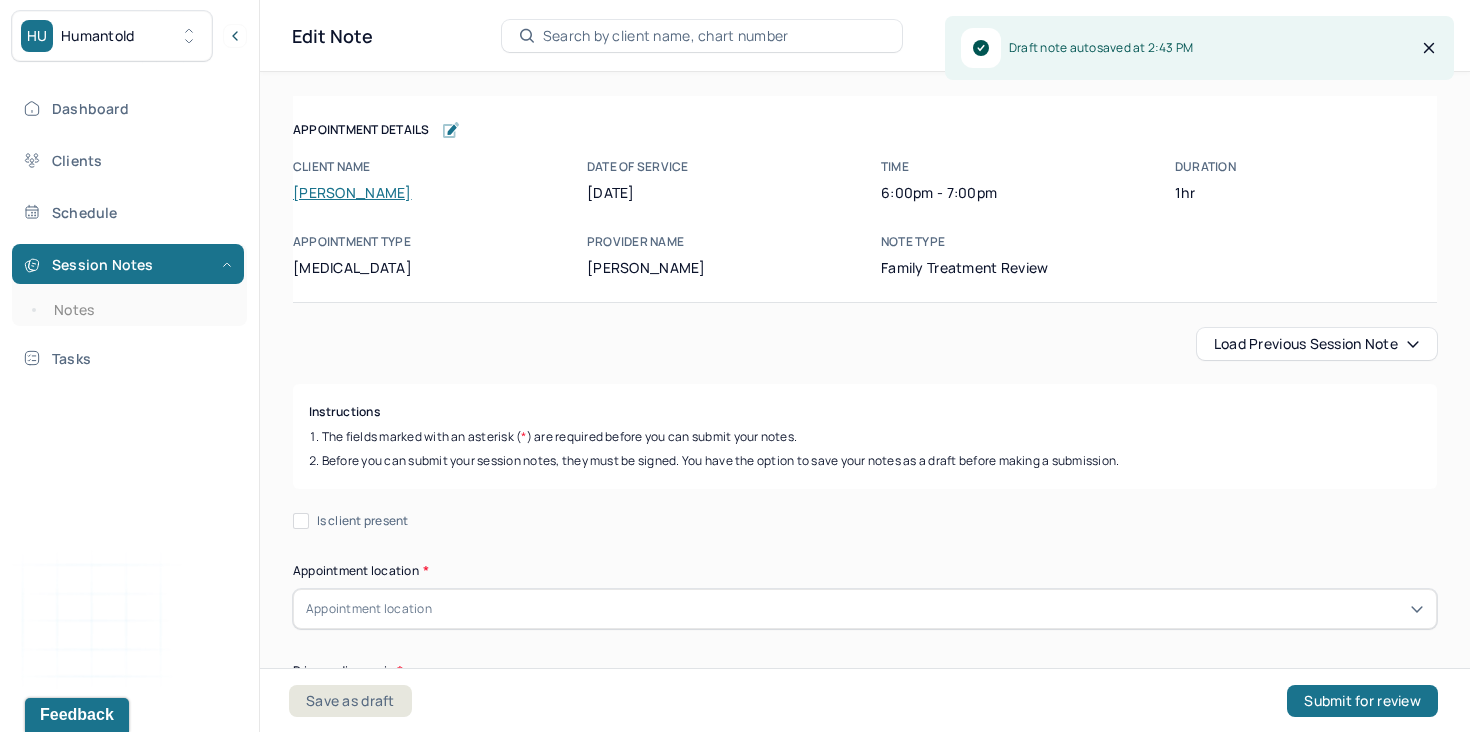 click 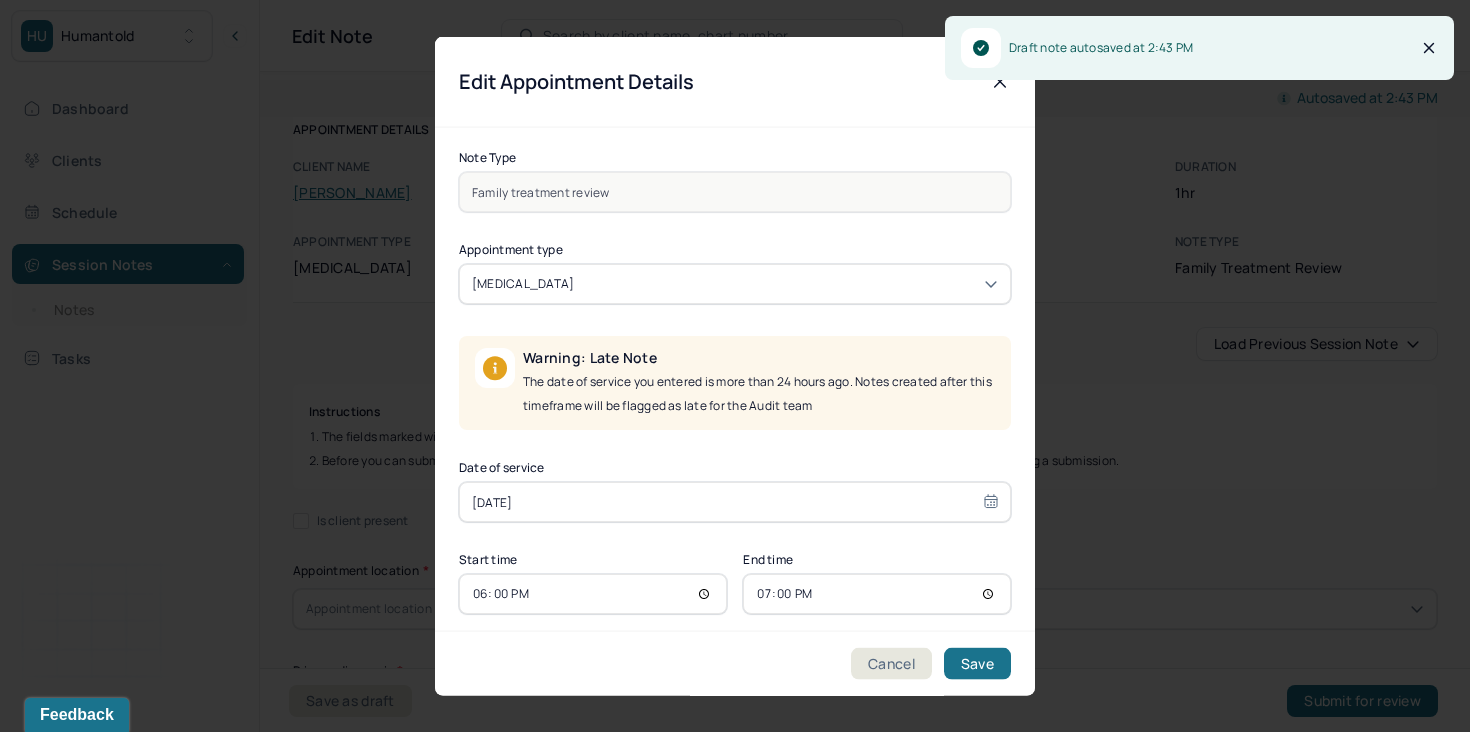 click on "Jul 3, 2025" at bounding box center [735, 502] 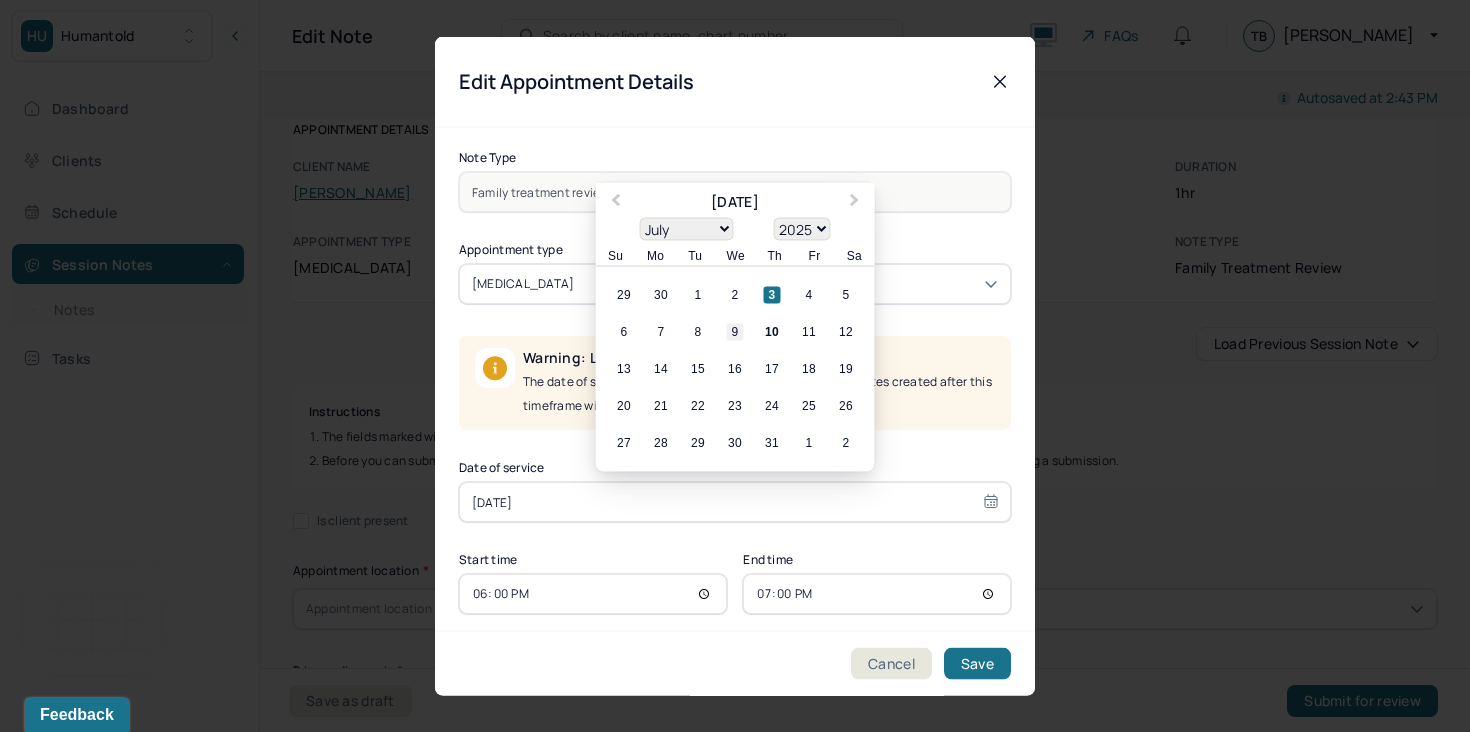 click on "9" at bounding box center [735, 331] 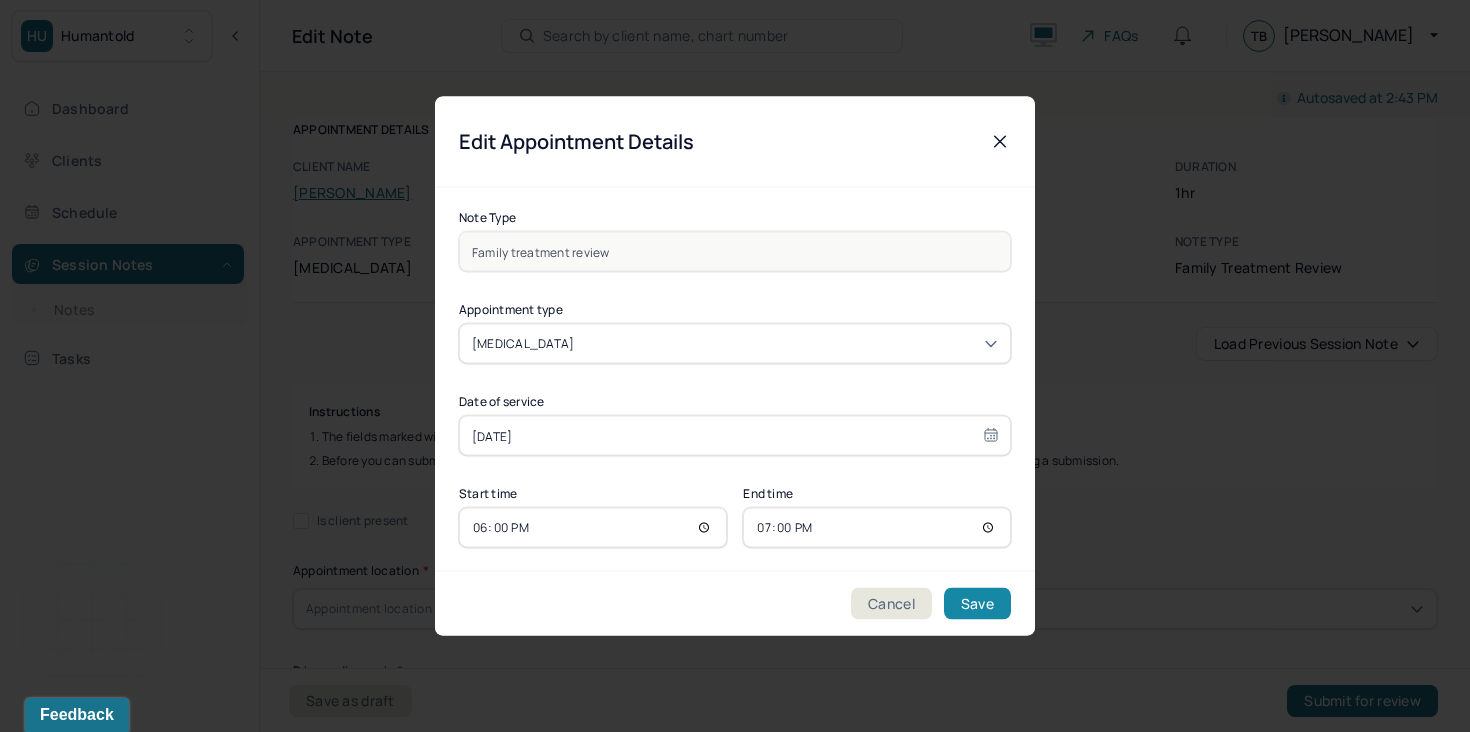 click on "Save" at bounding box center (977, 604) 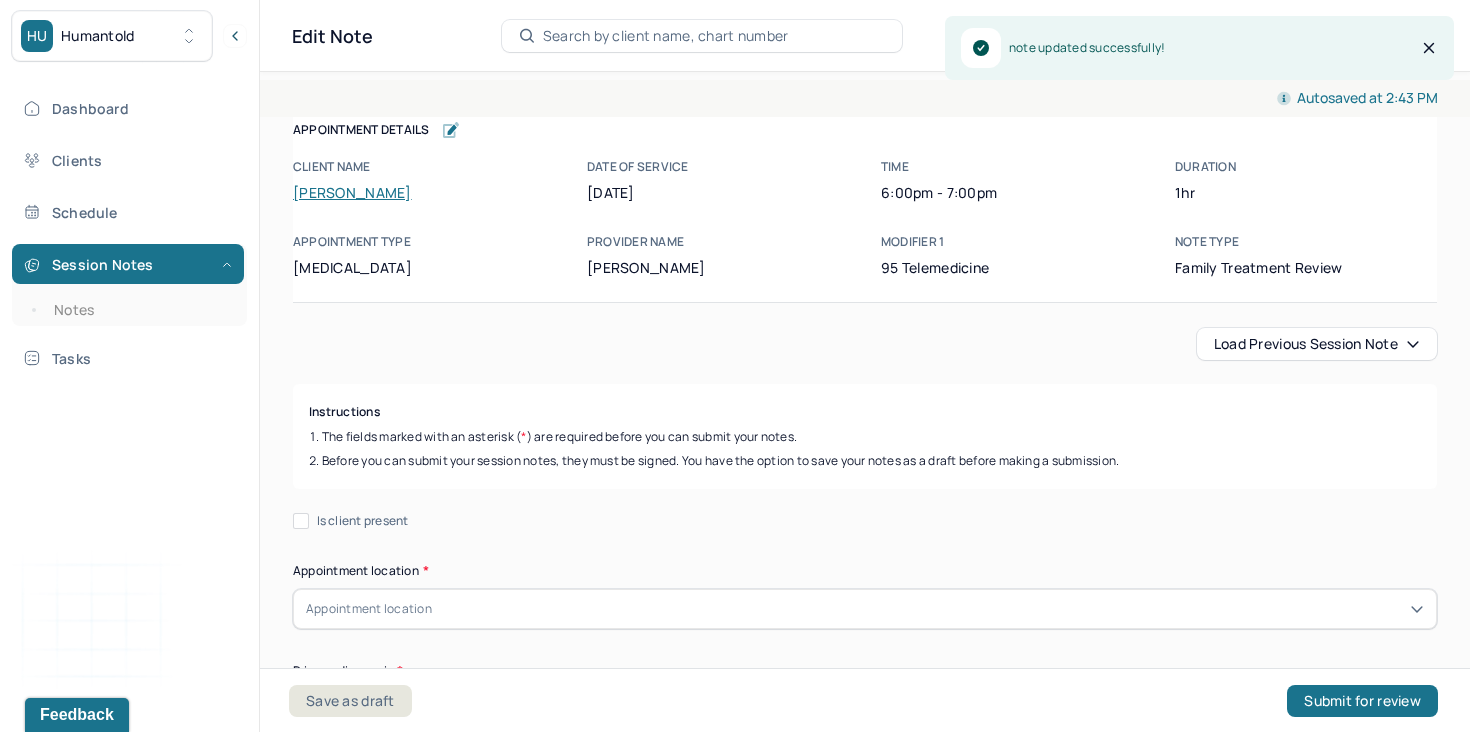 click 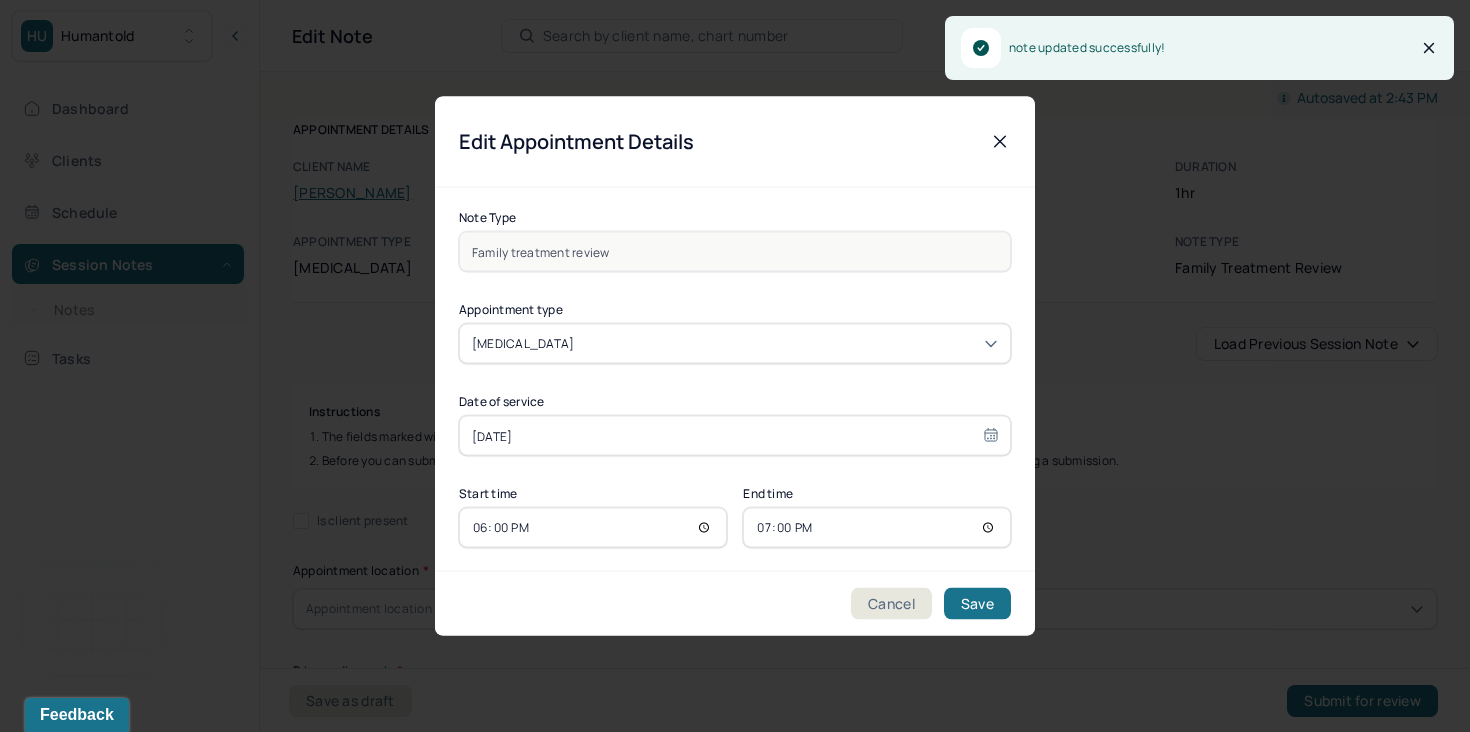 click on "18:00" at bounding box center (593, 528) 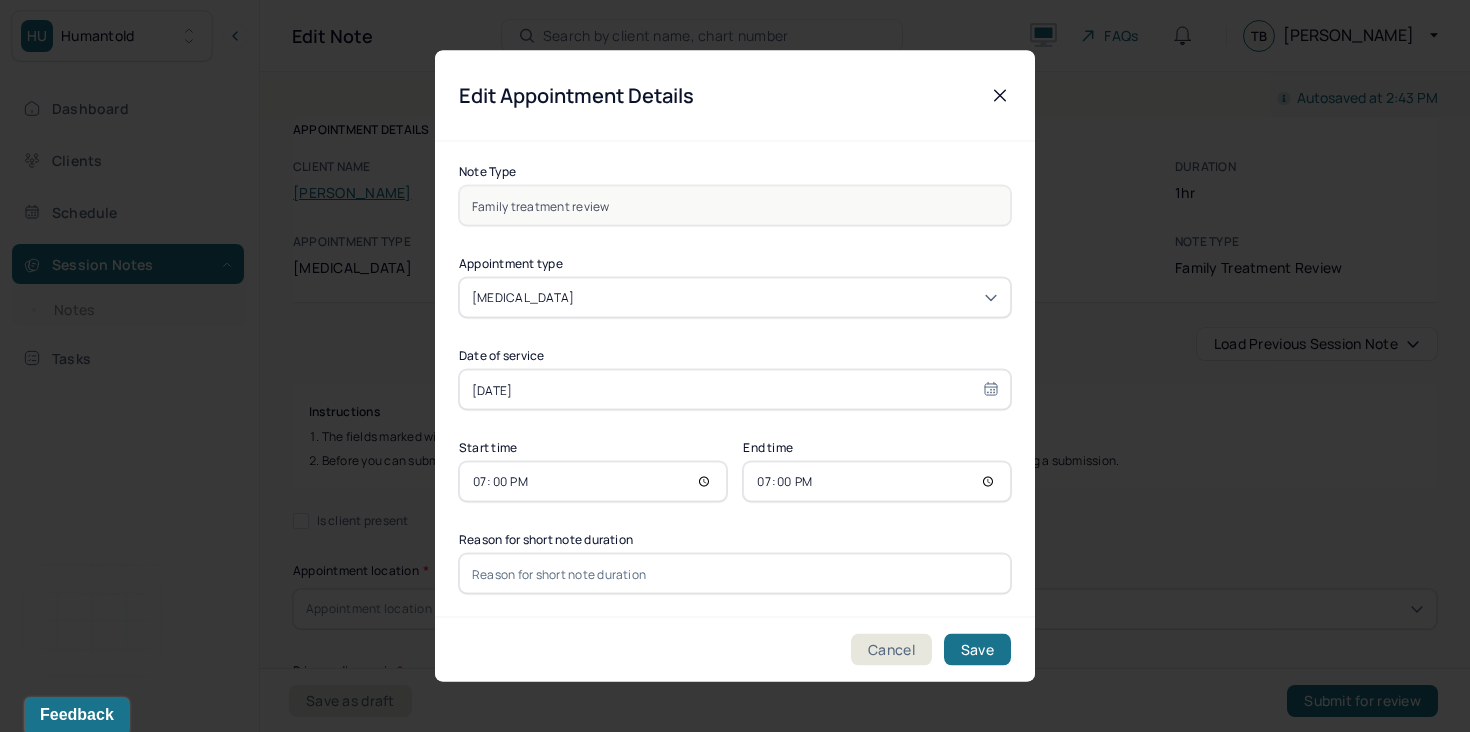 type on "19:00" 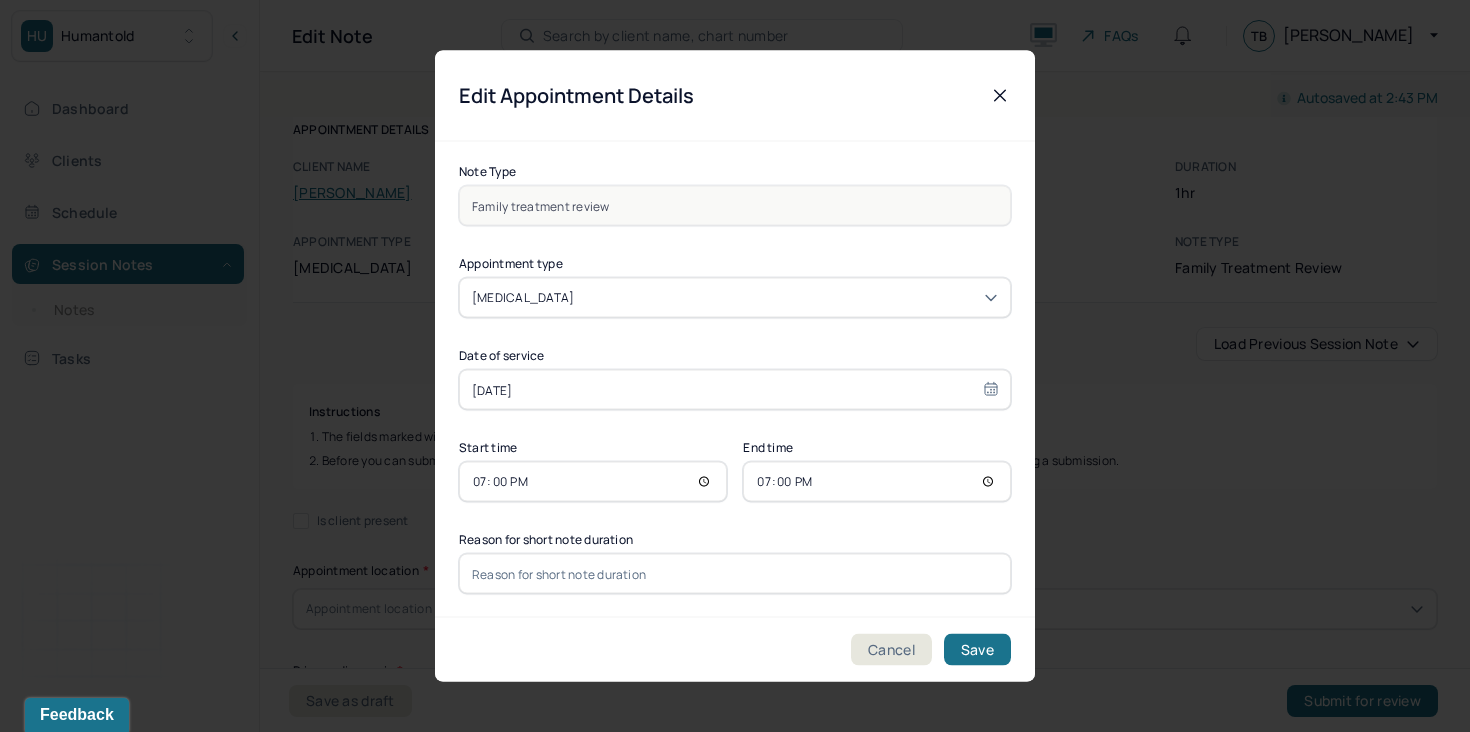 click on "19:00" at bounding box center [877, 482] 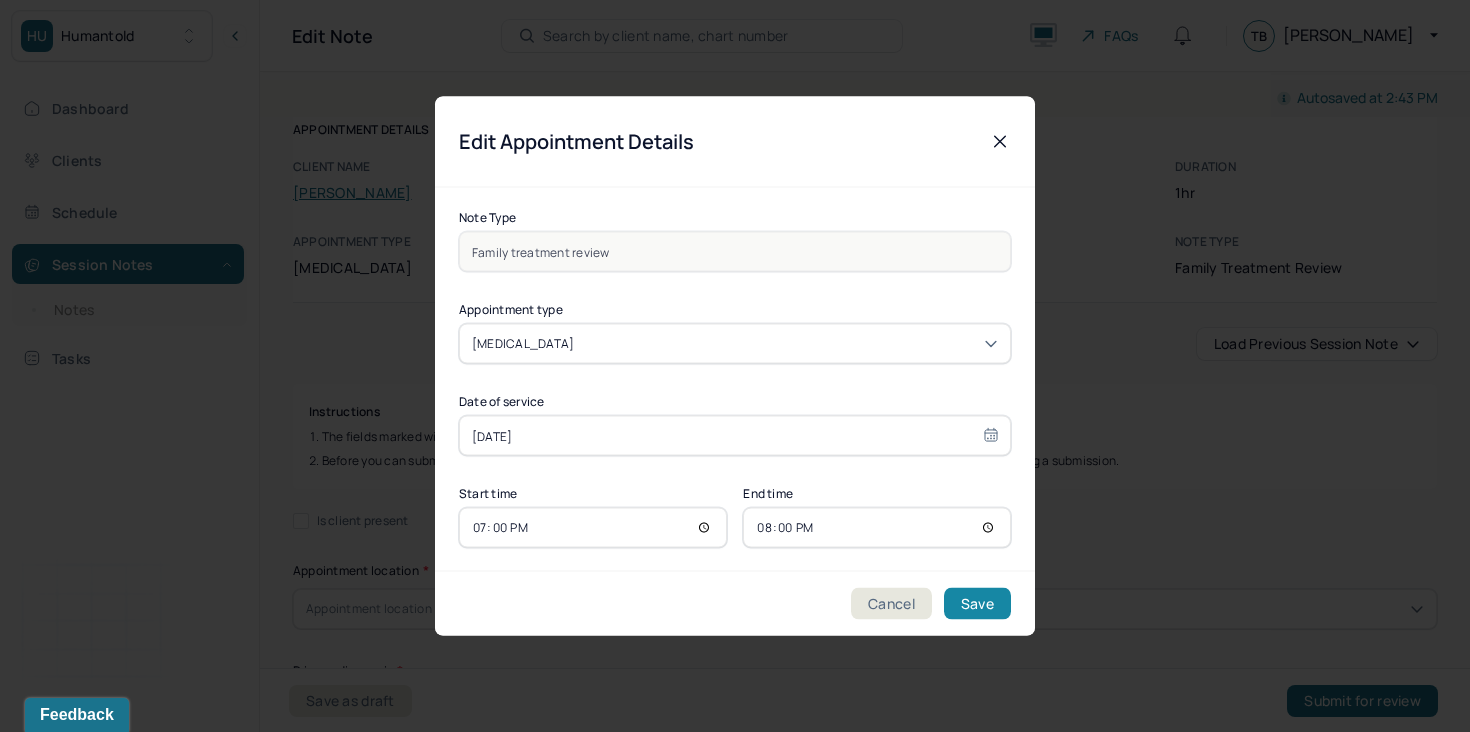 type on "20:00" 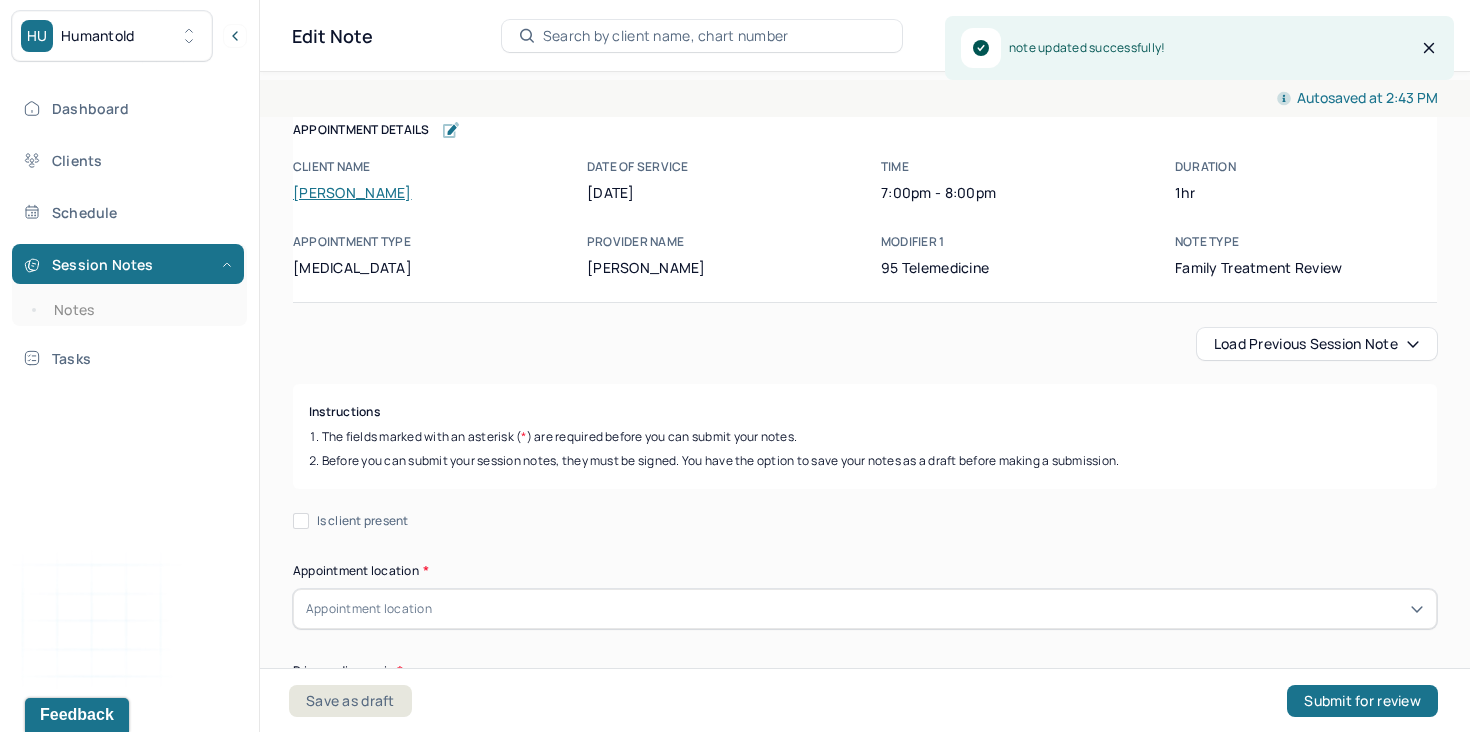 click on "Load previous session note" at bounding box center [1317, 344] 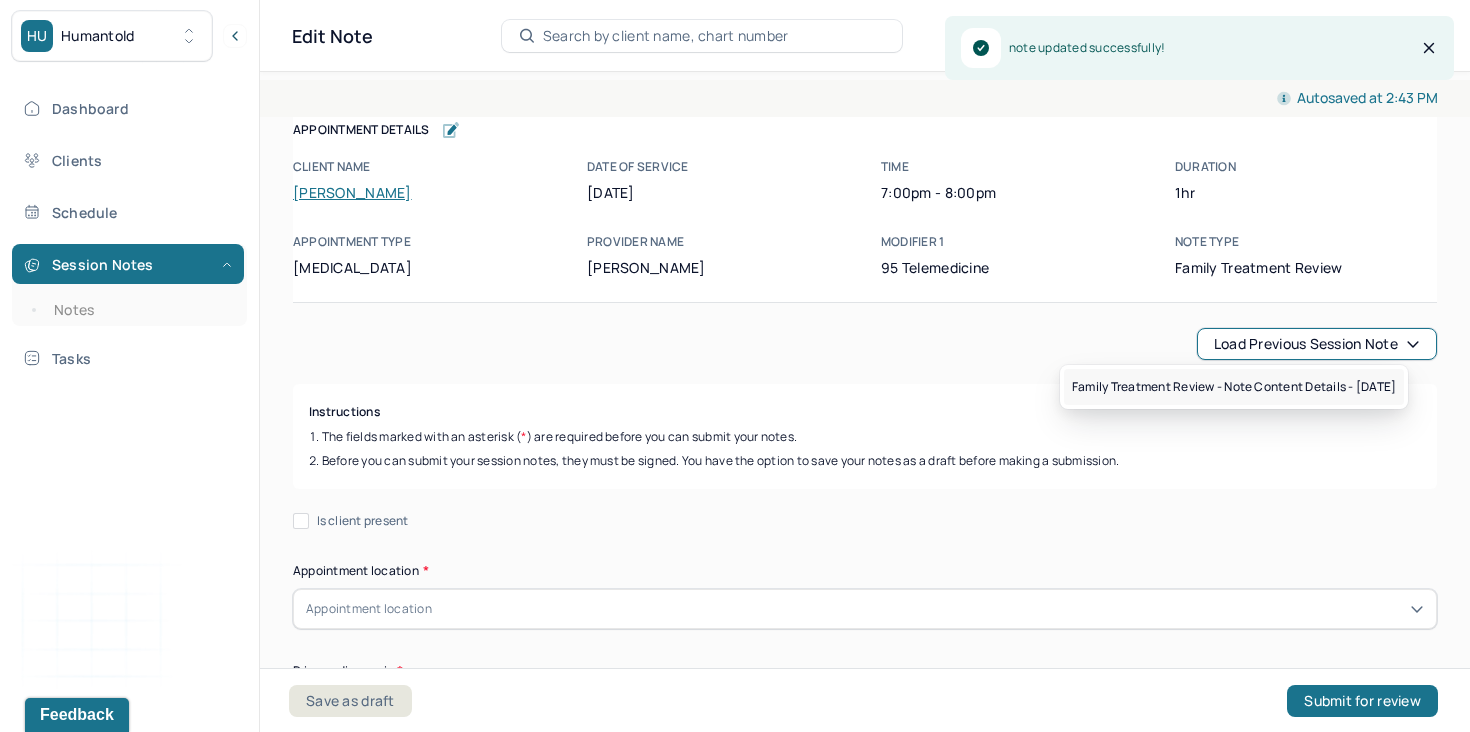 click on "Family treatment review   - Note content Details -   12/12/2024" at bounding box center [1234, 387] 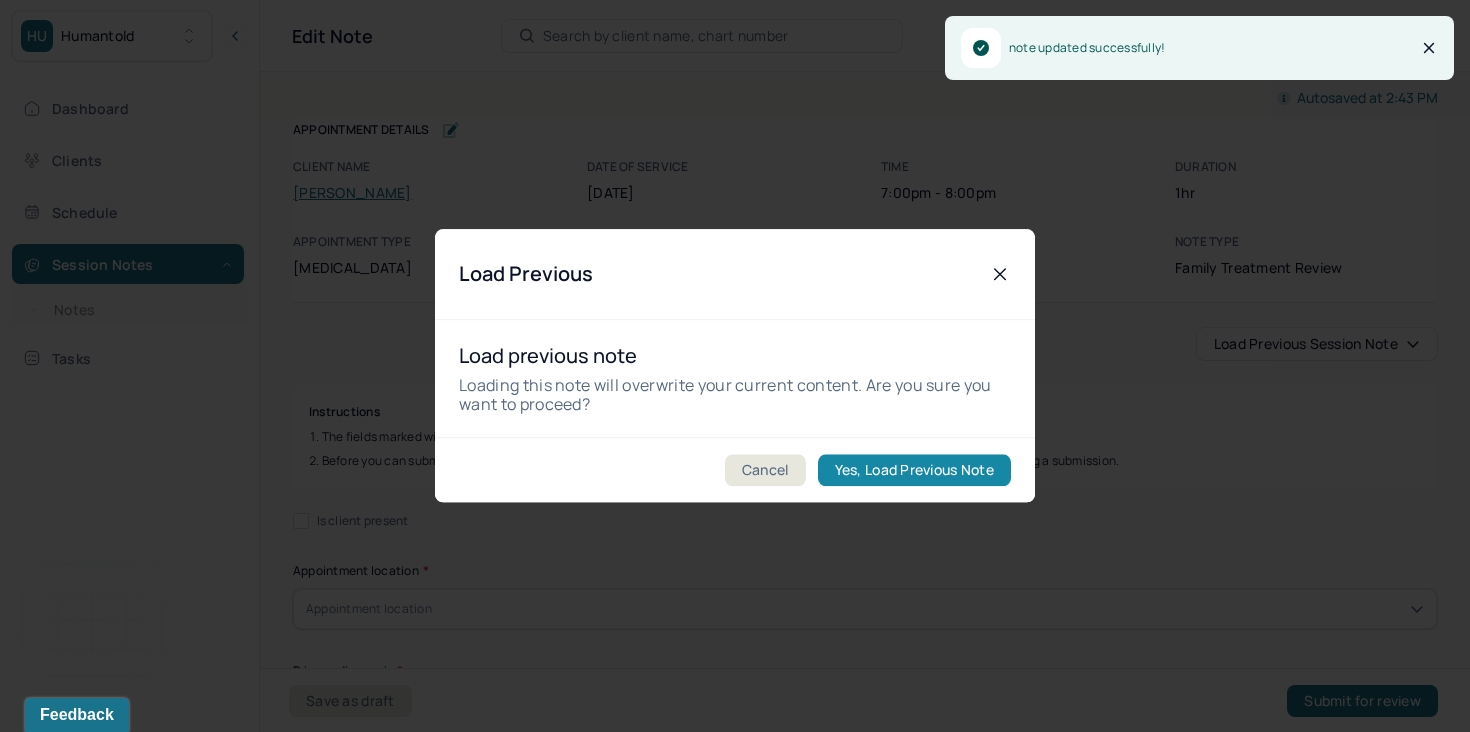 click on "Yes, Load Previous Note" at bounding box center [914, 471] 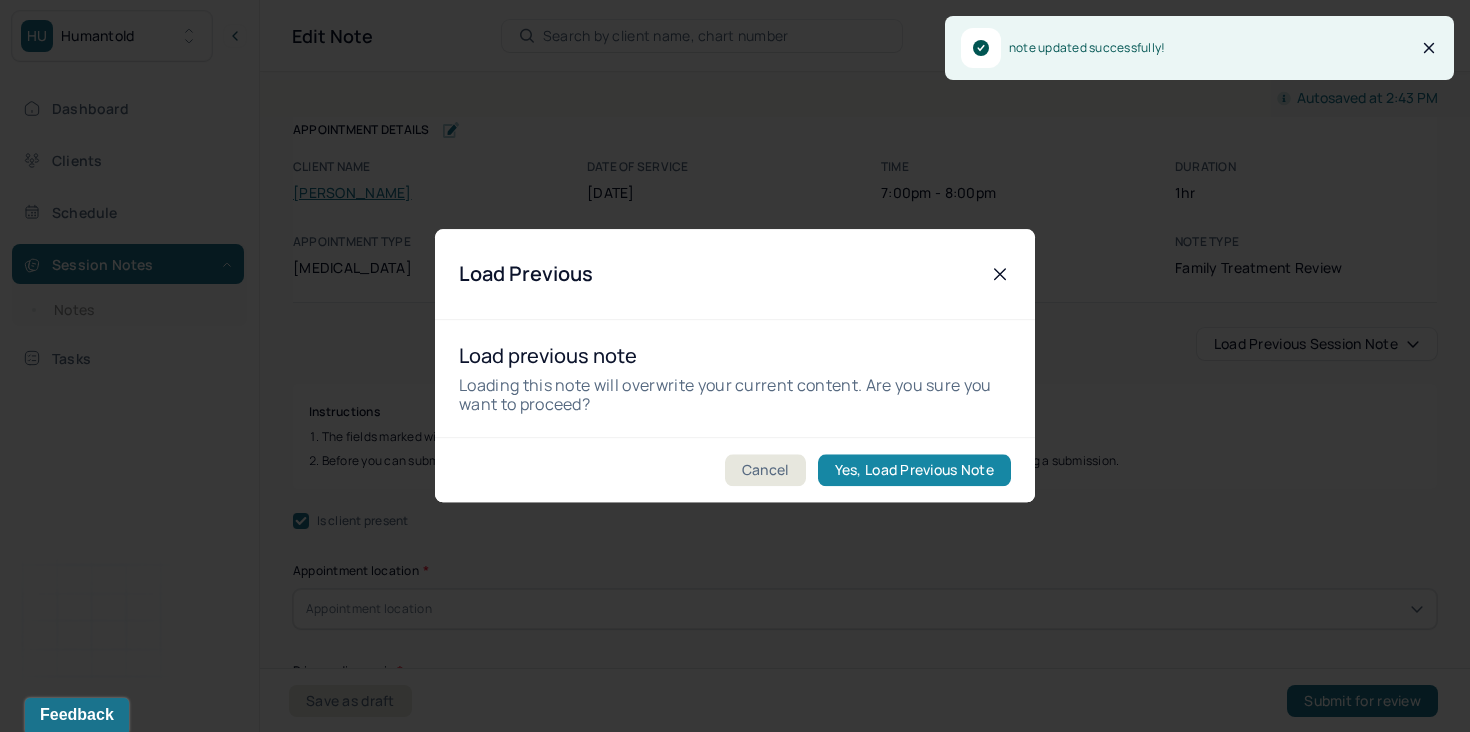 checkbox on "true" 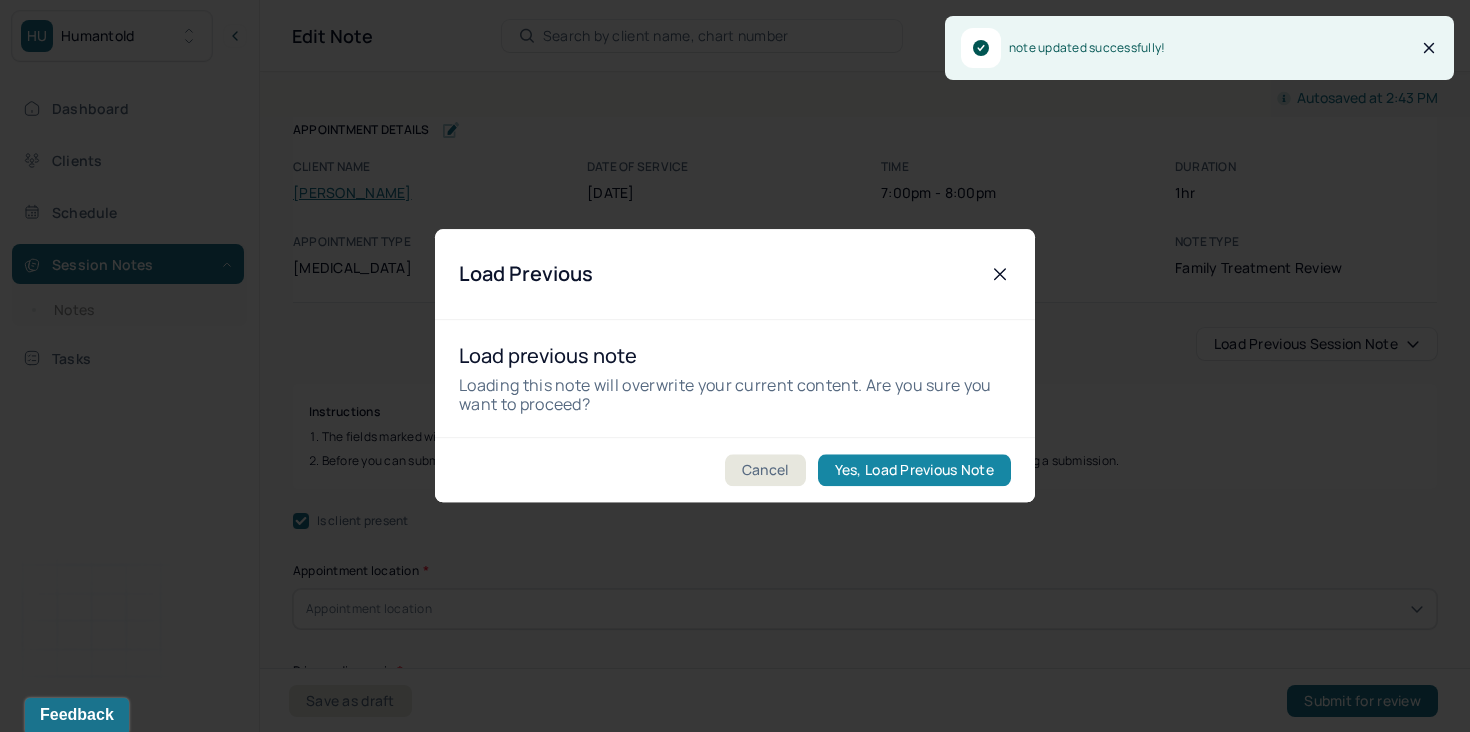 checkbox on "true" 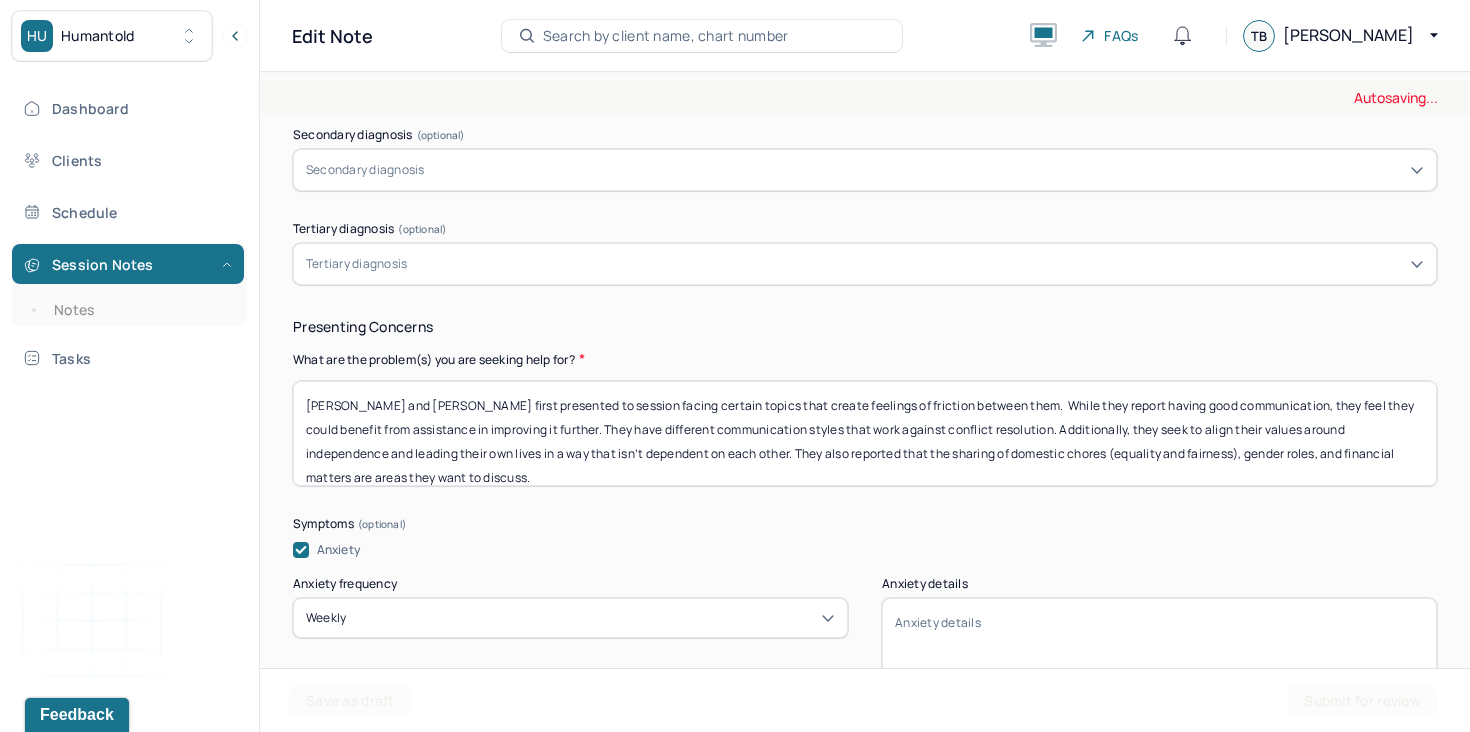 scroll, scrollTop: 640, scrollLeft: 0, axis: vertical 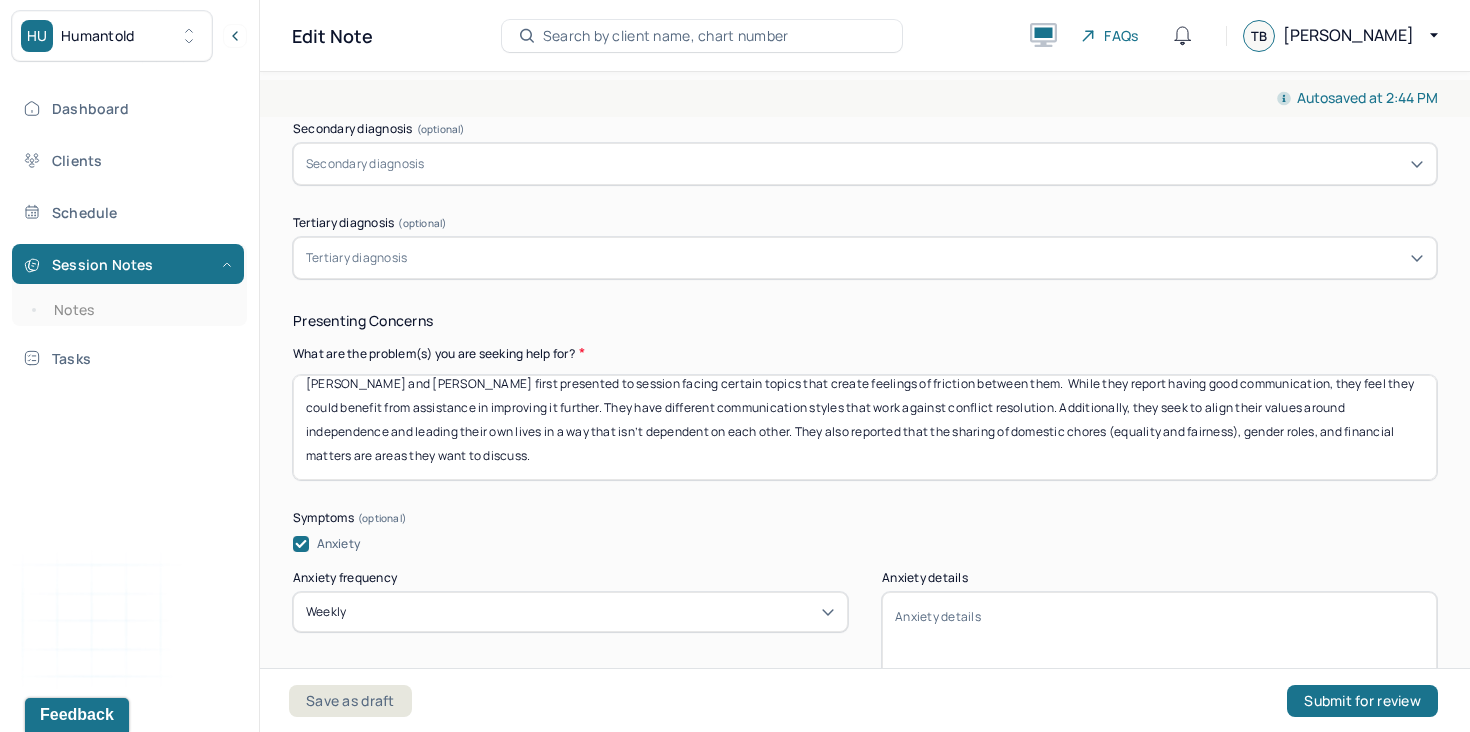 click on "Nikko and Marisa first presented to session facing certain topics that create feelings of friction between them.  While they report having good communication, they feel they could benefit from assistance in improving it further. They have different communication styles that work against conflict resolution. Additionally, they seek to align their values around independence and leading their own lives in a way that isn’t dependent on each other. They also reported that the sharing of domestic chores (equality and fairness), gender roles, and financial matters are areas they want to discuss." at bounding box center (865, 427) 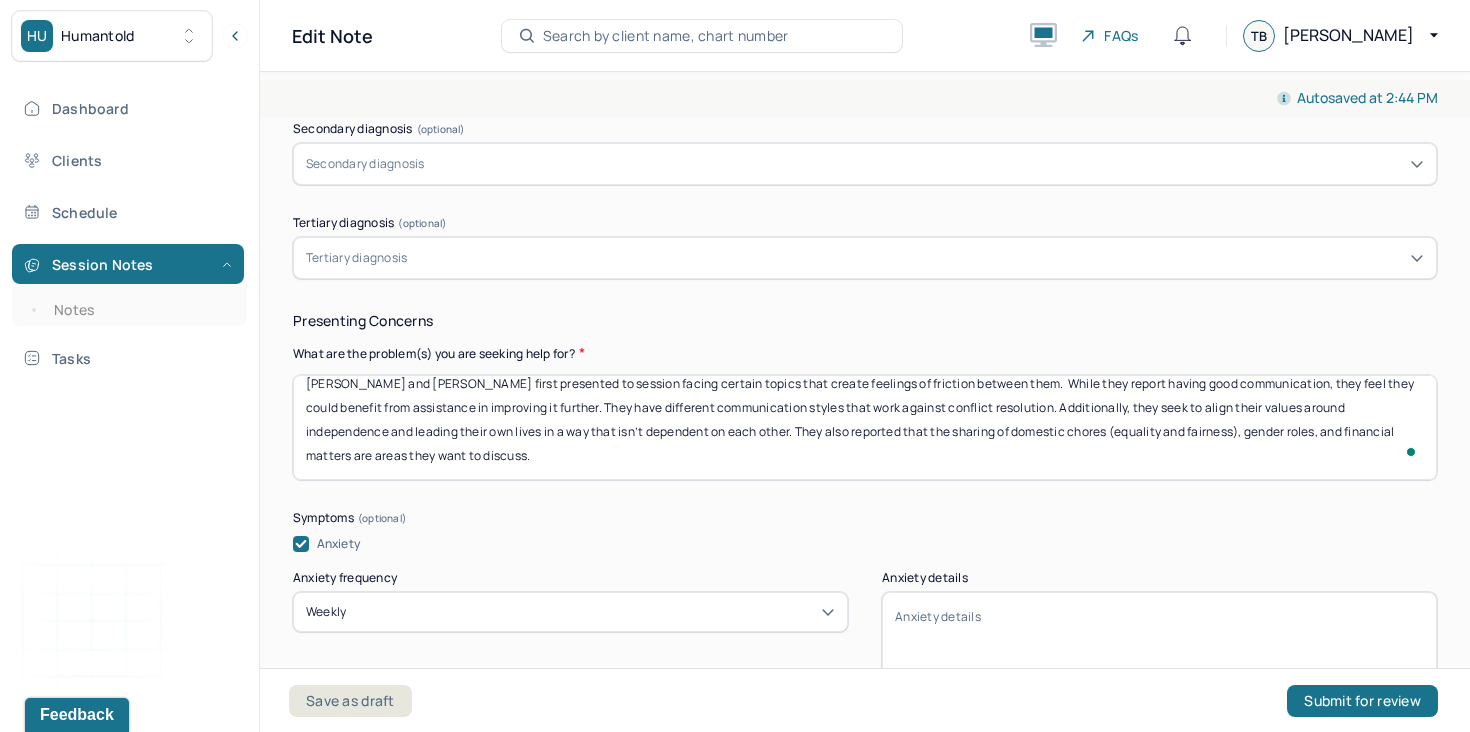 scroll, scrollTop: 16, scrollLeft: 0, axis: vertical 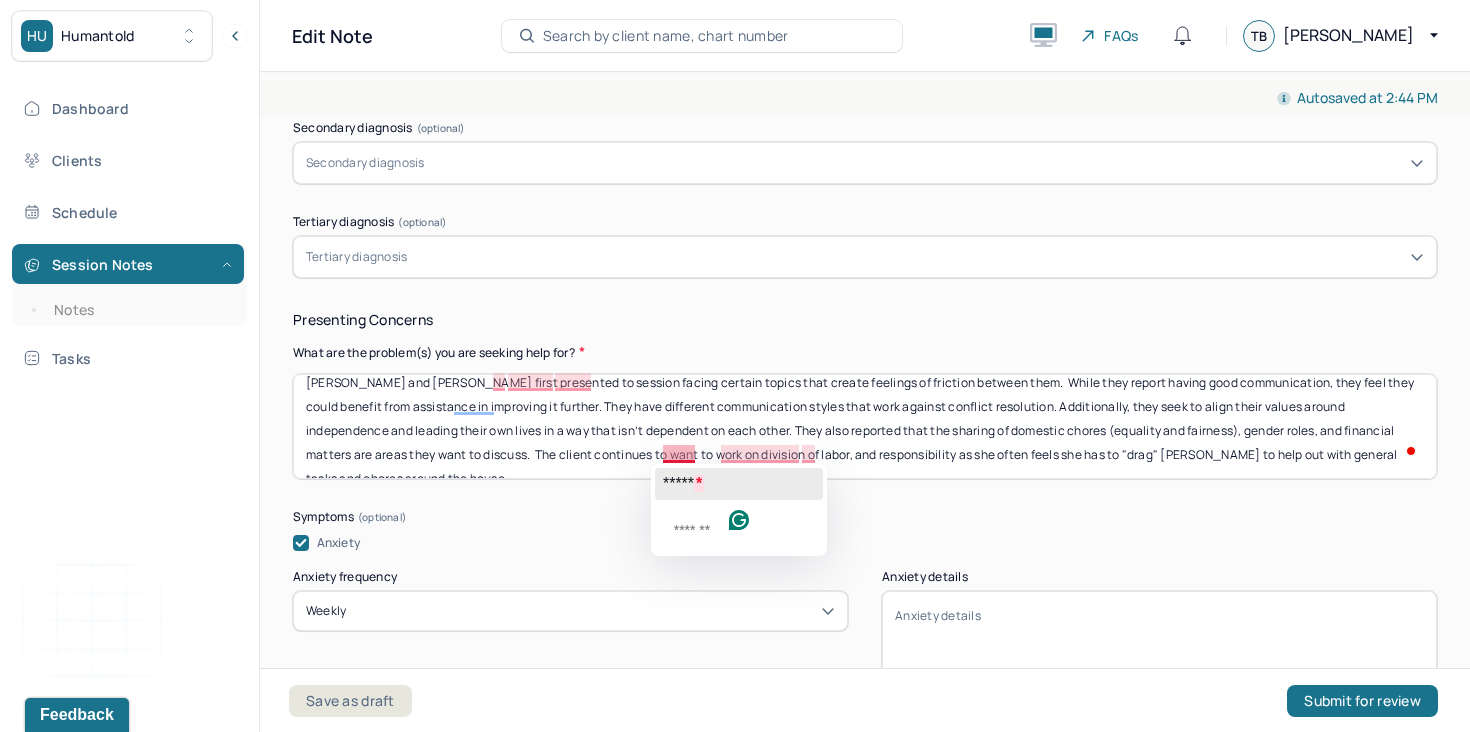 click on "*****" 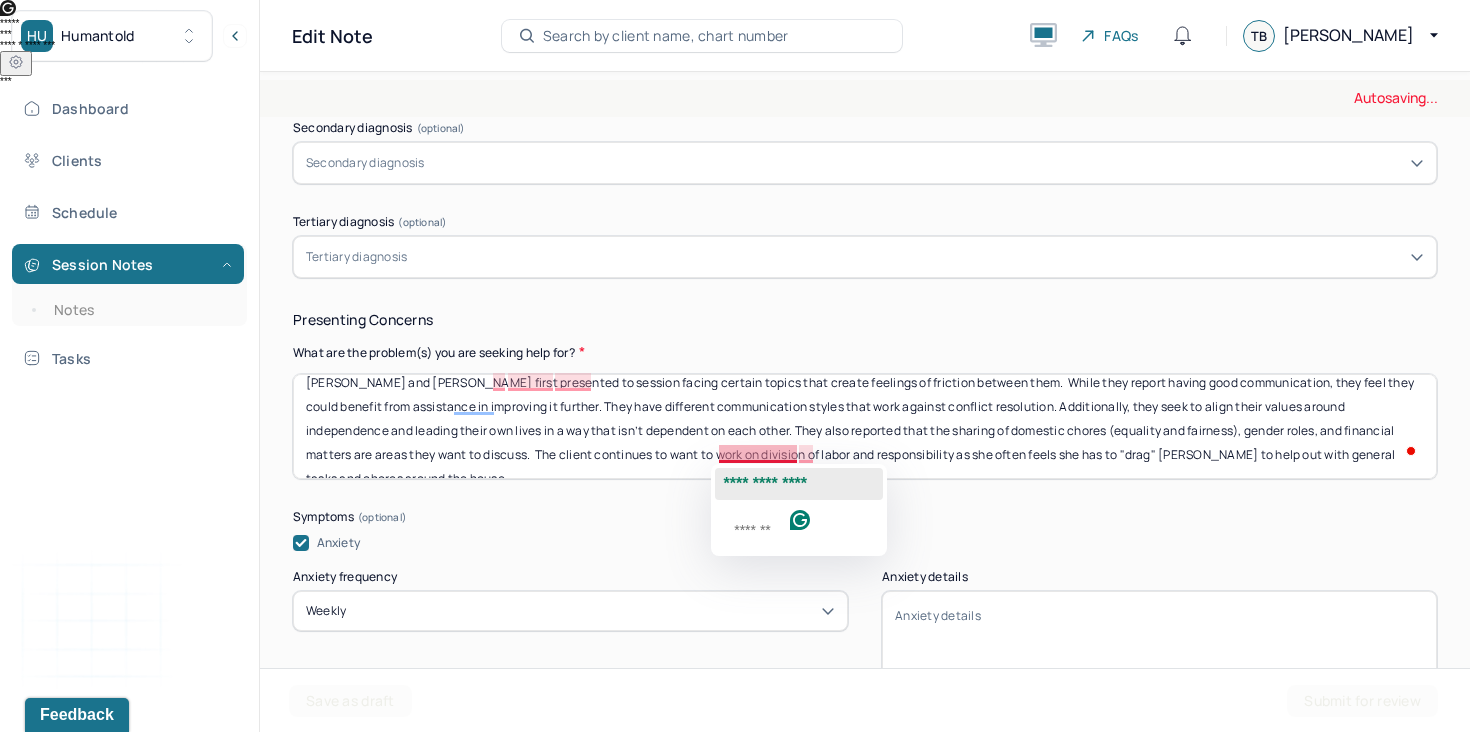click on "**********" 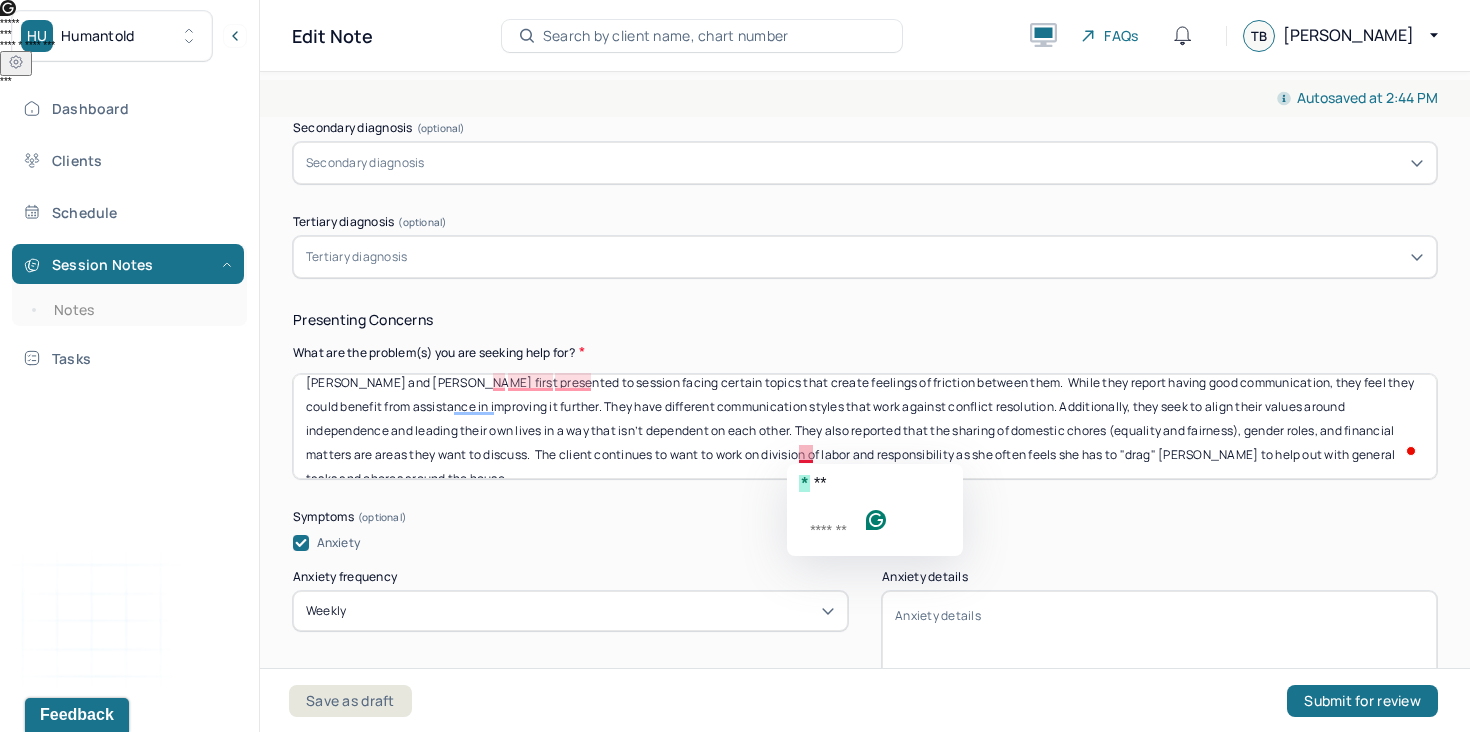 click on "Nikko and Marisa first presented to session facing certain topics that create feelings of friction between them.  While they report having good communication, they feel they could benefit from assistance in improving it further. They have different communication styles that work against conflict resolution. Additionally, they seek to align their values around independence and leading their own lives in a way that isn’t dependent on each other. They also reported that the sharing of domestic chores (equality and fairness), gender roles, and financial matters are areas they want to discuss.  The client continues to want to work on division of labor and responsibility as she often feels she has to "drag" Nikko to help out with general tasks and chores around the house." at bounding box center [865, 426] 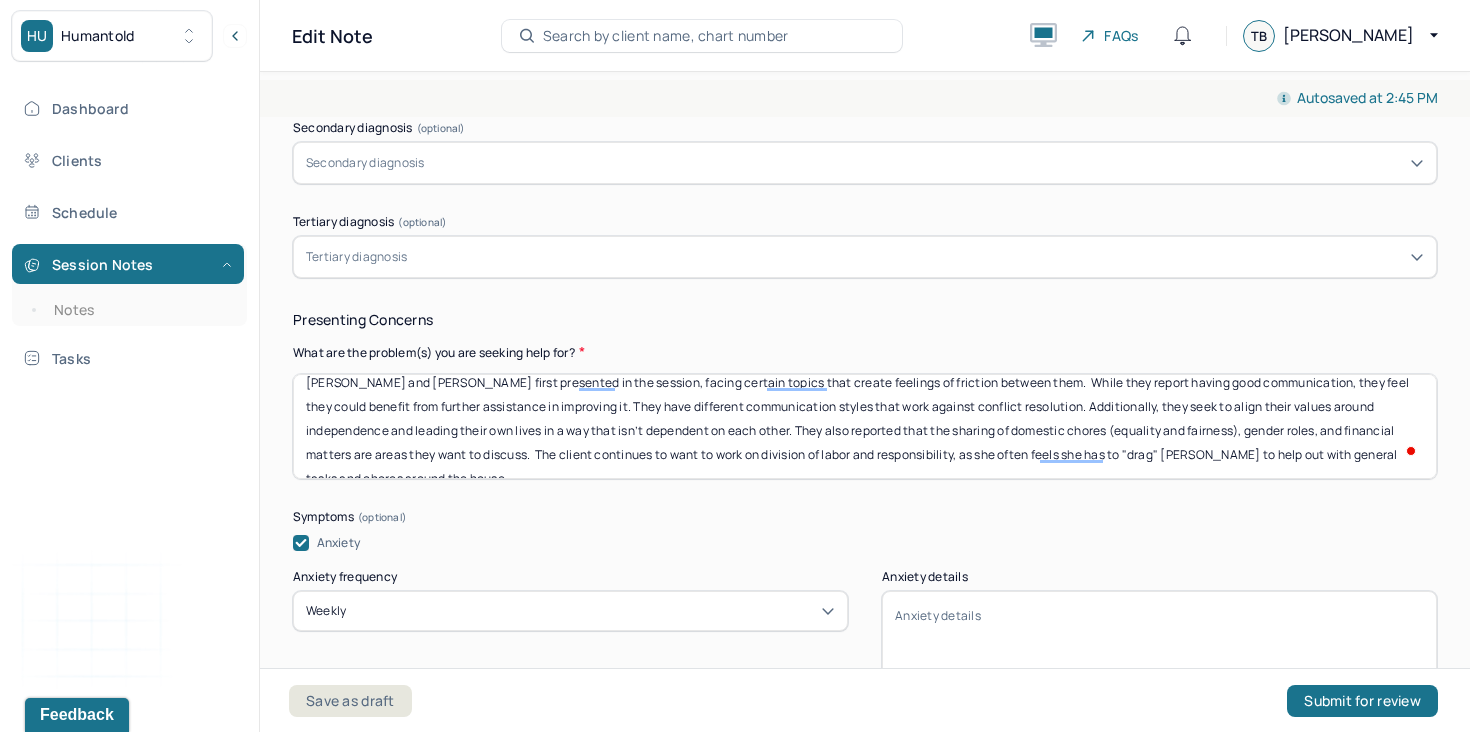 scroll, scrollTop: 15, scrollLeft: 0, axis: vertical 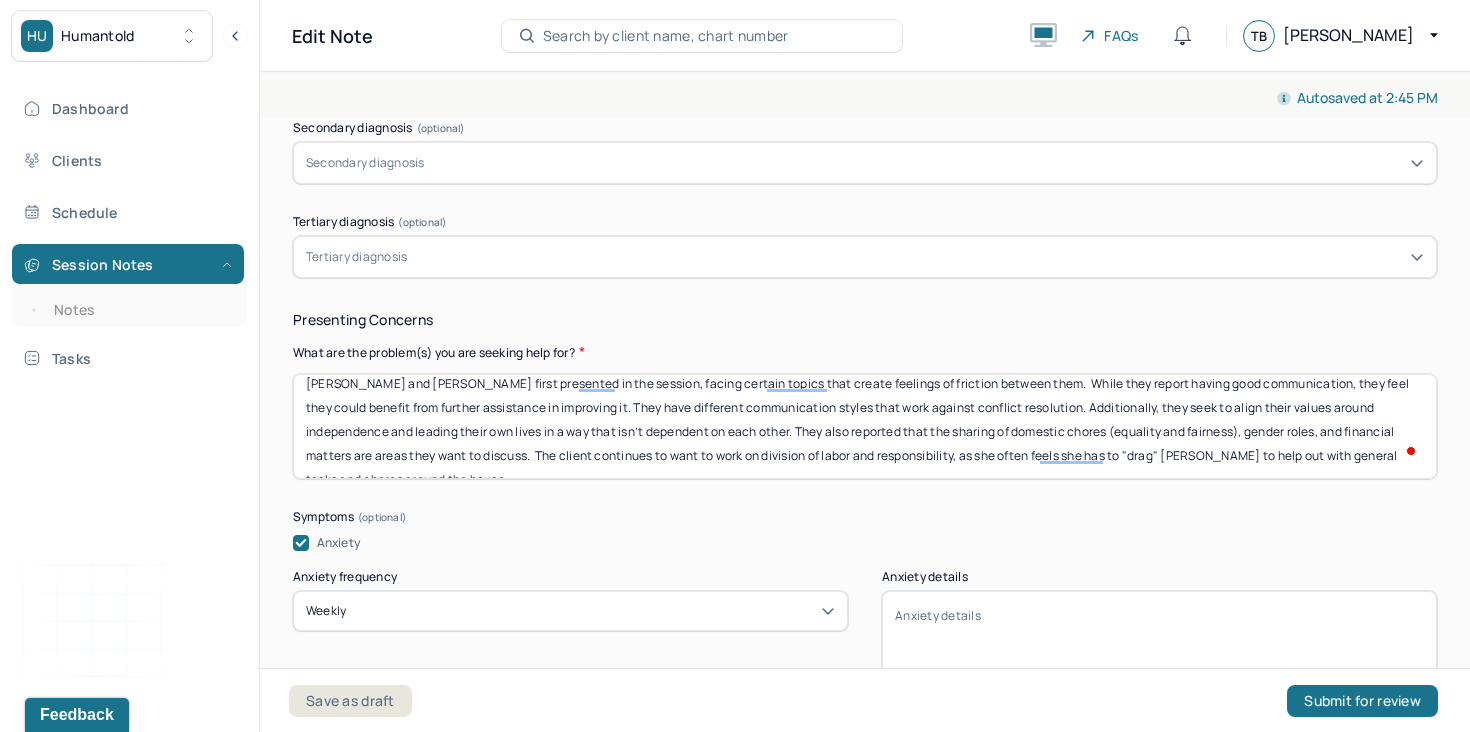 click on "Nikko and Marisa first presented in the session, facing certain topics that create feelings of friction between them.  While they report having good communication, they feel they could benefit from assistance in improving it further. They have different communication styles that work against conflict resolution. Additionally, they seek to align their values around independence and leading their own lives in a way that isn’t dependent on each other. They also reported that the sharing of domestic chores (equality and fairness), gender roles, and financial matters are areas they want to discuss.  The client continues to want to work on division of labor and responsibility, as she often feels she has to "drag" Nikko to help out with general tasks and chores around the house." at bounding box center (865, 426) 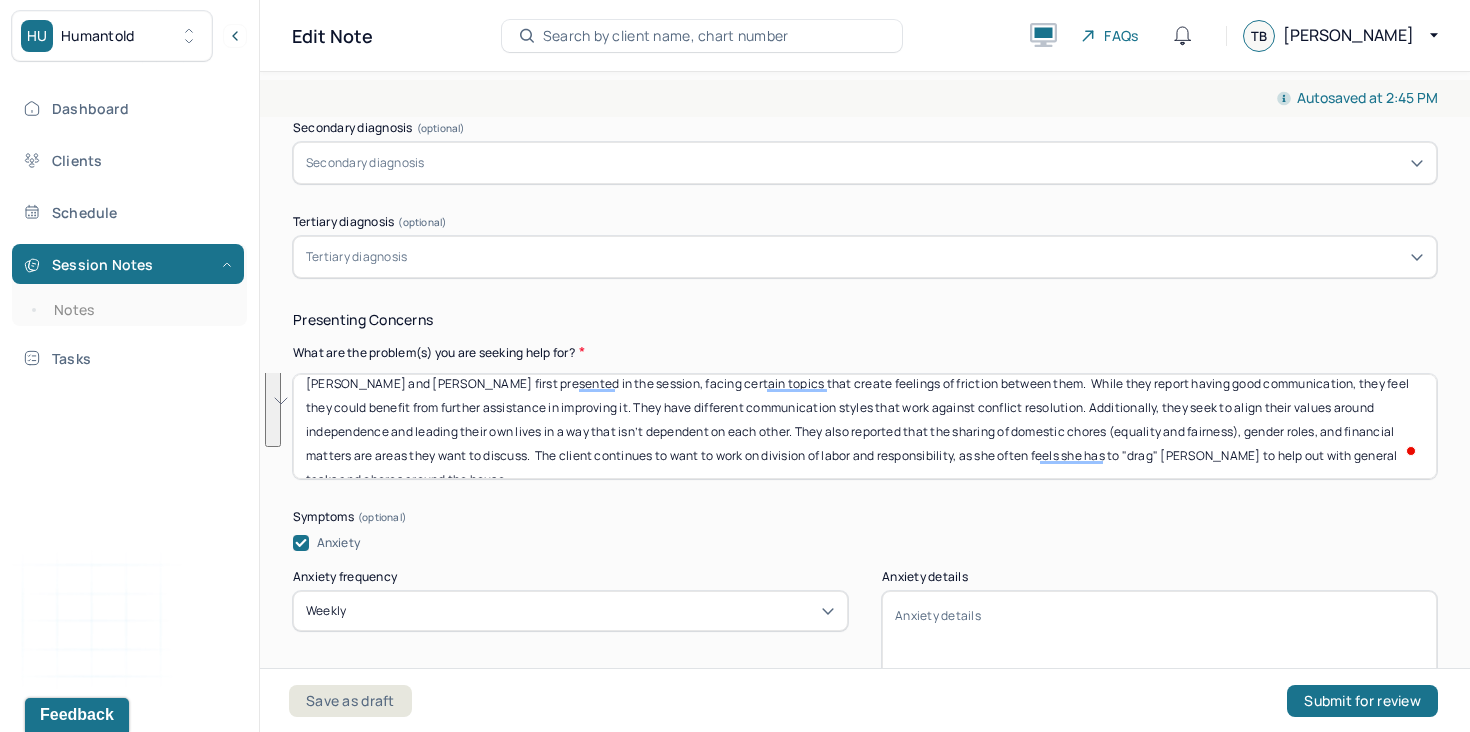 paste on "initially presented to therapy seeking support around areas of tension in their relationship. Although they report generally strong communication, they recognize that their differing communication styles can hinder effective conflict resolution. They are also working to align their values around independence, striving to lead individual lives without fostering overdependence on one another. In addition, they have identified the division of domestic labor, gender roles, and financial dynamics as important topics for exploration. Marisa, in particular, continues to express frustration about the distribution of responsibilities at home, noting that she often feels she has to "drag" Nikko into participating in everyday tasks and chores." 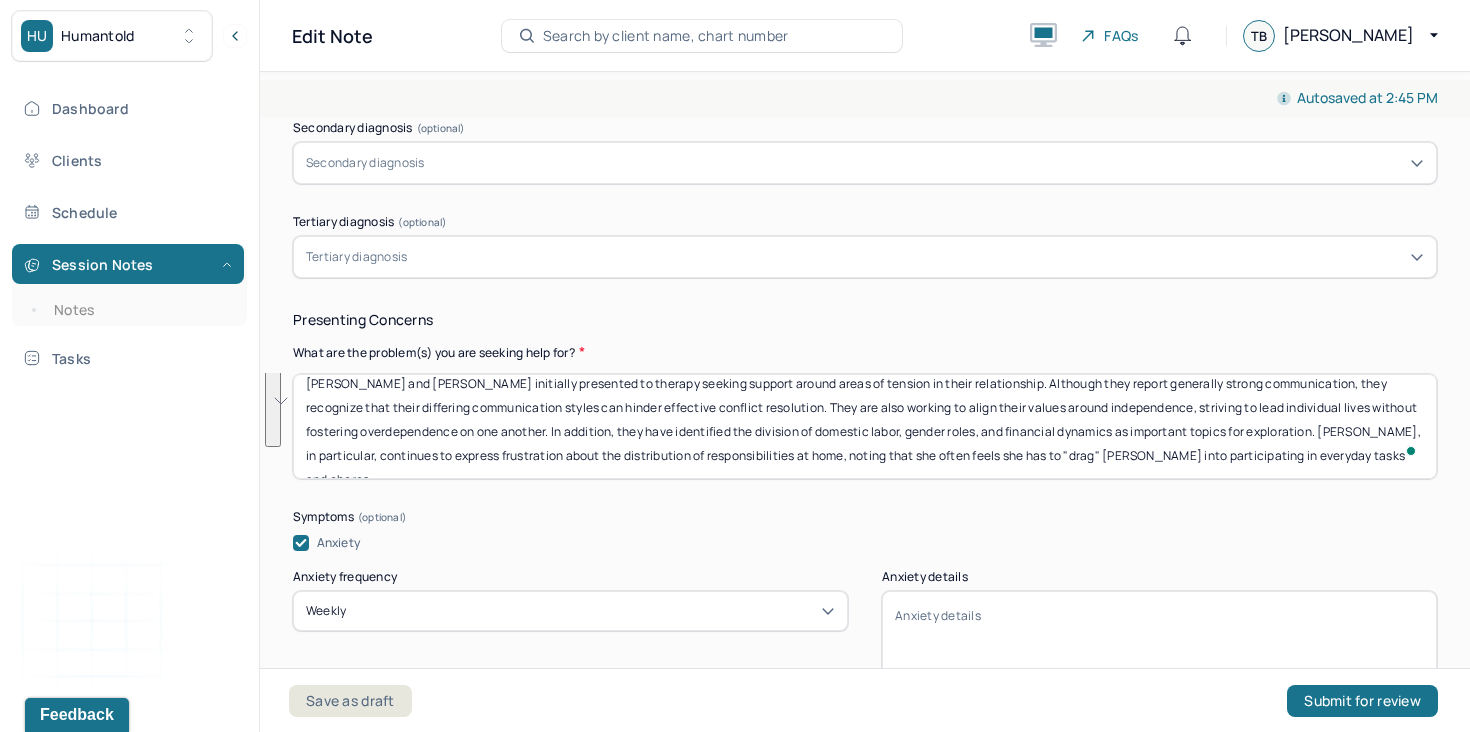 scroll, scrollTop: 48, scrollLeft: 0, axis: vertical 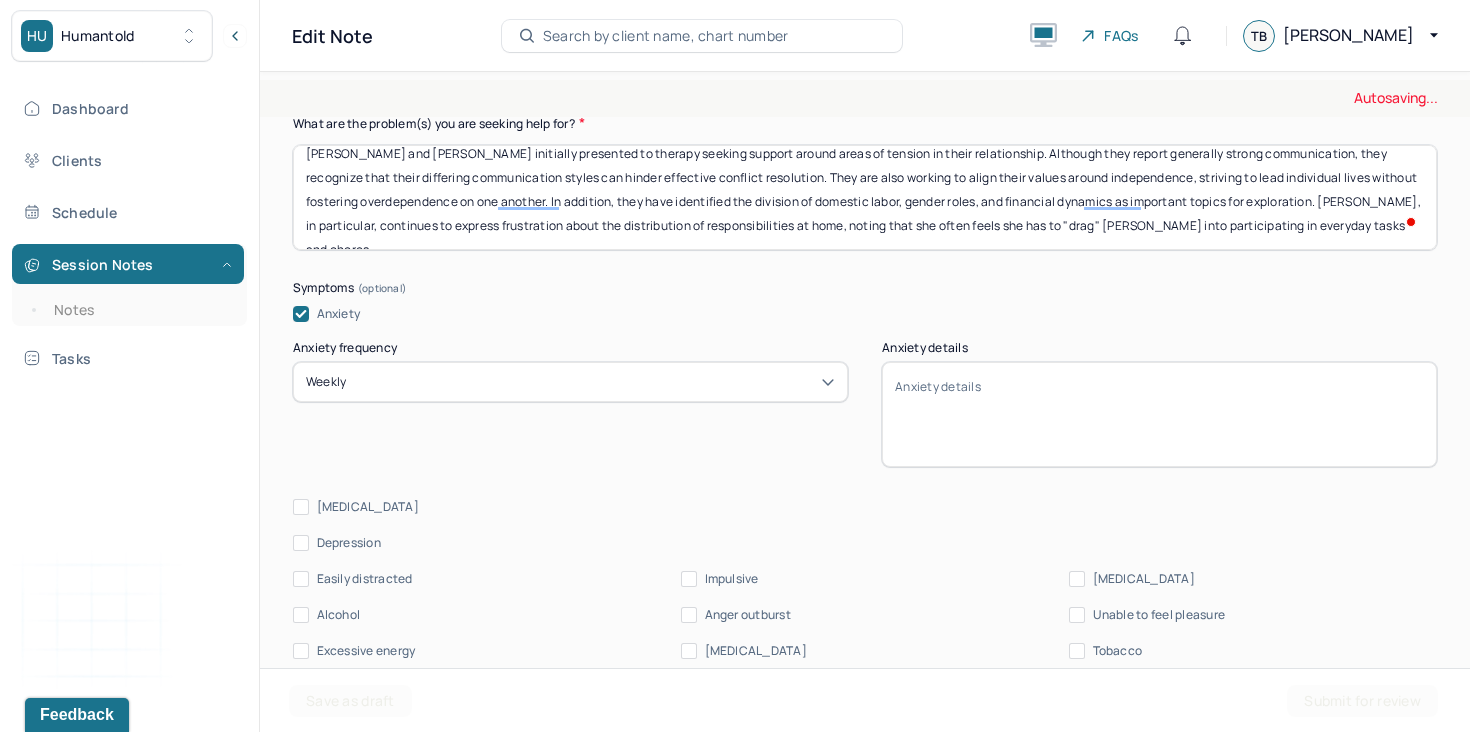 type on "[PERSON_NAME] and [PERSON_NAME] initially presented to therapy seeking support around areas of tension in their relationship. Although they report generally strong communication, they recognize that their differing communication styles can hinder effective conflict resolution. They are also working to align their values around independence, striving to lead individual lives without fostering overdependence on one another. In addition, they have identified the division of domestic labor, gender roles, and financial dynamics as important topics for exploration. [PERSON_NAME], in particular, continues to express frustration about the distribution of responsibilities at home, noting that she often feels she has to "drag" [PERSON_NAME] into participating in everyday tasks and chores." 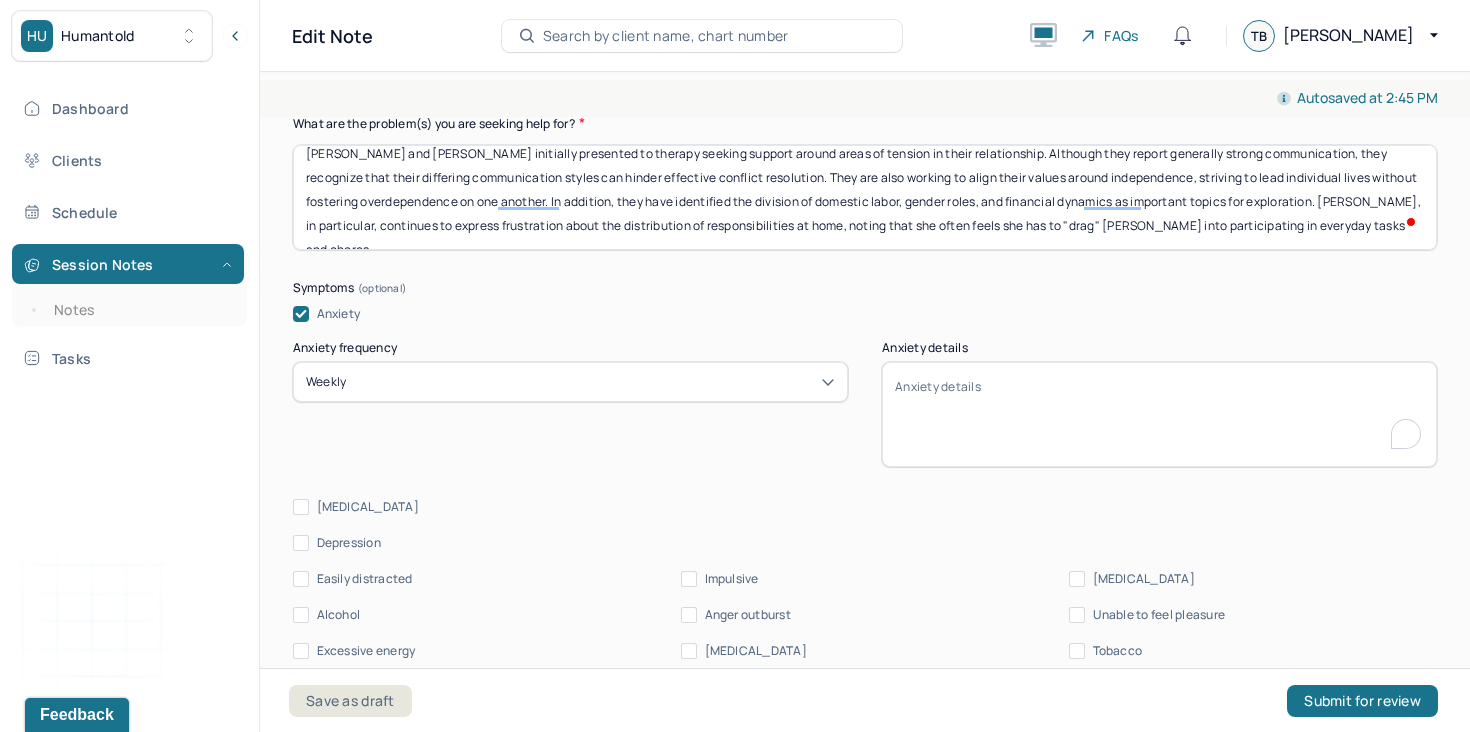 click on "Anxiety details" at bounding box center [1159, 414] 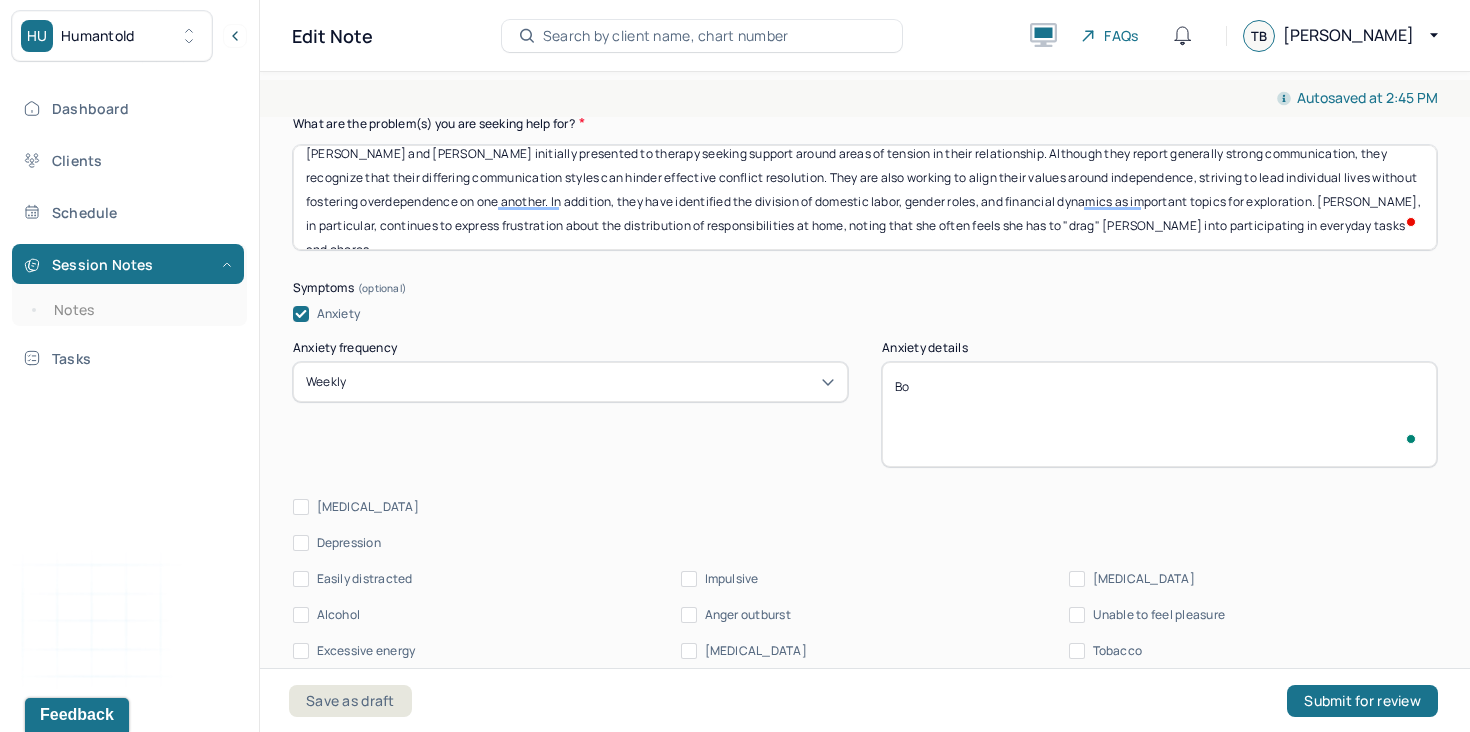 type on "B" 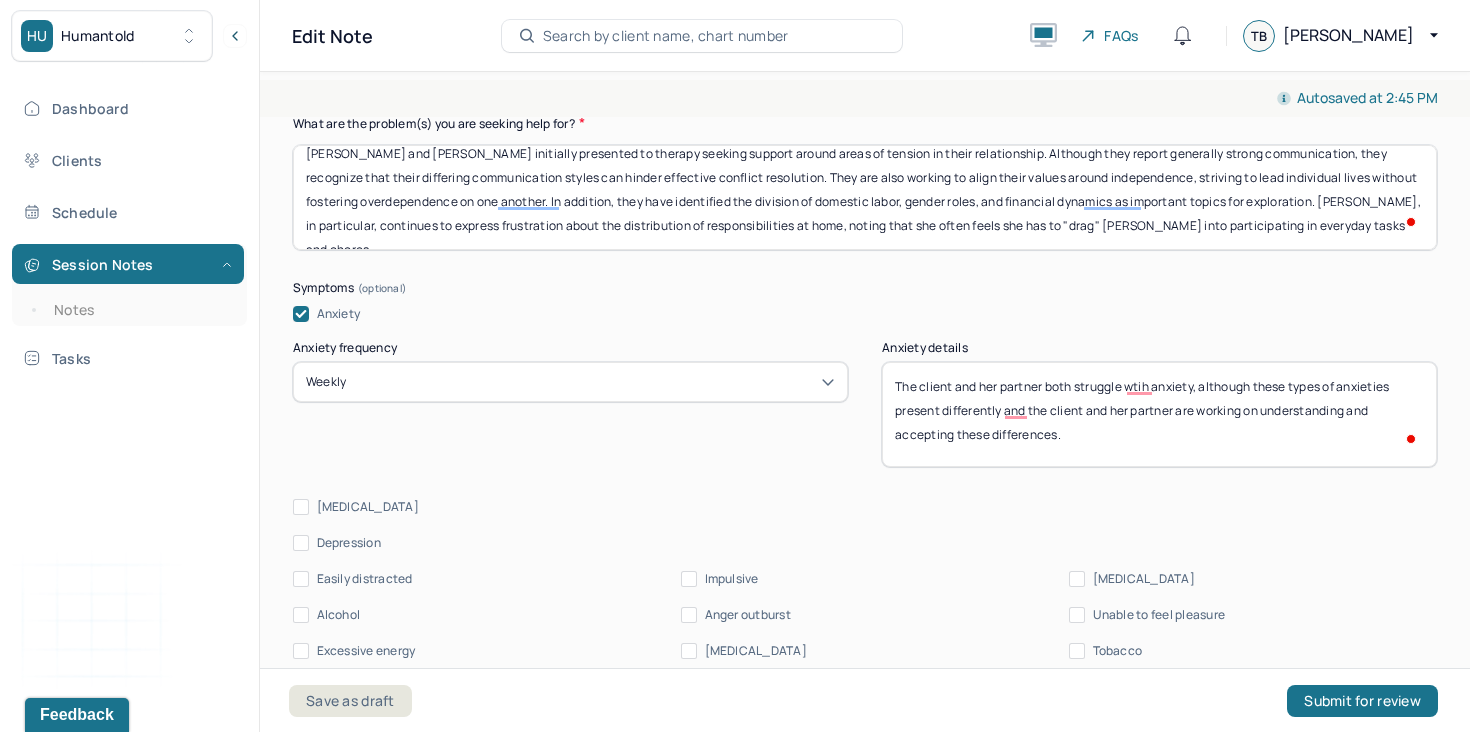 scroll, scrollTop: 985, scrollLeft: 0, axis: vertical 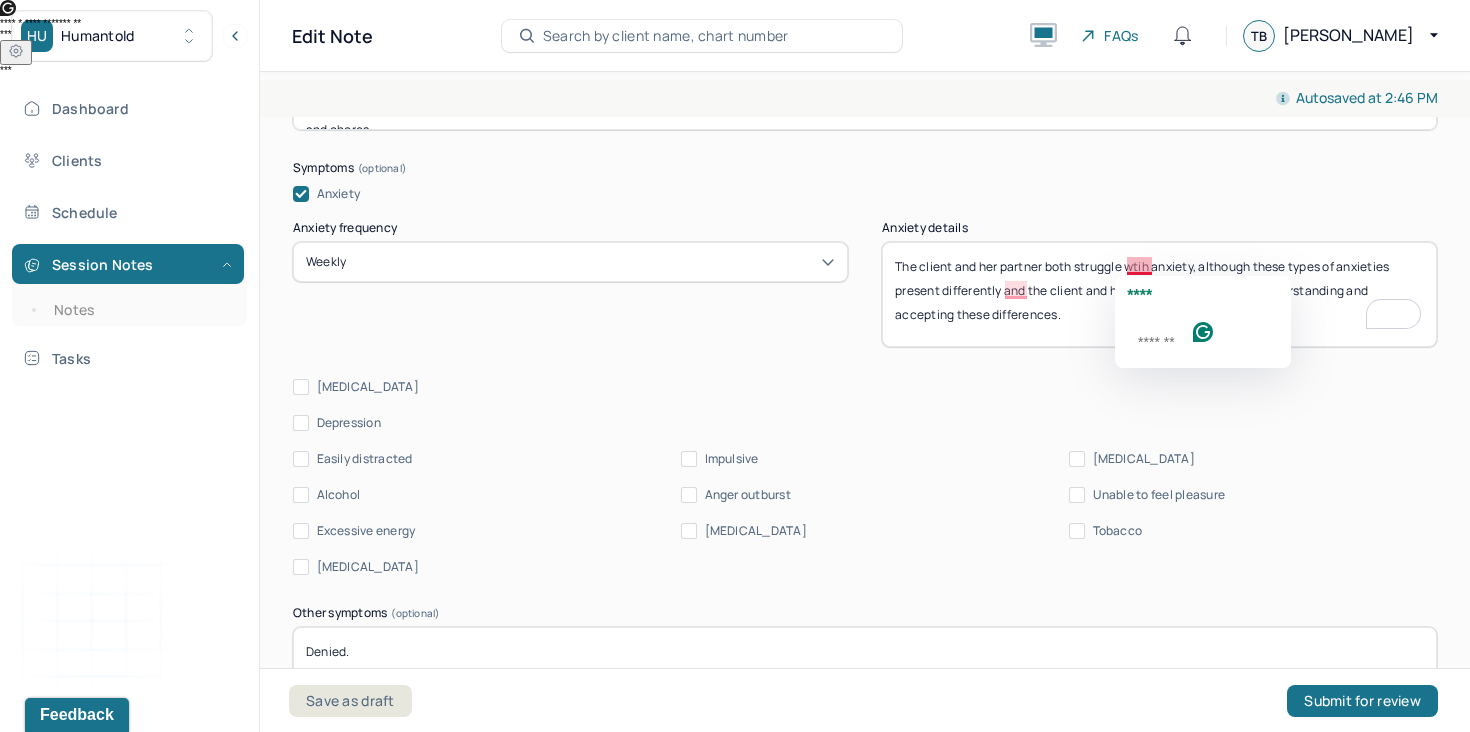 click on "****" 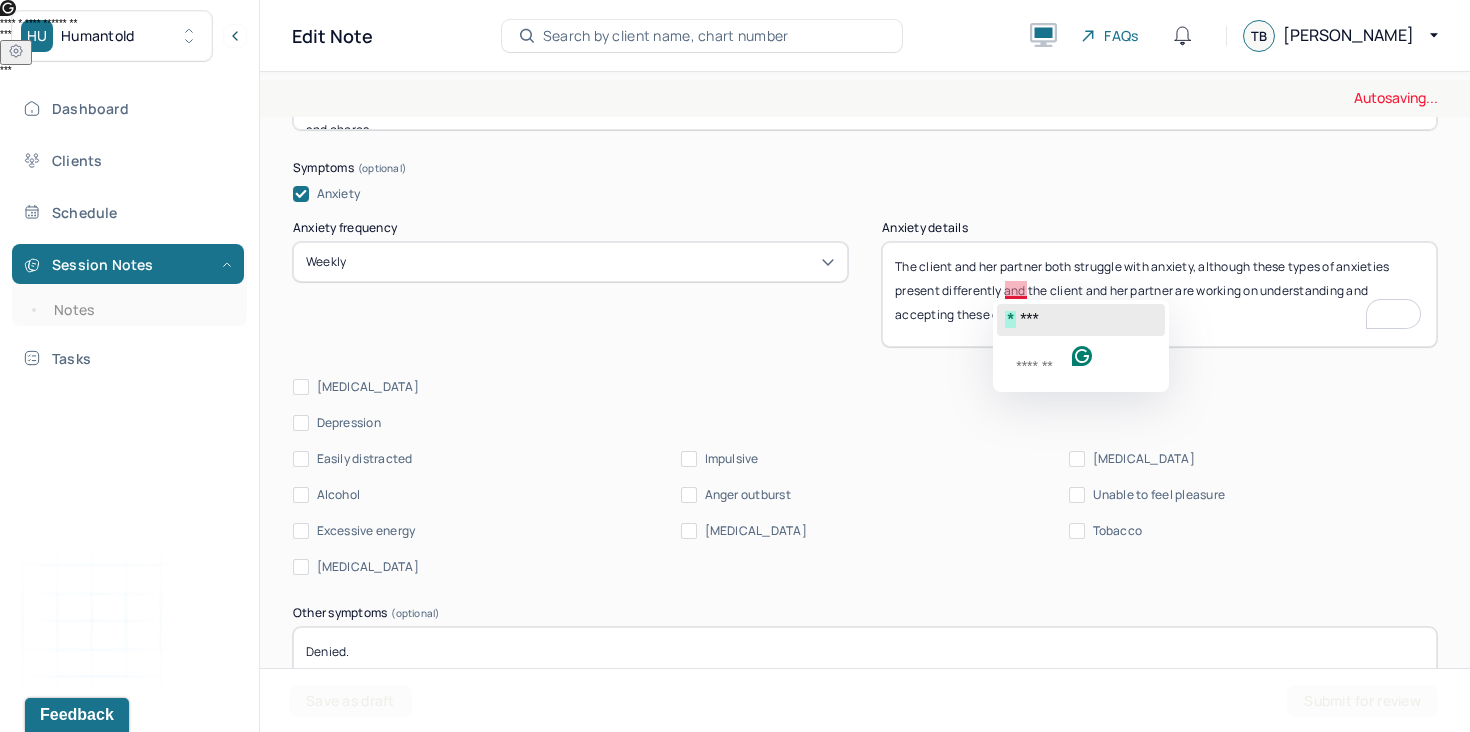 click on "*   ***" 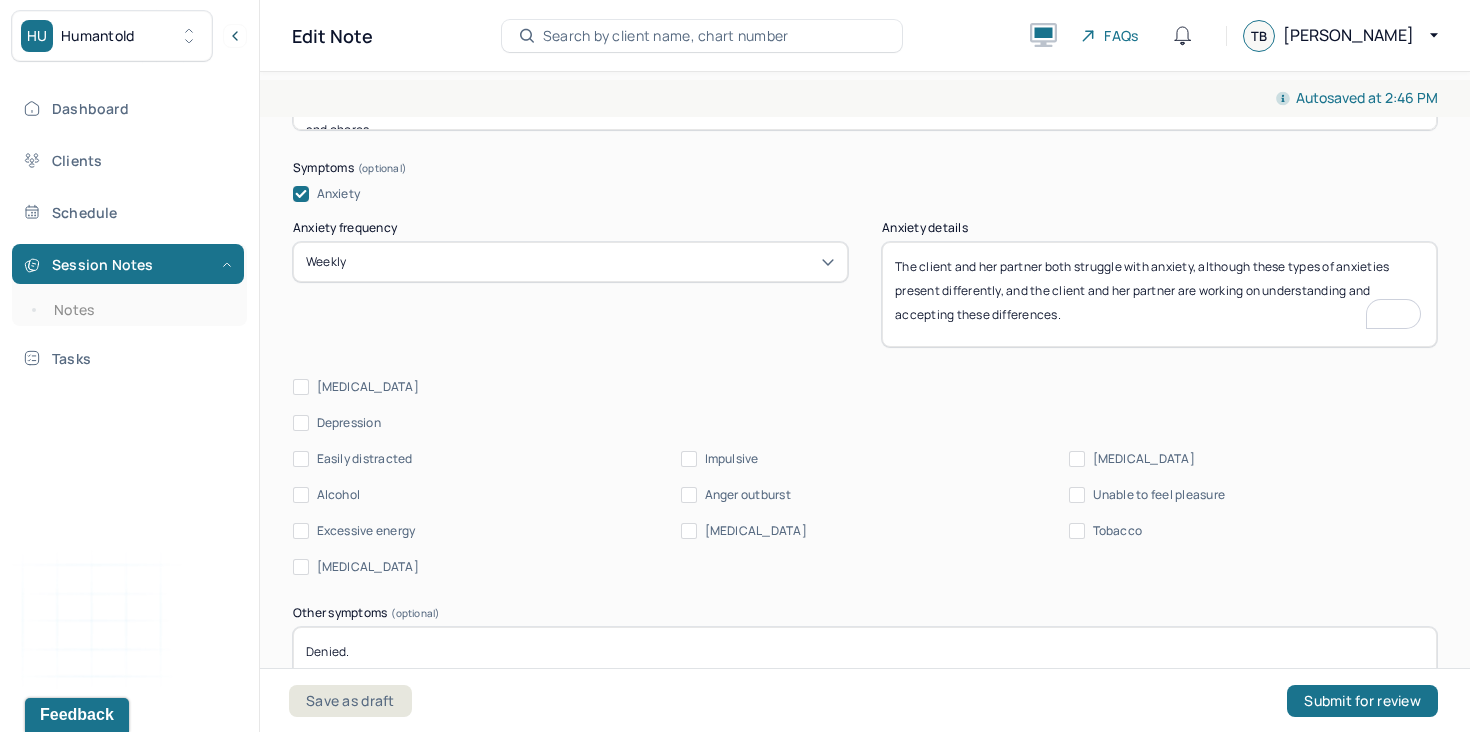 type on "The client and her partner both struggle with anxiety, although these types of anxieties present differently, and the client and her partner are working on understanding and accepting these differences." 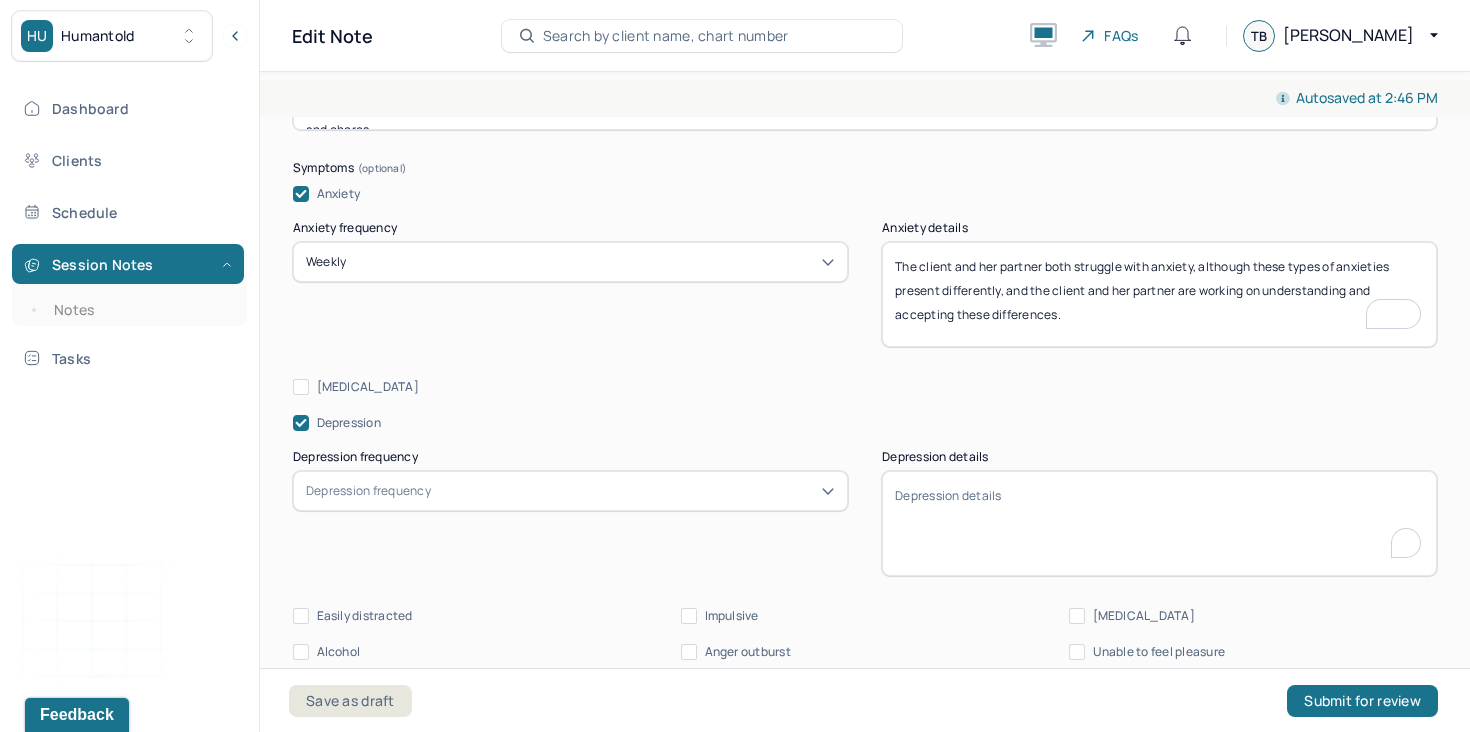 click on "Depression details" at bounding box center [1159, 523] 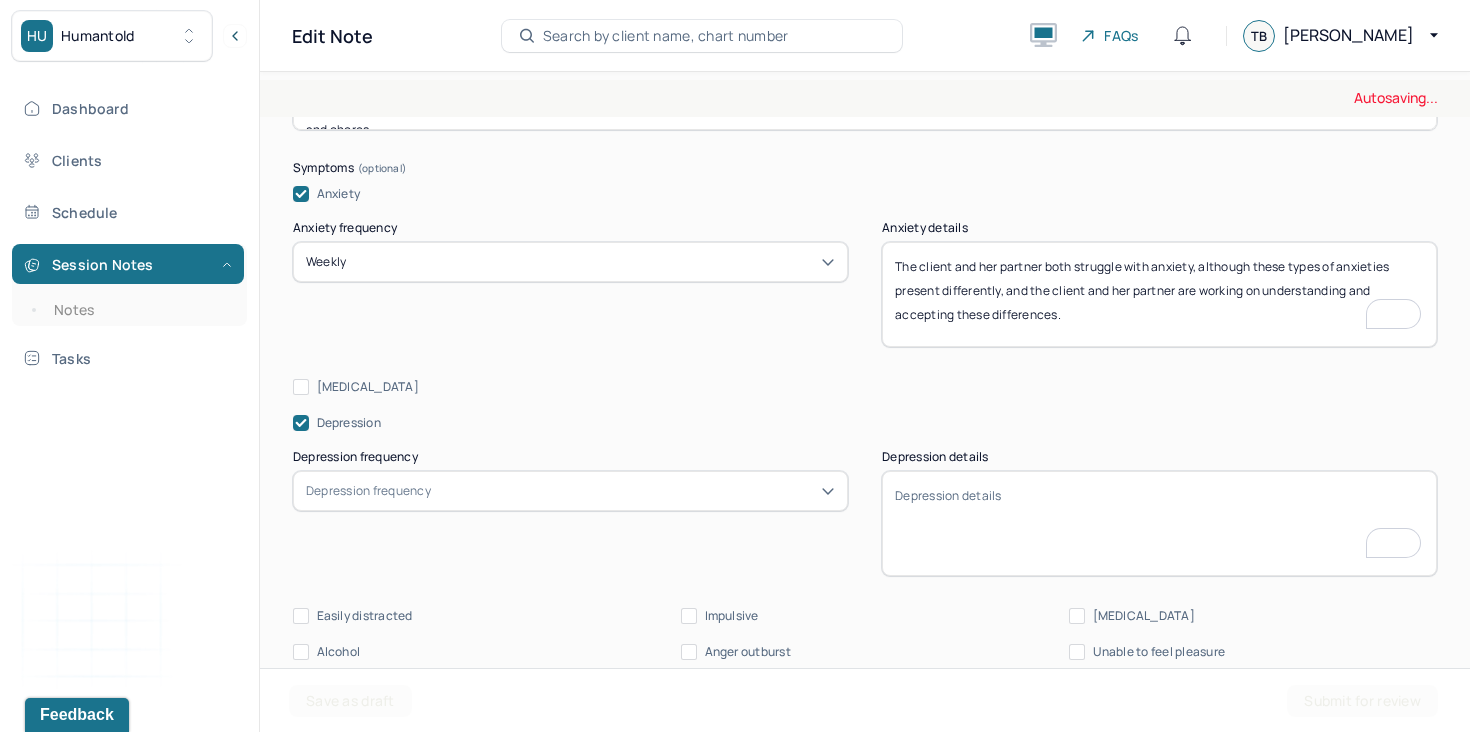click on "Depression frequency" at bounding box center [570, 491] 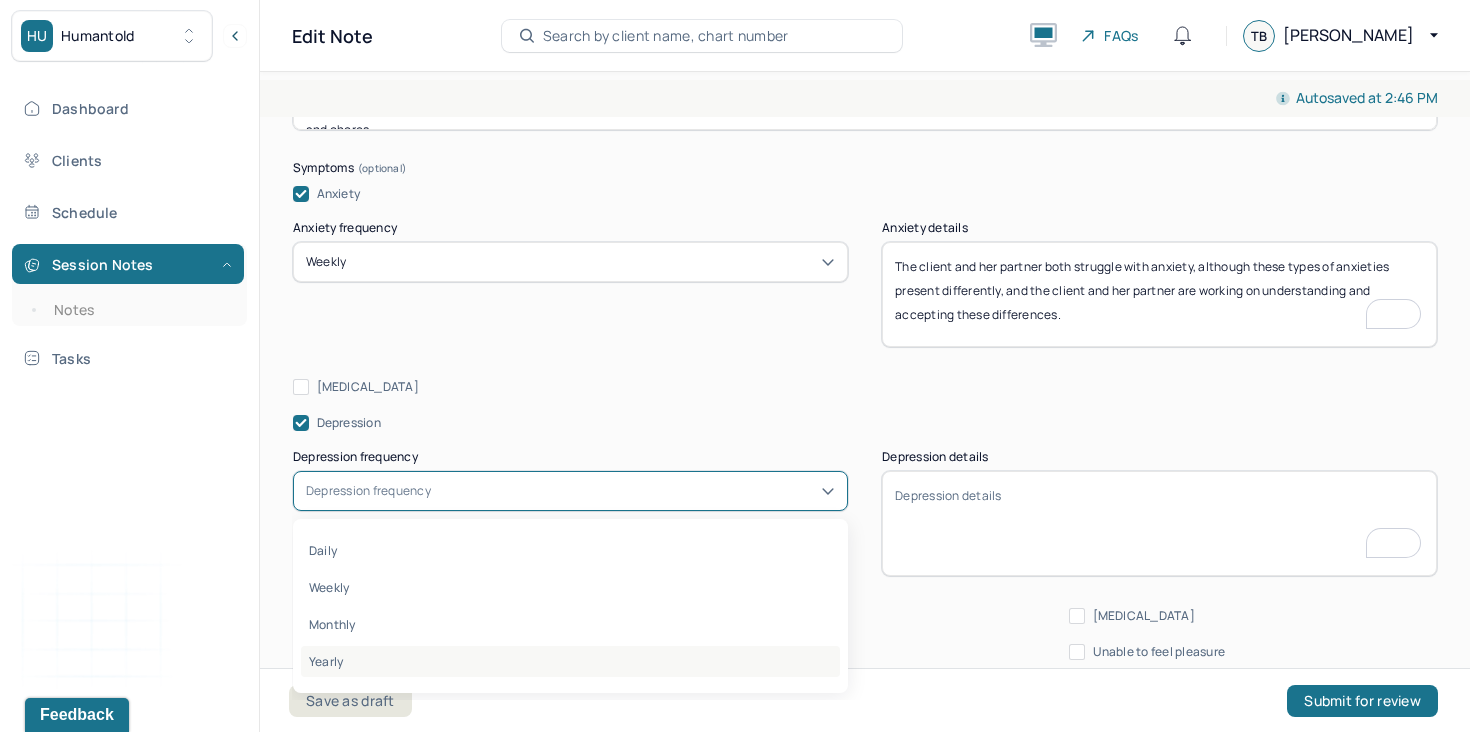 click on "Yearly" at bounding box center (570, 661) 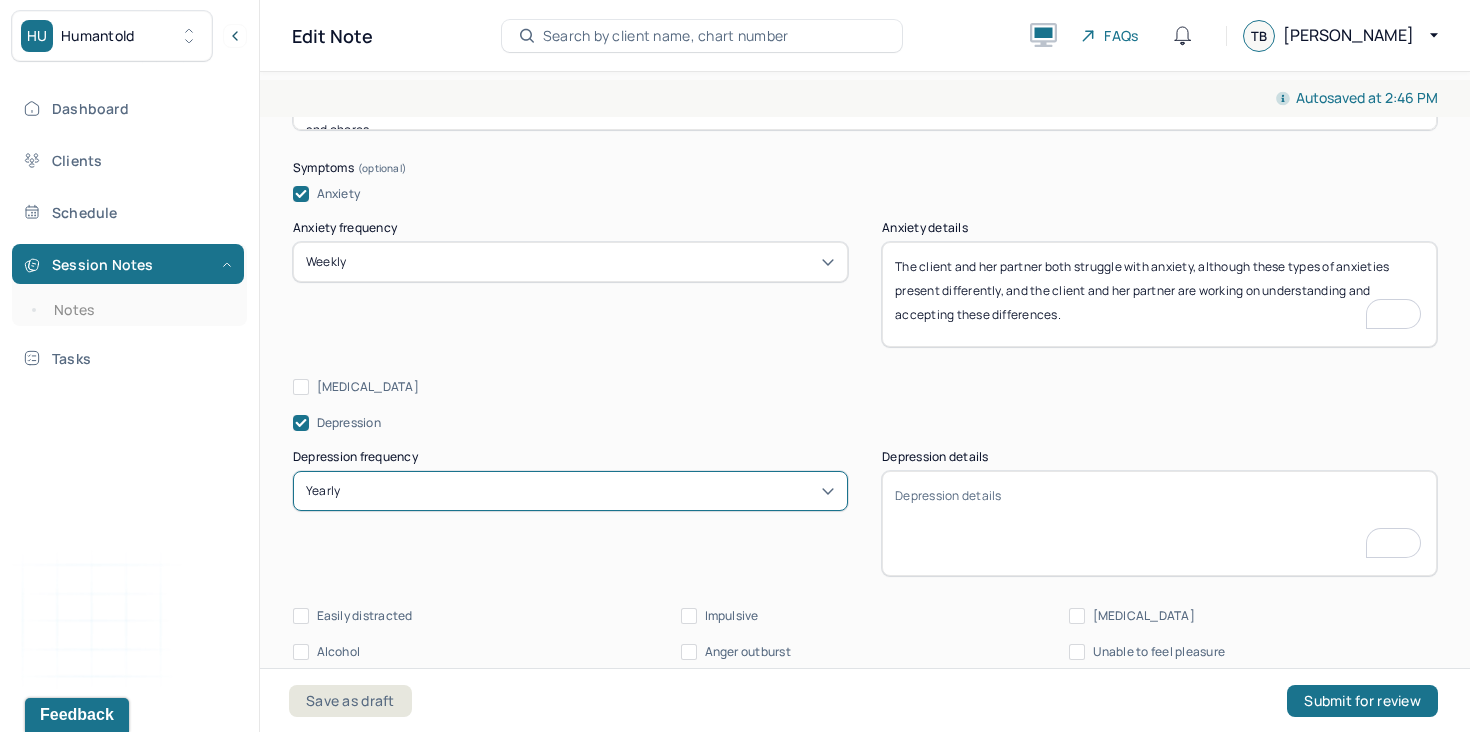 click on "Depression details" at bounding box center [1159, 523] 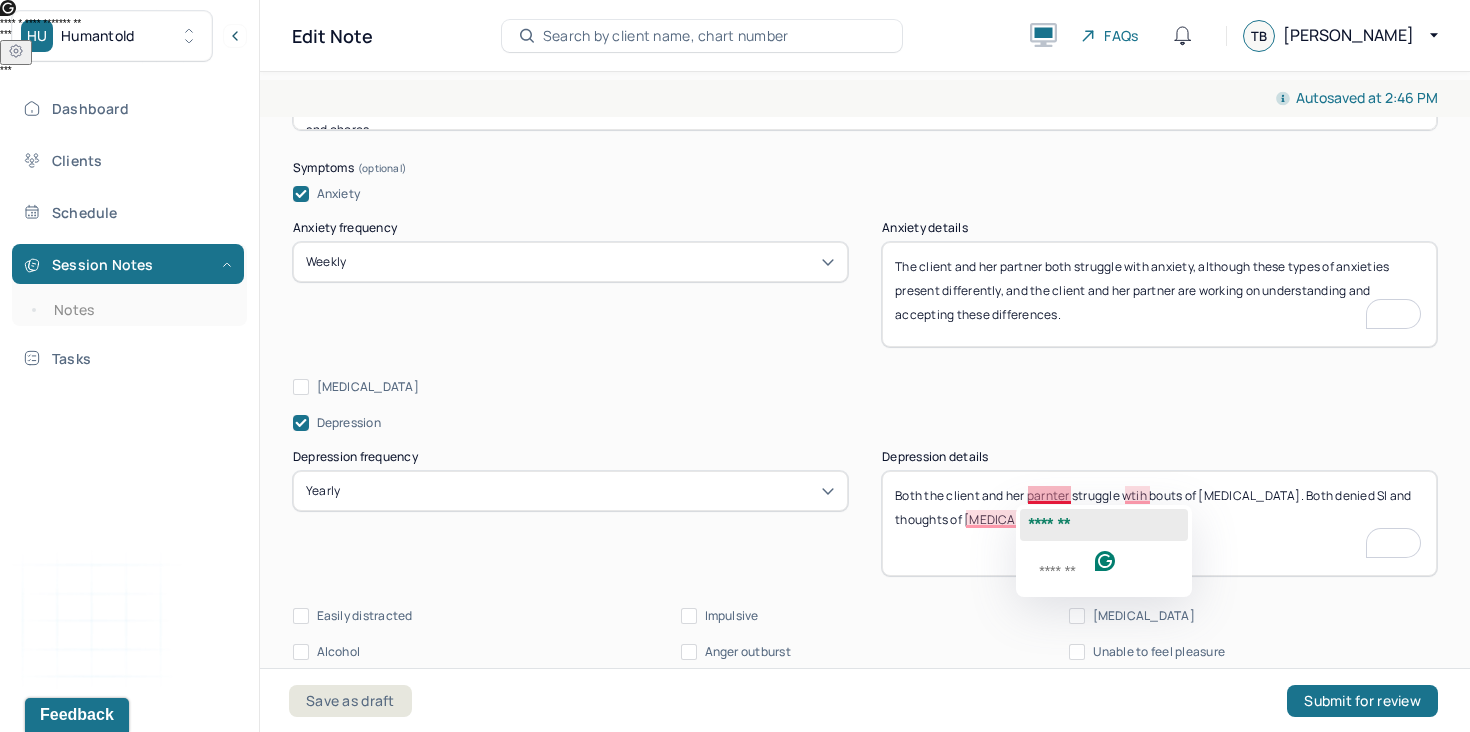 click on "*******" 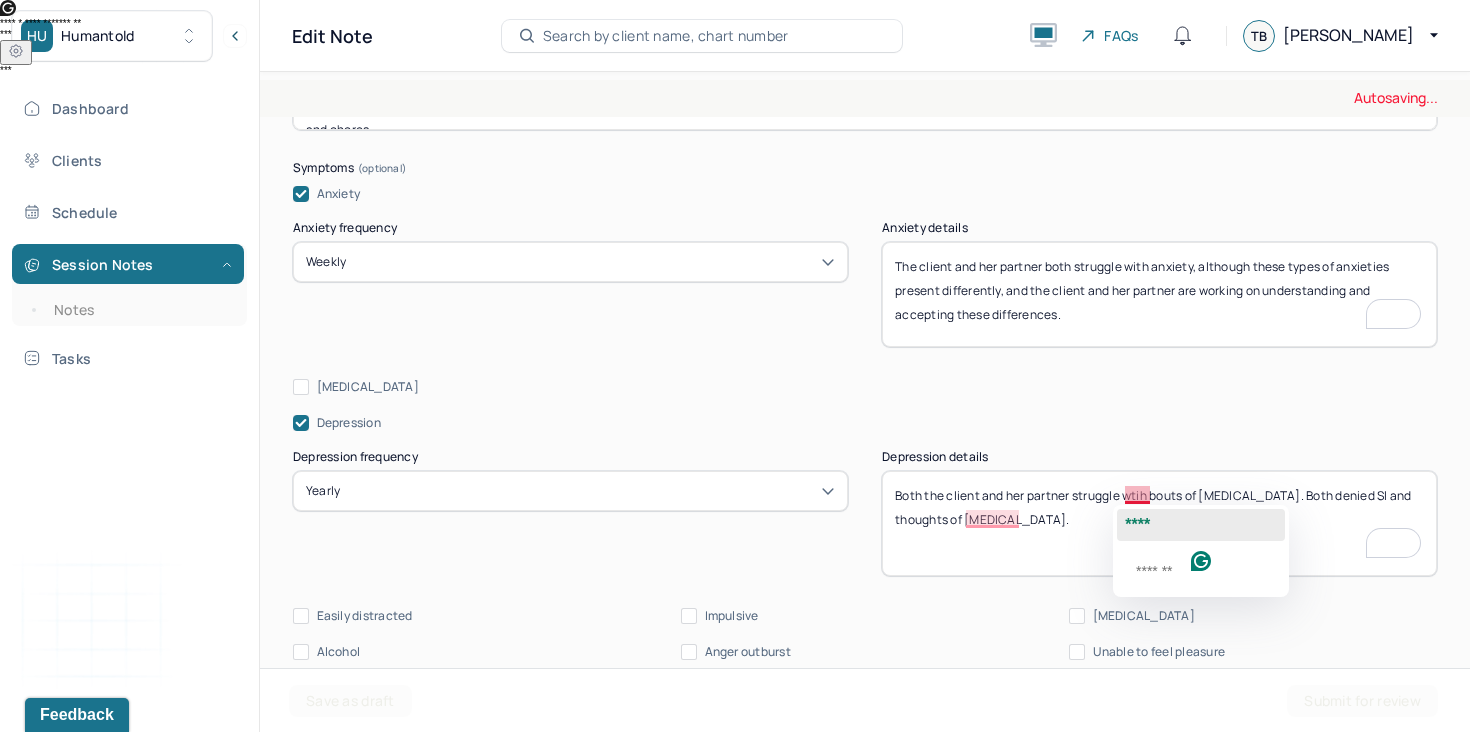 click on "****" 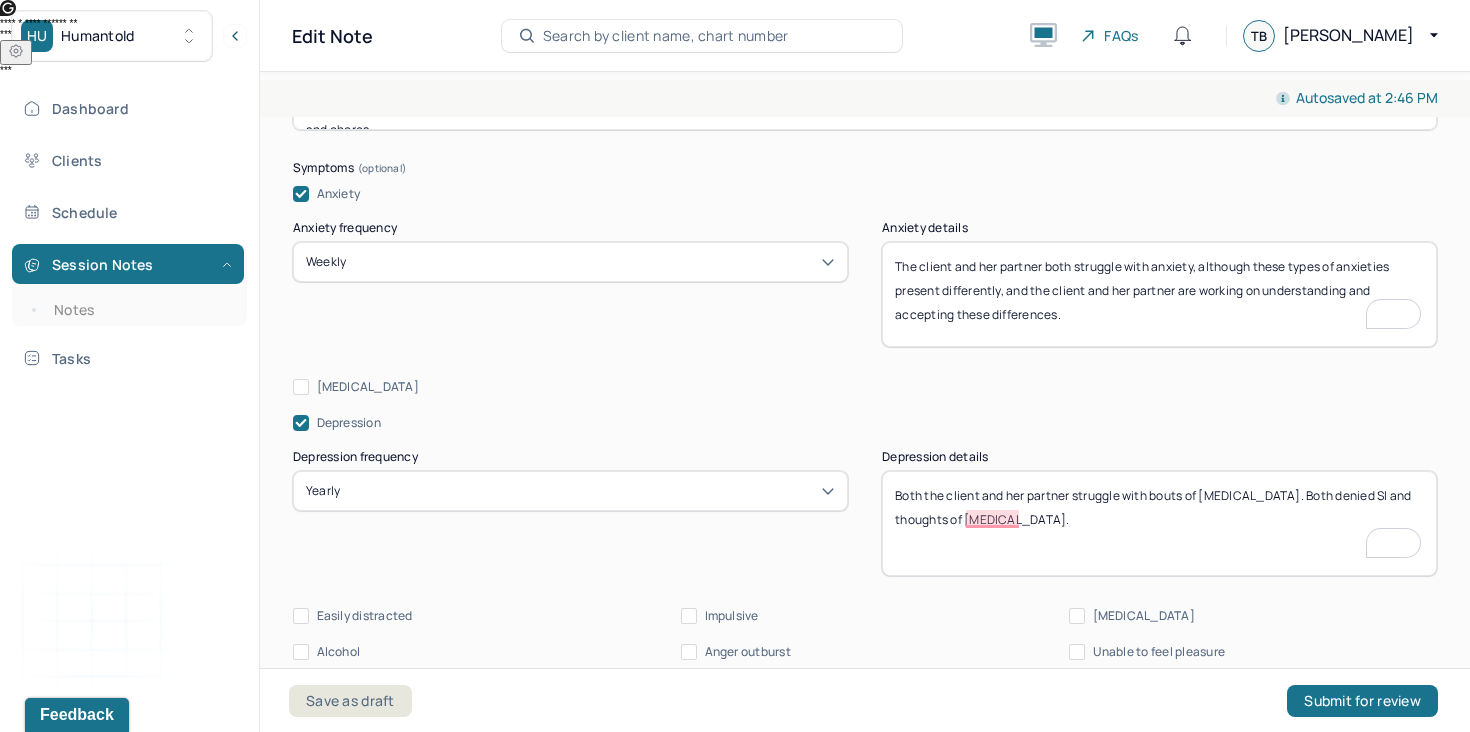scroll, scrollTop: 992, scrollLeft: 0, axis: vertical 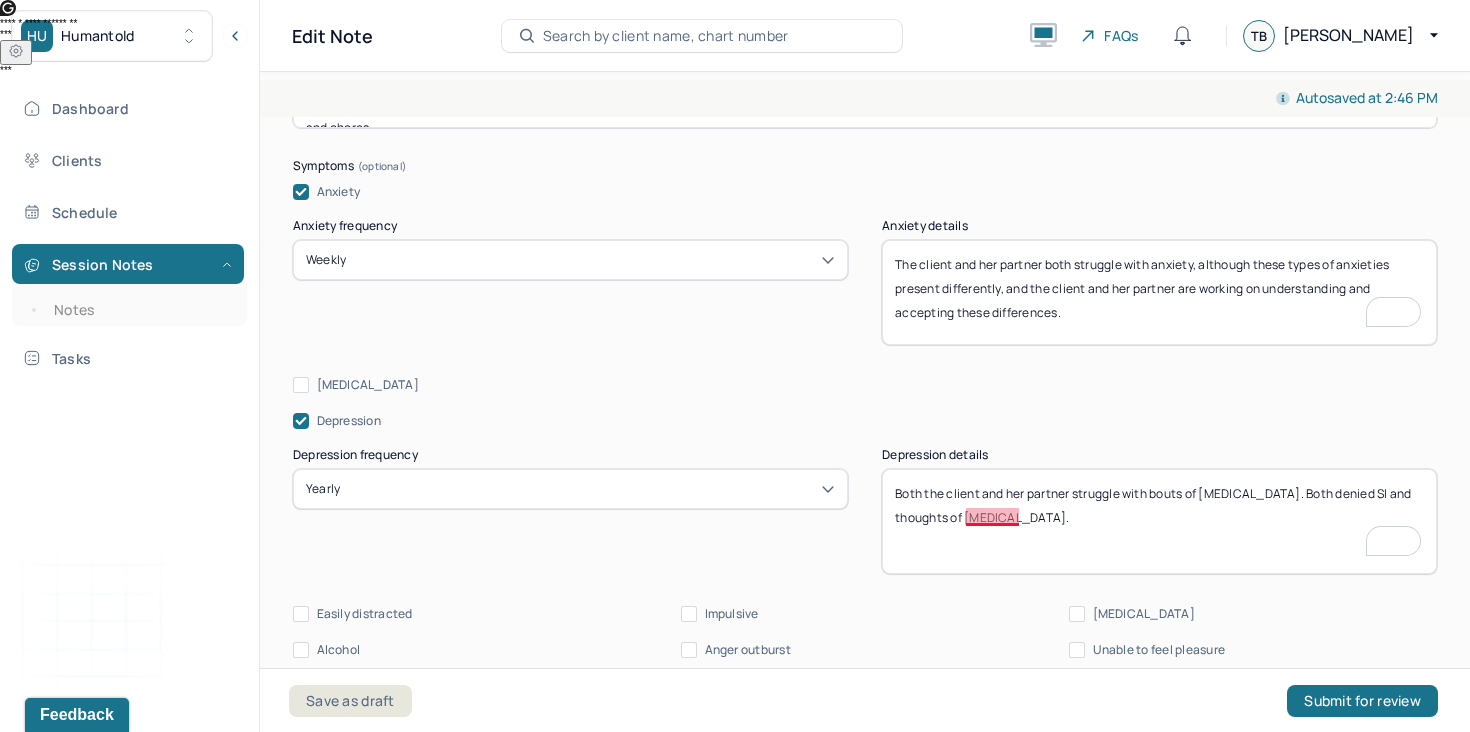 click on "Both the client and her partner struggle wtih bouts of depression. Both denied SI and thoughts of self harm." at bounding box center [1159, 521] 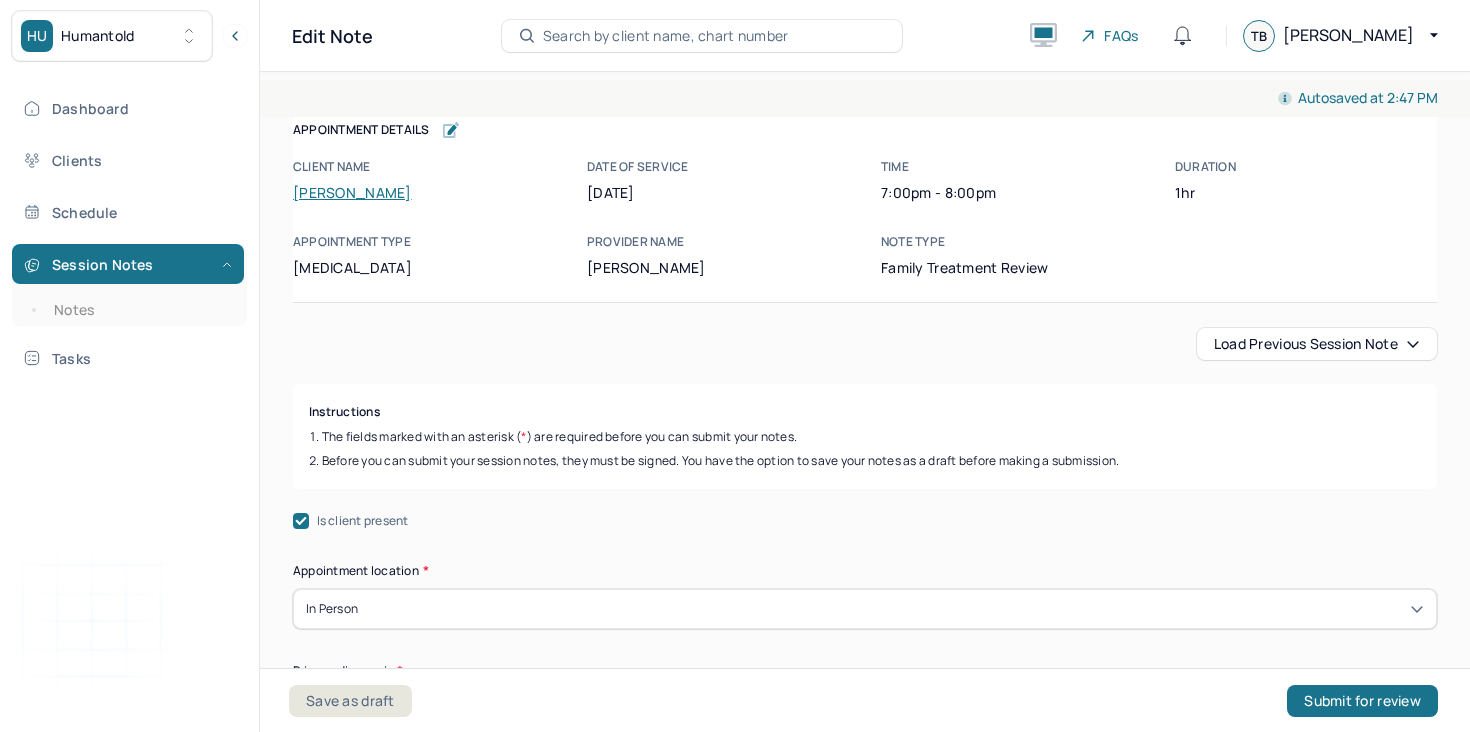 scroll, scrollTop: 0, scrollLeft: 0, axis: both 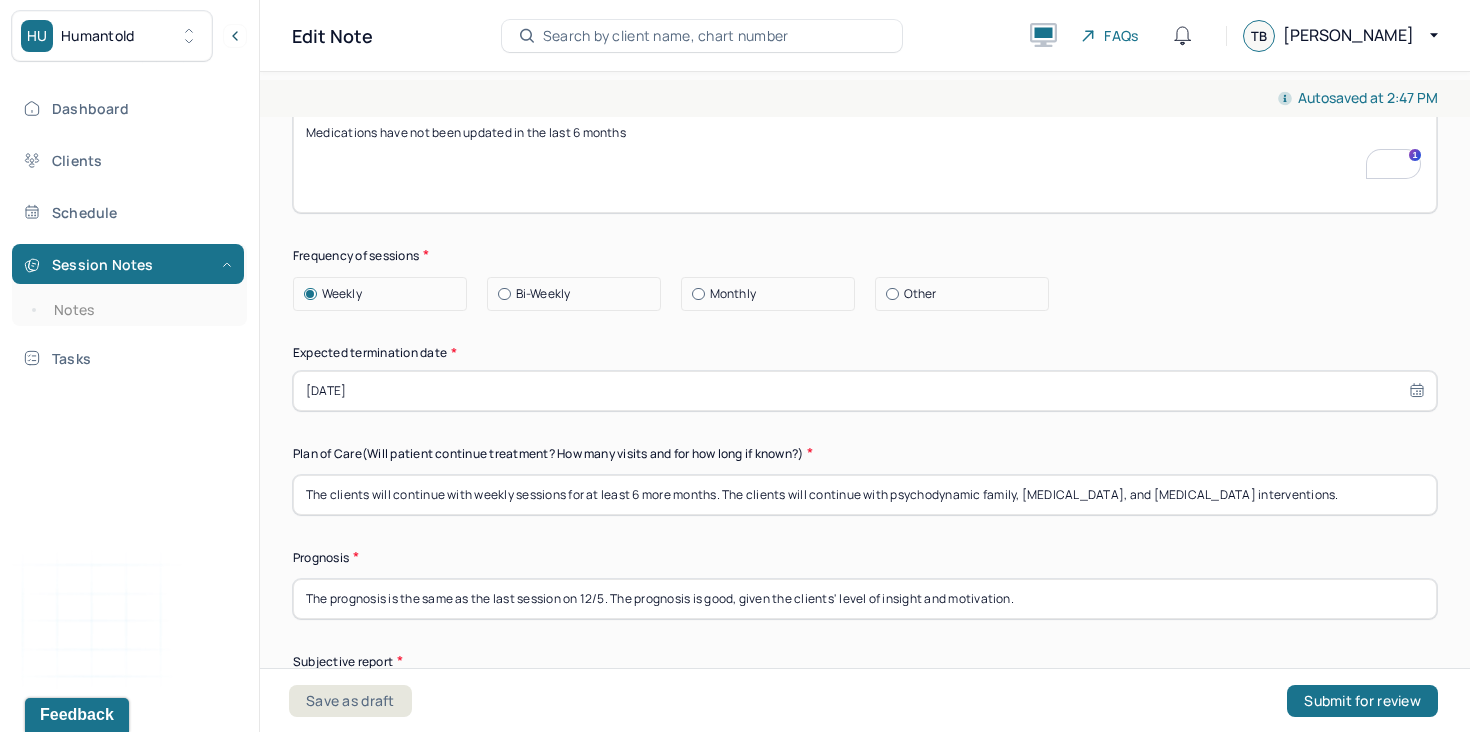 select on "6" 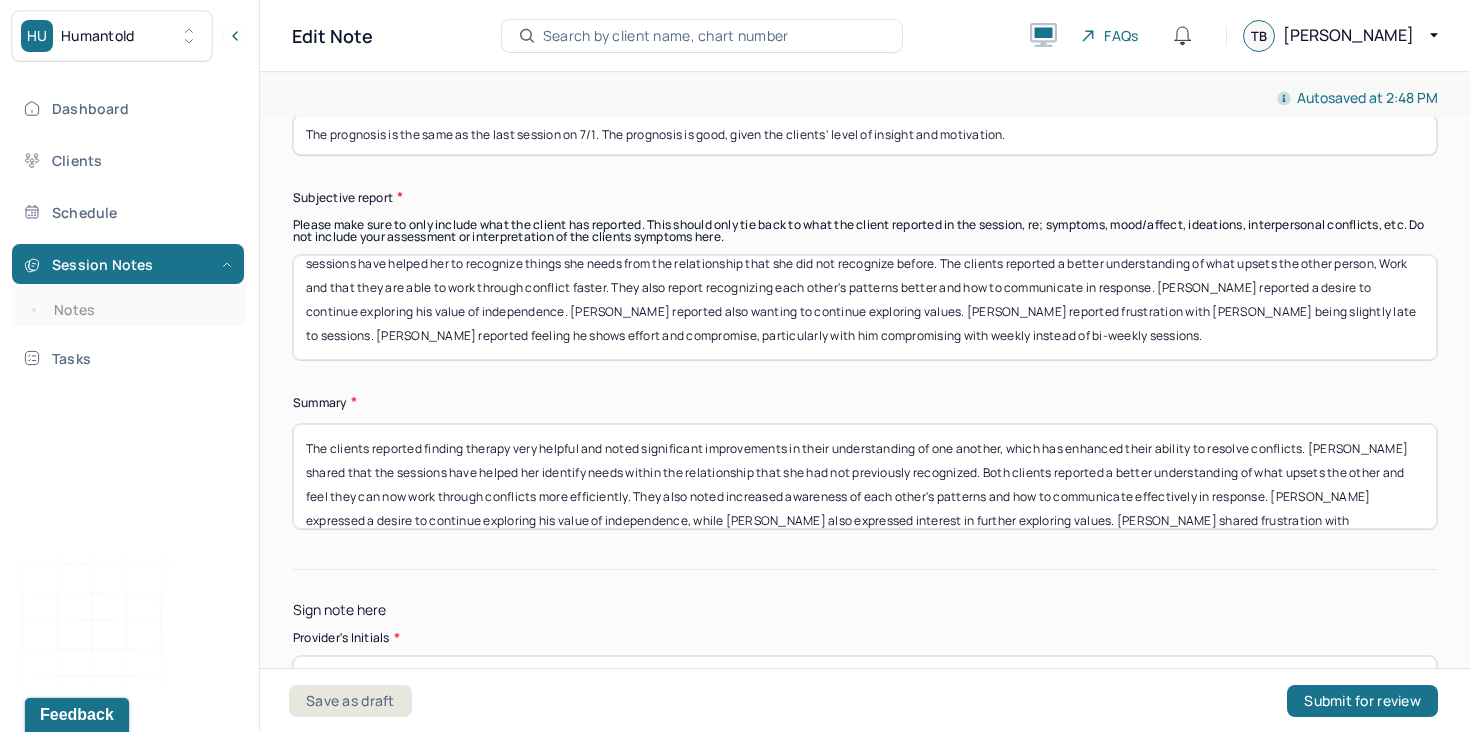 type on "The prognosis is the same as the last session on 7/1. The prognosis is good, given the clients' level of insight and motivation." 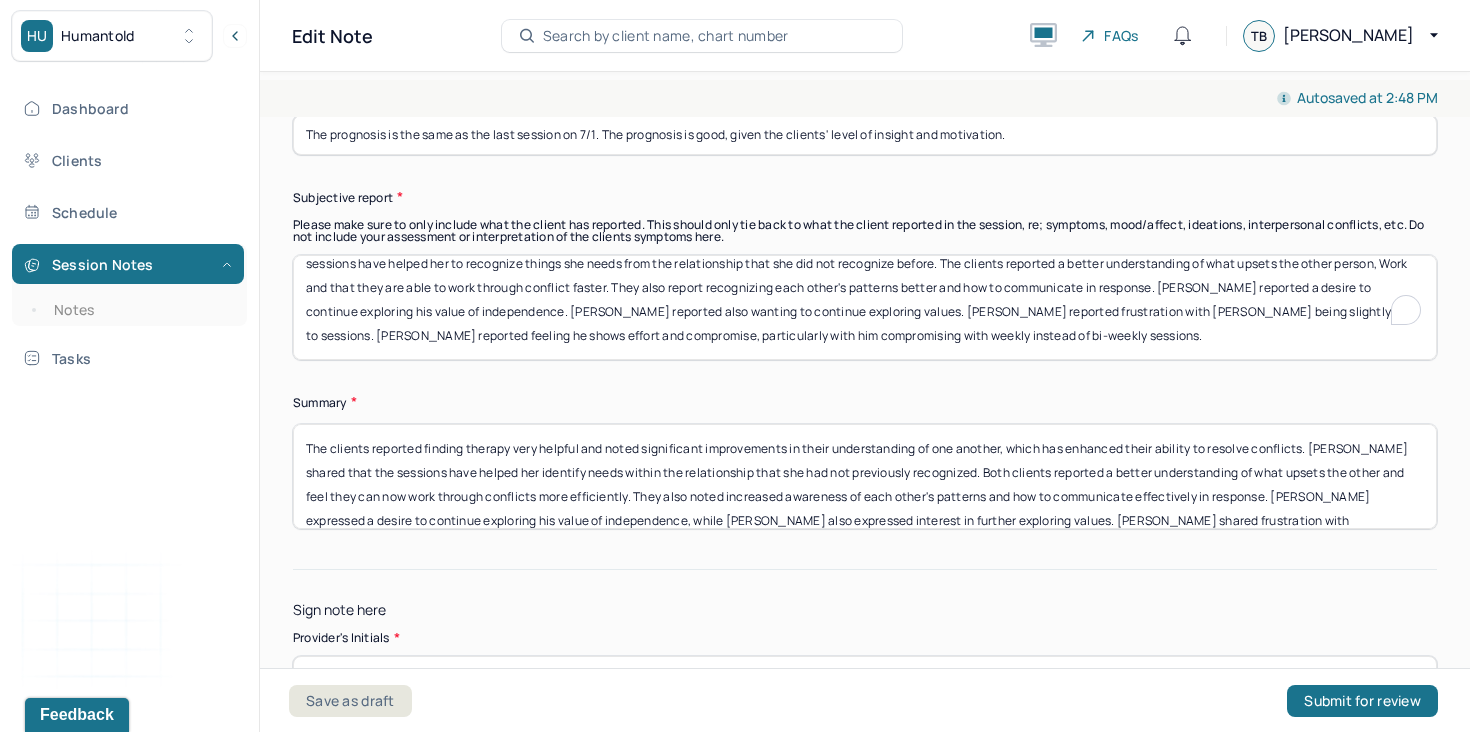 click on "The clients reported feeling therapy has been very helpful to them. They reported improved understanding of one another, which helps conflict resolution. [PERSON_NAME] reported that these sessions have helped her to recognize things she needs from the relationship that she did not recognize before. The clients reported a better understanding of what upsets the other person, Work and that they are able to work through conflict faster. They also report recognizing each other's patterns better and how to communicate in response. [PERSON_NAME] reported a desire to continue exploring his value of independence. [PERSON_NAME] reported also wanting to continue exploring values. [PERSON_NAME] reported frustration with [PERSON_NAME] being slightly late to sessions. [PERSON_NAME] reported feeling he shows effort and compromise, particularly with him compromising with weekly instead of bi-weekly sessions." at bounding box center [865, 307] 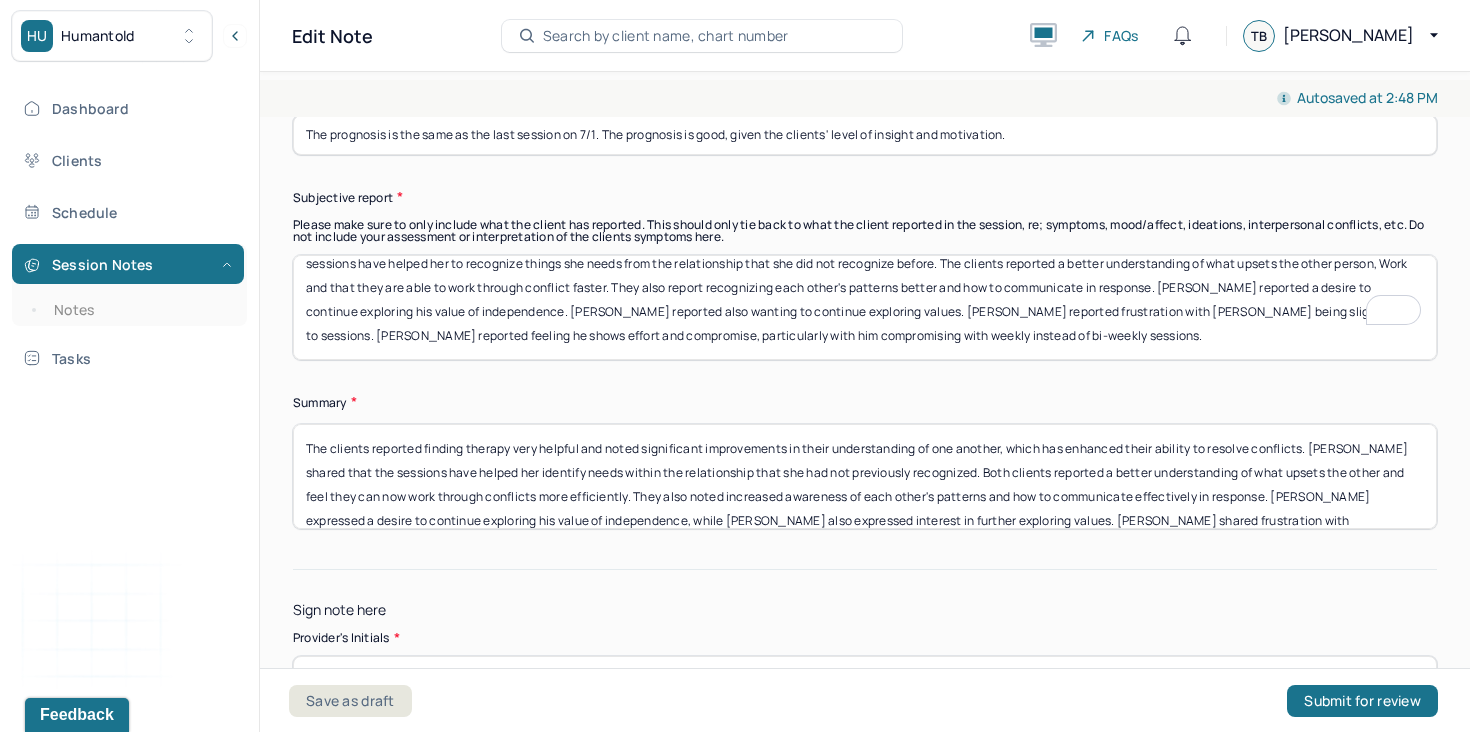 click on "The clients reported feeling therapy has been very helpful to them. They reported improved understanding of one another, which helps conflict resolution. [PERSON_NAME] reported that these sessions have helped her to recognize things she needs from the relationship that she did not recognize before. The clients reported a better understanding of what upsets the other person, Work and that they are able to work through conflict faster. They also report recognizing each other's patterns better and how to communicate in response. [PERSON_NAME] reported a desire to continue exploring his value of independence. [PERSON_NAME] reported also wanting to continue exploring values. [PERSON_NAME] reported frustration with [PERSON_NAME] being slightly late to sessions. [PERSON_NAME] reported feeling he shows effort and compromise, particularly with him compromising with weekly instead of bi-weekly sessions." at bounding box center (865, 307) 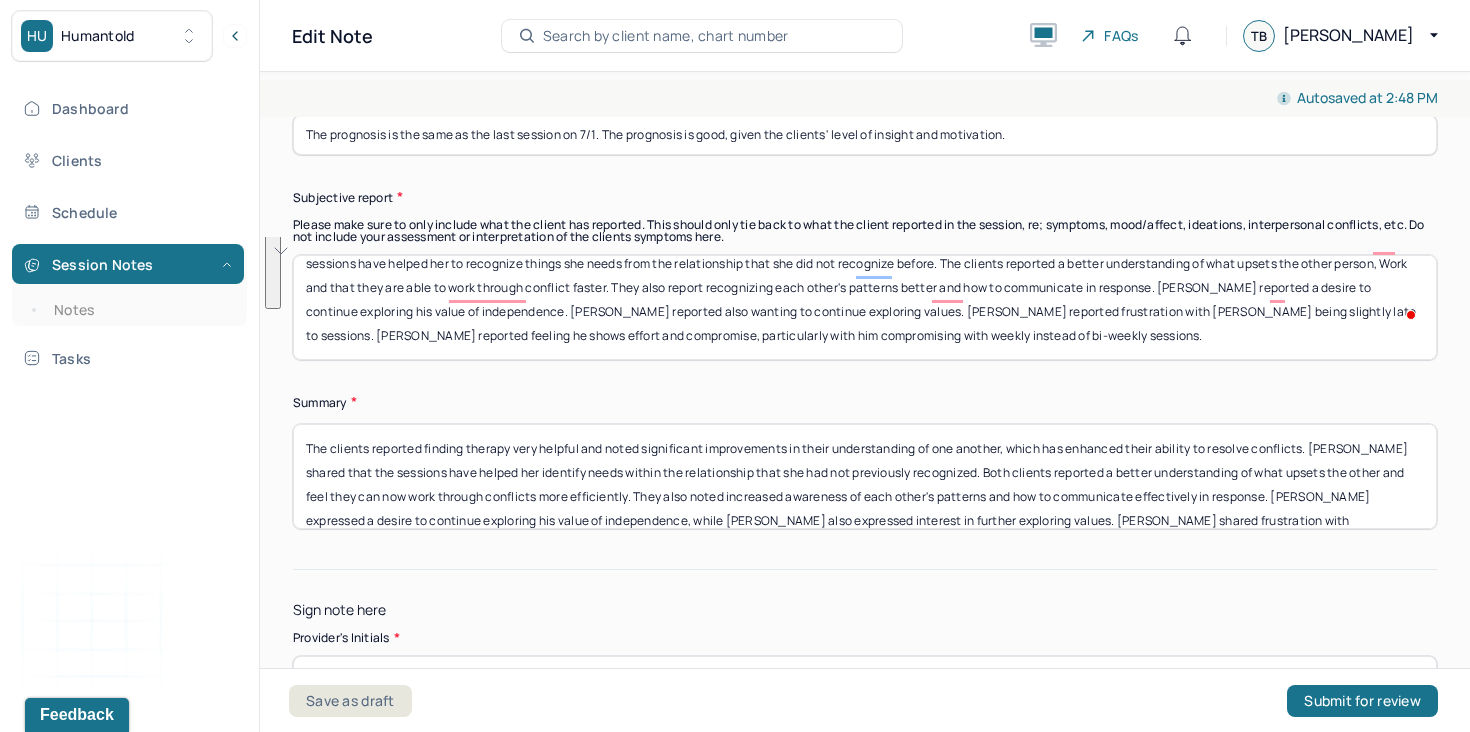 click on "The clients reported finding therapy very helpful and noted significant improvements in their understanding of one another, which has enhanced their ability to resolve conflicts. [PERSON_NAME] shared that the sessions have helped her identify needs within the relationship that she had not previously recognized. Both clients reported a better understanding of what upsets the other and feel they can now work through conflicts more efficiently. They also noted increased awareness of each other's patterns and how to communicate effectively in response. [PERSON_NAME] expressed a desire to continue exploring his value of independence, while [PERSON_NAME] also expressed interest in further exploring values. [PERSON_NAME] shared frustration with [PERSON_NAME] arriving late to sessions and was able to identify the underlying feelings this evoked—specifically, feeling that he is not making enough effort for the relationship or demonstrating caretaking. The couple also expressed a desire to continue work on their intimate life." at bounding box center [865, 476] 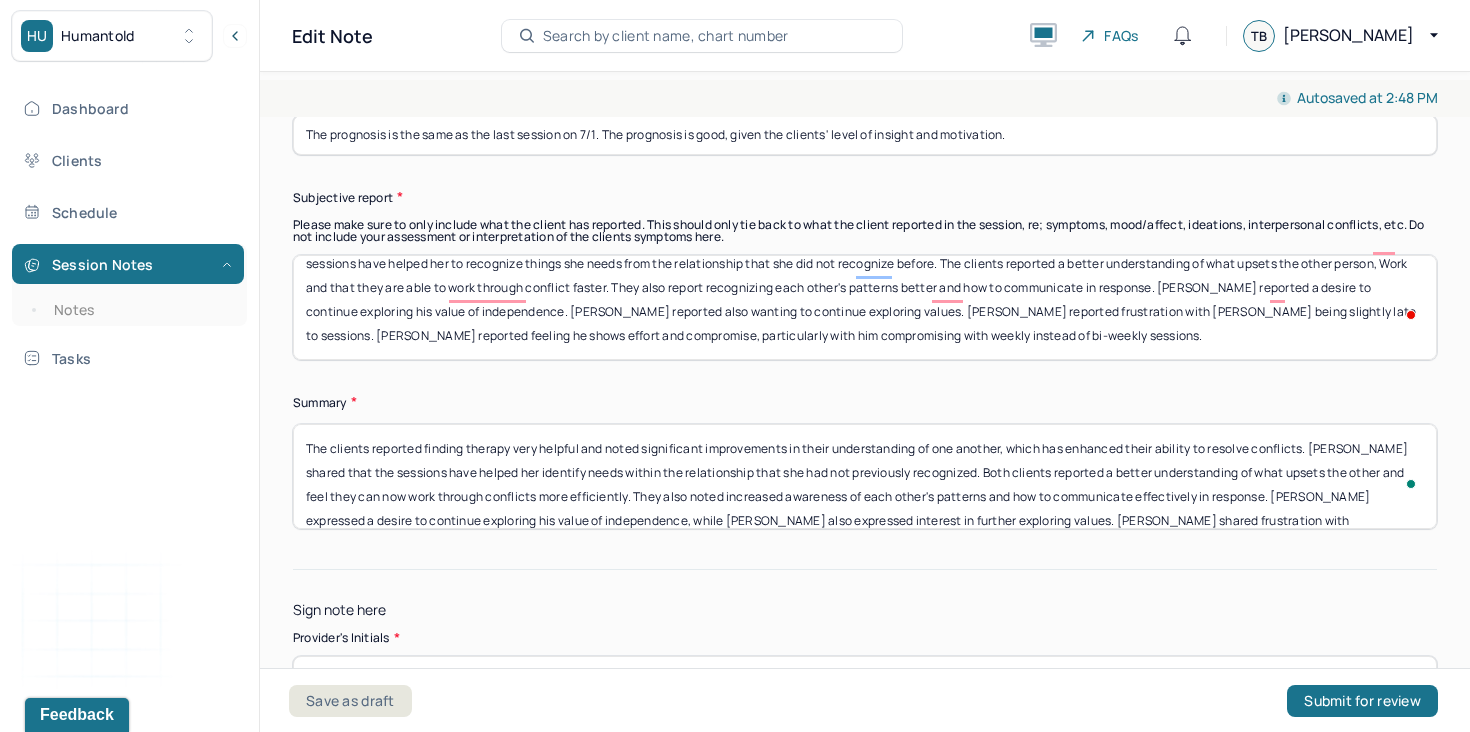 click on "The clients reported finding therapy very helpful and noted significant improvements in their understanding of one another, which has enhanced their ability to resolve conflicts. [PERSON_NAME] shared that the sessions have helped her identify needs within the relationship that she had not previously recognized. Both clients reported a better understanding of what upsets the other and feel they can now work through conflicts more efficiently. They also noted increased awareness of each other's patterns and how to communicate effectively in response. [PERSON_NAME] expressed a desire to continue exploring his value of independence, while [PERSON_NAME] also expressed interest in further exploring values. [PERSON_NAME] shared frustration with [PERSON_NAME] arriving late to sessions and was able to identify the underlying feelings this evoked—specifically, feeling that he is not making enough effort for the relationship or demonstrating caretaking. The couple also expressed a desire to continue work on their intimate life." at bounding box center (865, 476) 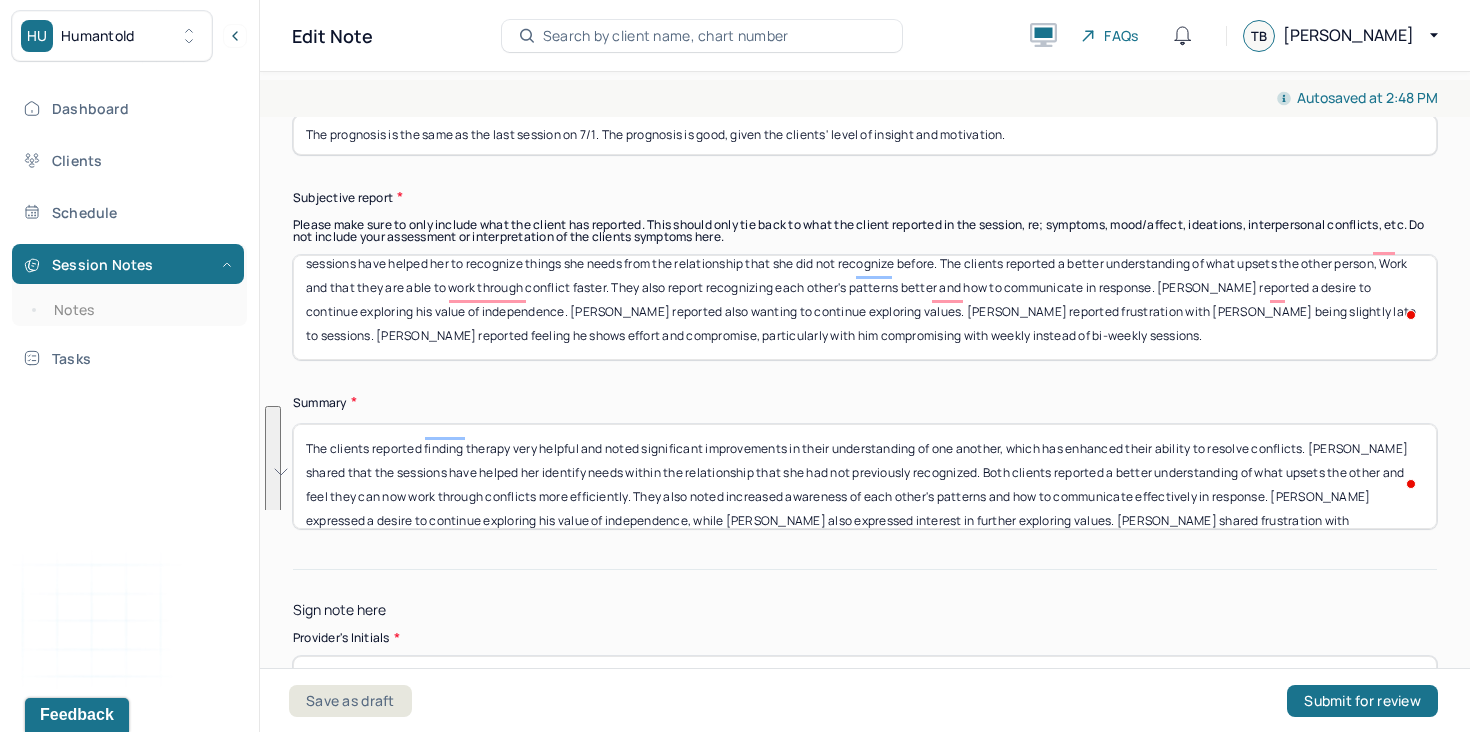 click at bounding box center (865, 676) 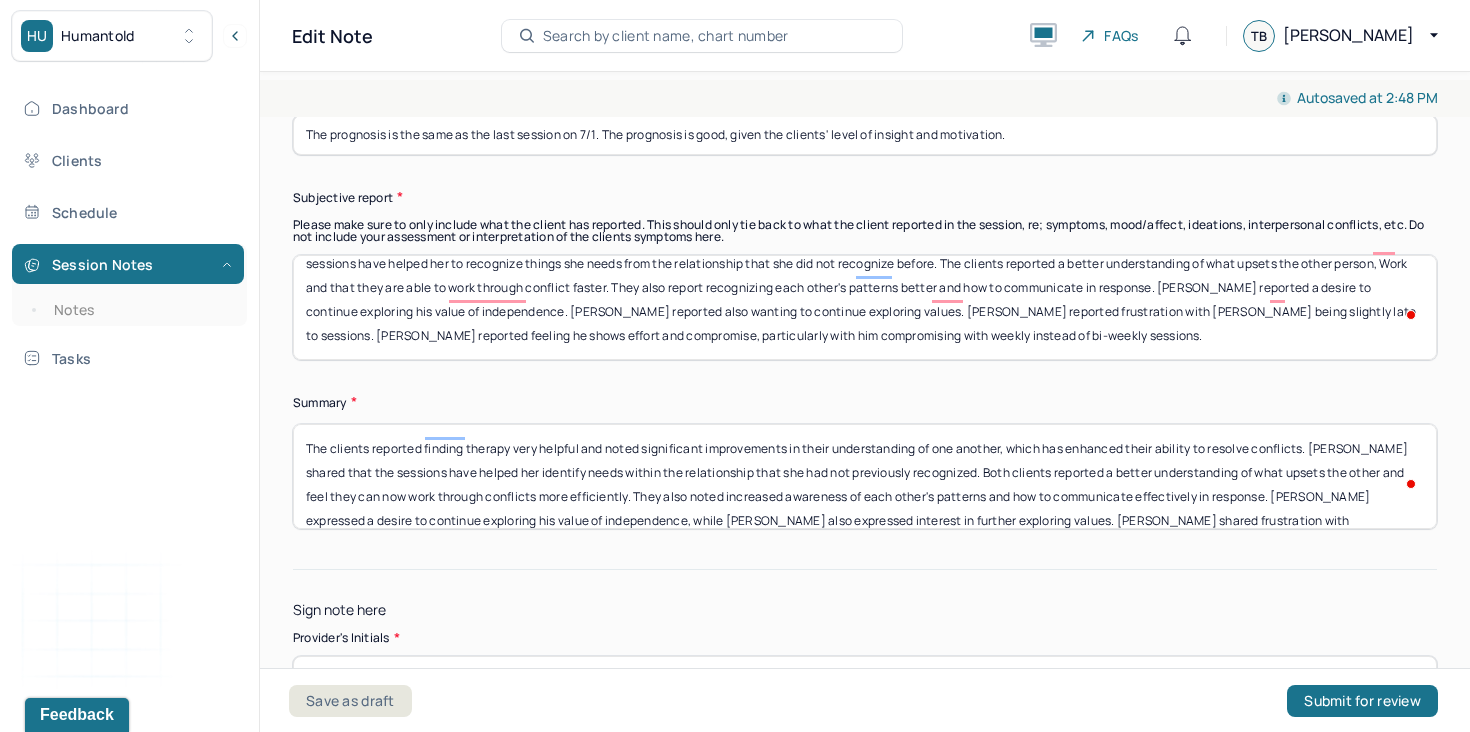 type on "tb" 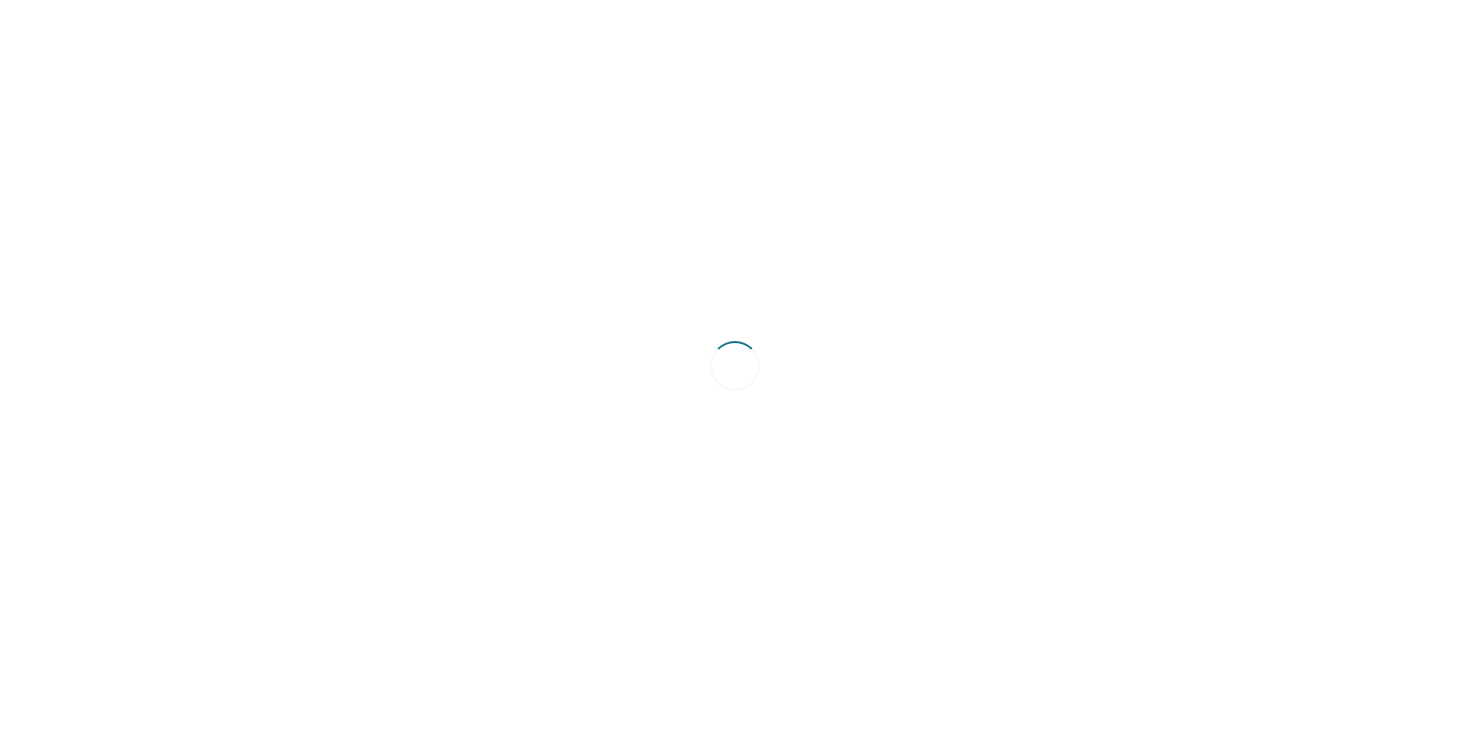 scroll, scrollTop: 0, scrollLeft: 0, axis: both 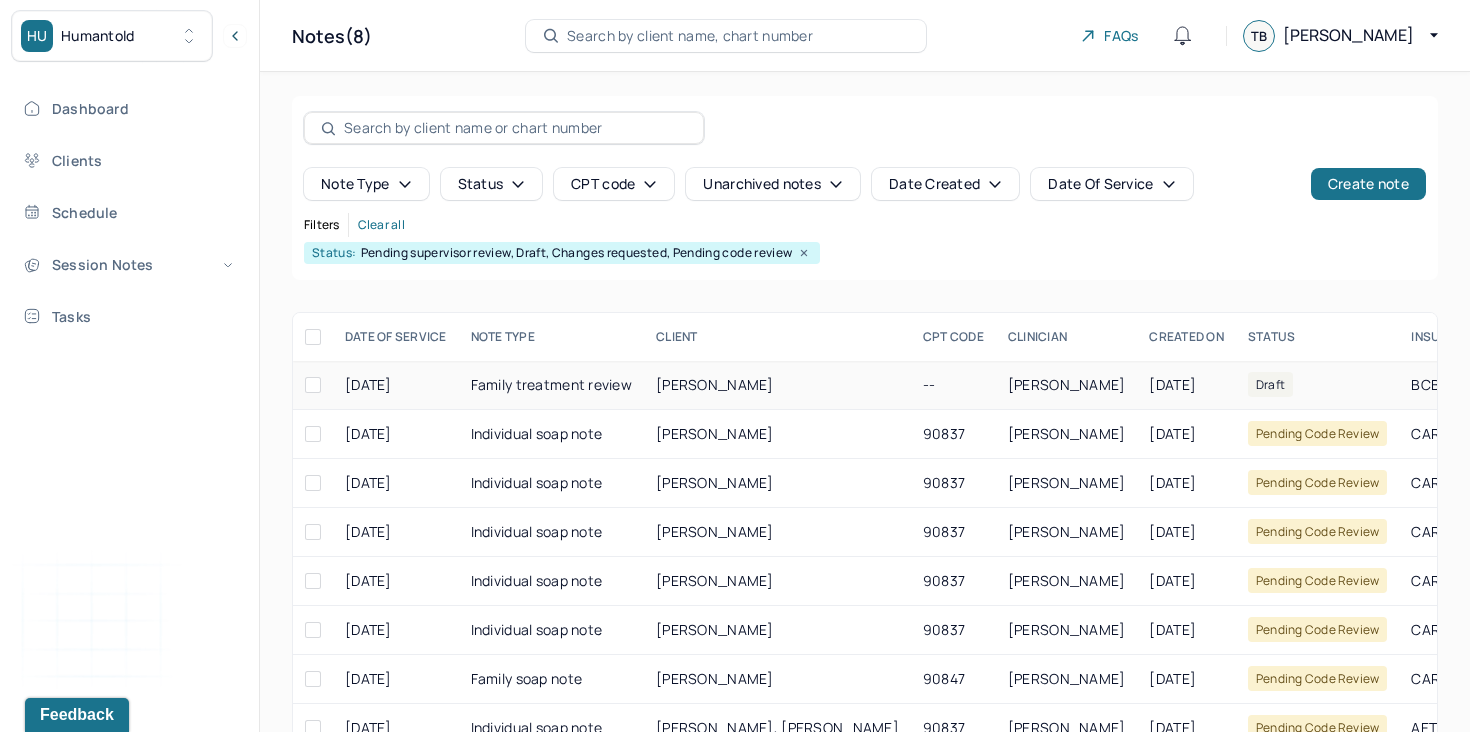 click on "[PERSON_NAME]" at bounding box center [715, 384] 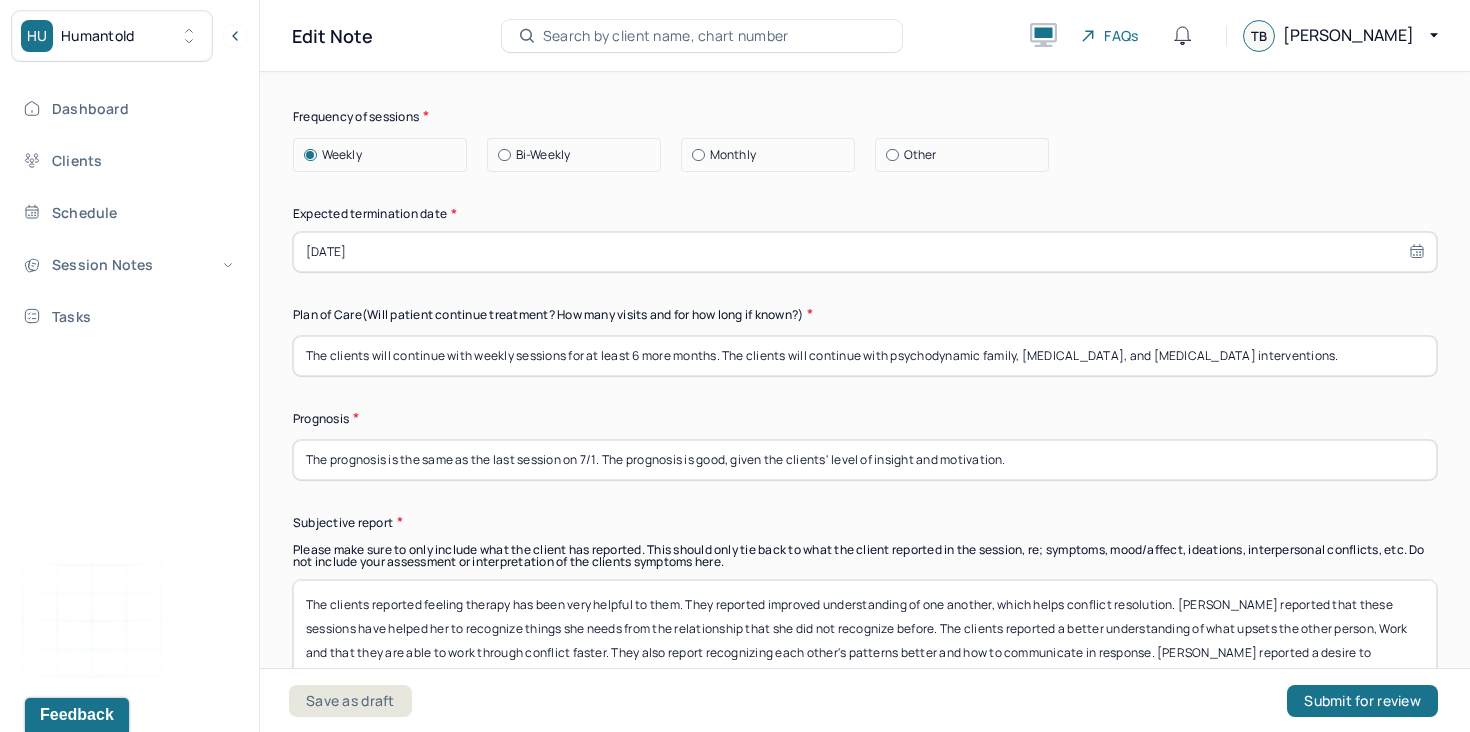 scroll, scrollTop: 5728, scrollLeft: 0, axis: vertical 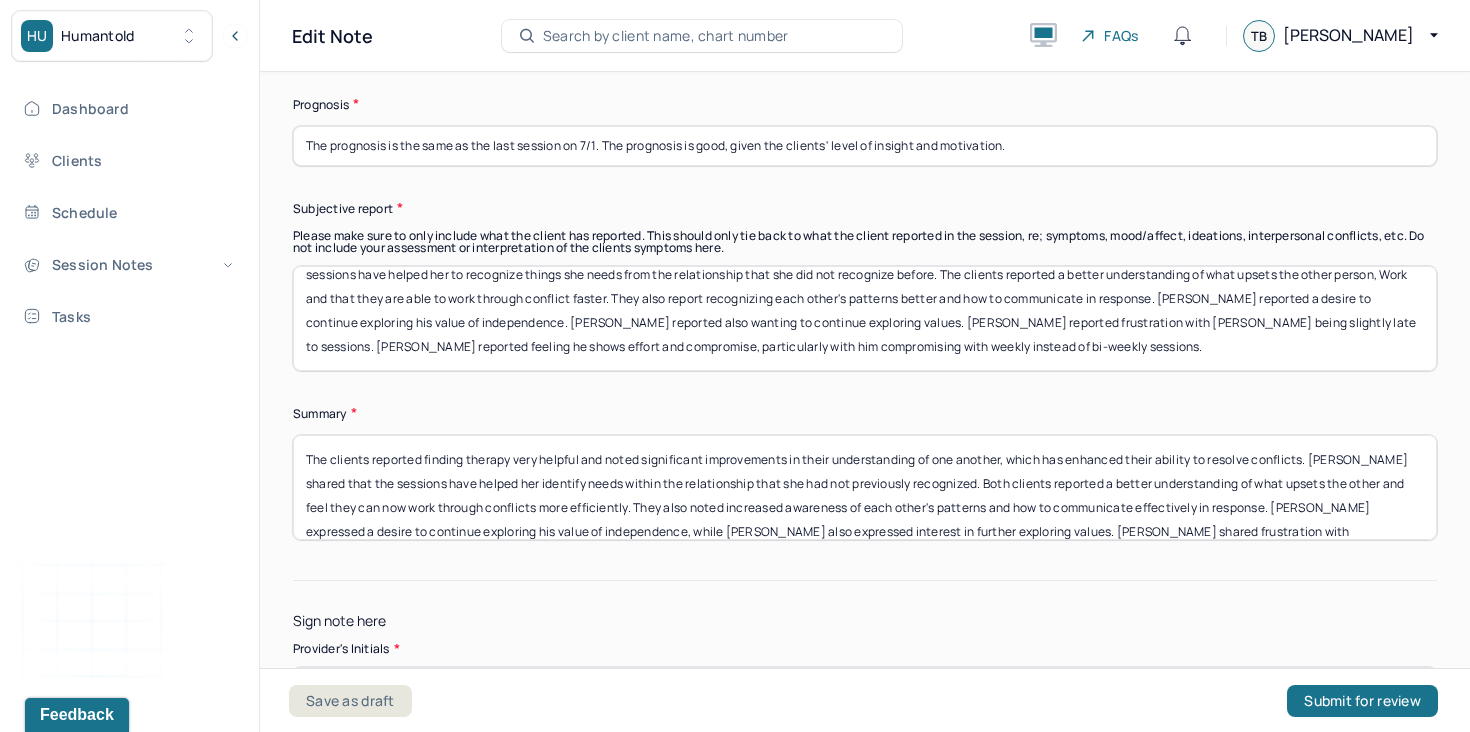 click on "The clients reported feeling therapy has been very helpful to them. They reported improved understanding of one another, which helps conflict resolution. [PERSON_NAME] reported that these sessions have helped her to recognize things she needs from the relationship that she did not recognize before. The clients reported a better understanding of what upsets the other person, Work and that they are able to work through conflict faster. They also report recognizing each other's patterns better and how to communicate in response. [PERSON_NAME] reported a desire to continue exploring his value of independence. [PERSON_NAME] reported also wanting to continue exploring values. [PERSON_NAME] reported frustration with [PERSON_NAME] being slightly late to sessions. [PERSON_NAME] reported feeling he shows effort and compromise, particularly with him compromising with weekly instead of bi-weekly sessions." at bounding box center [865, 318] 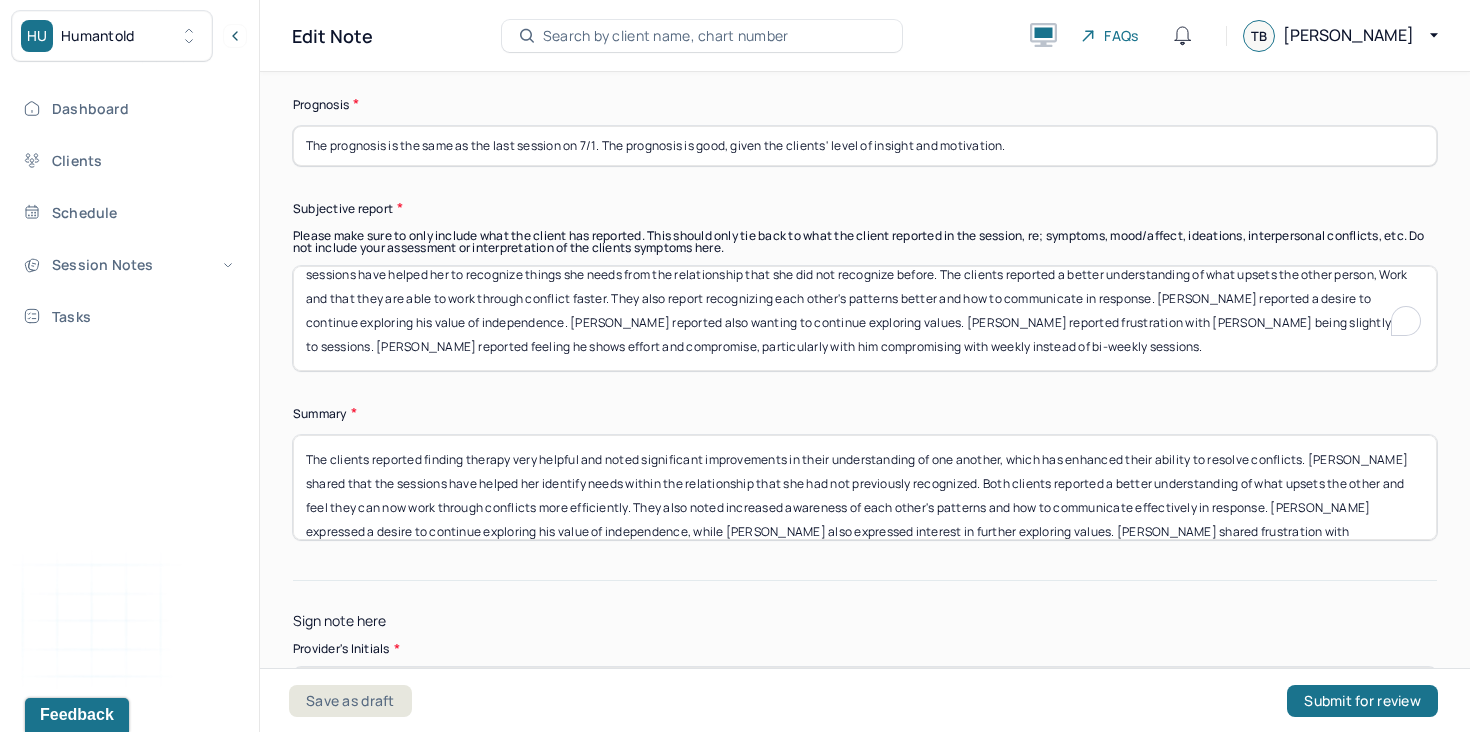 click on "The clients reported feeling therapy has been very helpful to them. They reported improved understanding of one another, which helps conflict resolution. [PERSON_NAME] reported that these sessions have helped her to recognize things she needs from the relationship that she did not recognize before. The clients reported a better understanding of what upsets the other person, Work and that they are able to work through conflict faster. They also report recognizing each other's patterns better and how to communicate in response. [PERSON_NAME] reported a desire to continue exploring his value of independence. [PERSON_NAME] reported also wanting to continue exploring values. [PERSON_NAME] reported frustration with [PERSON_NAME] being slightly late to sessions. [PERSON_NAME] reported feeling he shows effort and compromise, particularly with him compromising with weekly instead of bi-weekly sessions." at bounding box center [865, 318] 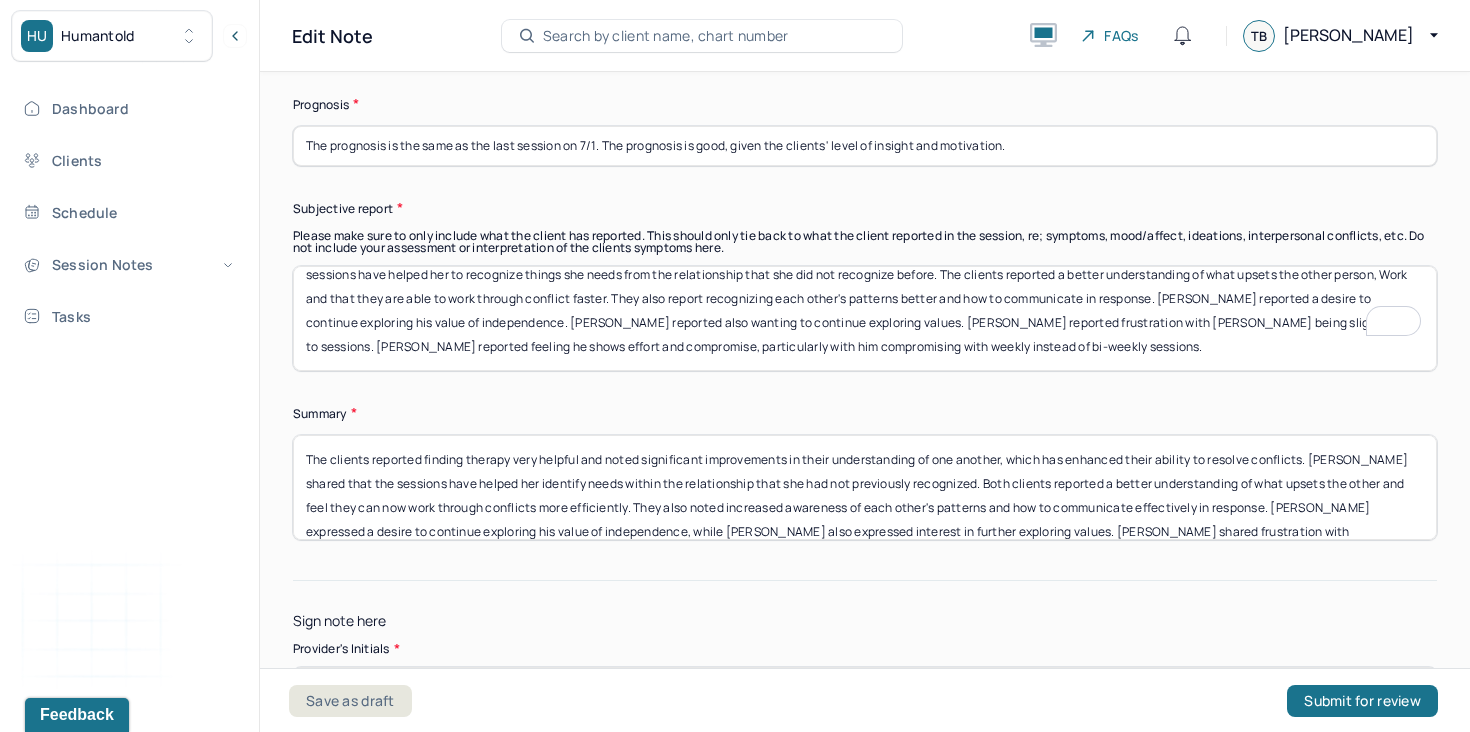 paste on "shared that therapy has been very helpful in strengthening their relationship. They reported an improved understanding of one another, which has supported more effective conflict resolution. [PERSON_NAME] noted that the sessions have helped her identify needs within the relationship that she had not previously recognized. Both clients expressed a growing awareness of what triggers the other and feel they are now able to work through conflict more efficiently. They also reported a better understanding of each other’s patterns and how to communicate more thoughtfully in response. [PERSON_NAME] shared a continued desire to explore his value of independence, while [PERSON_NAME] expressed interest in further exploring her own values as well. [PERSON_NAME] reported wanting to focus further sessions on gaining tolerance and skills to manage [PERSON_NAME]'s resistance to doing tasks. [PERSON_NAME] reported on his resistance to being told what to do, and how this impacts his ability to do tasks and the relationship in general." 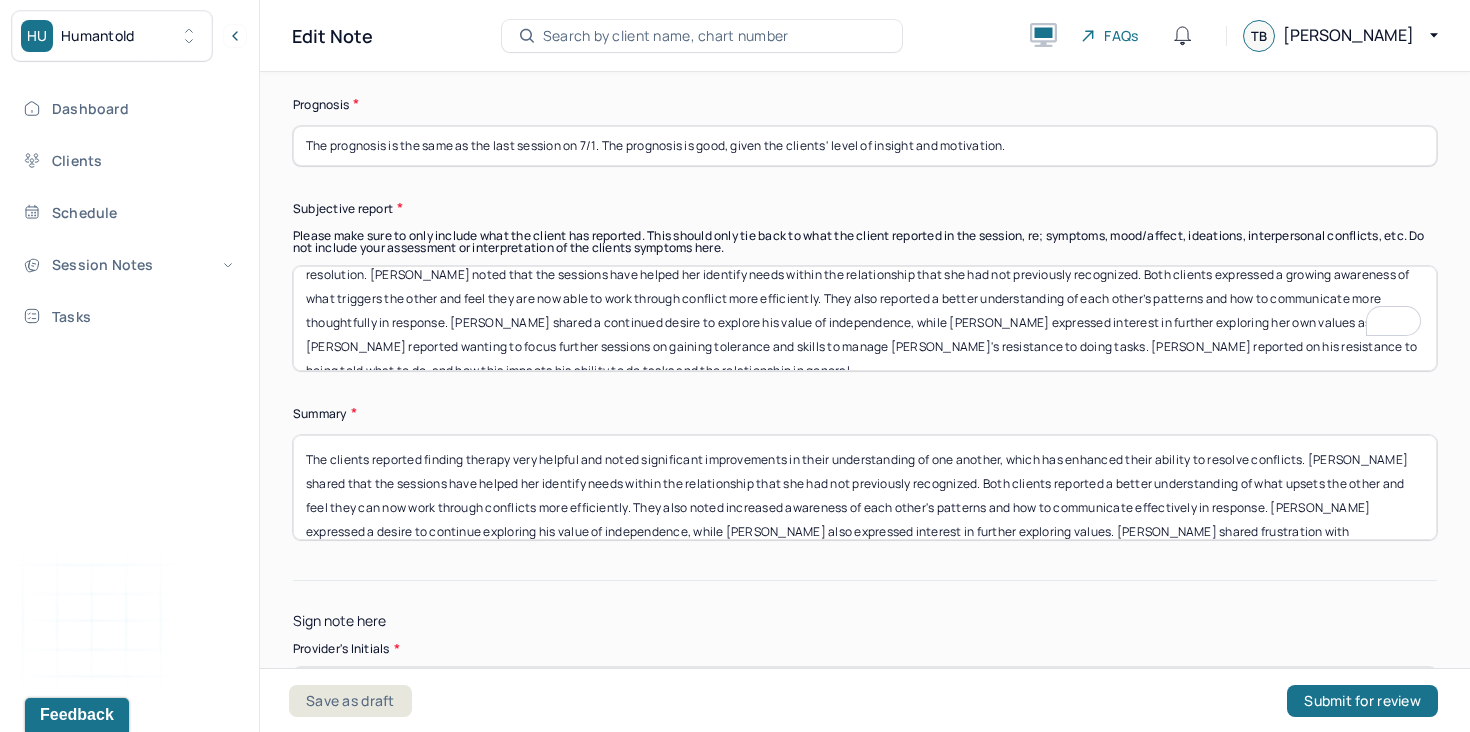 scroll, scrollTop: 120, scrollLeft: 0, axis: vertical 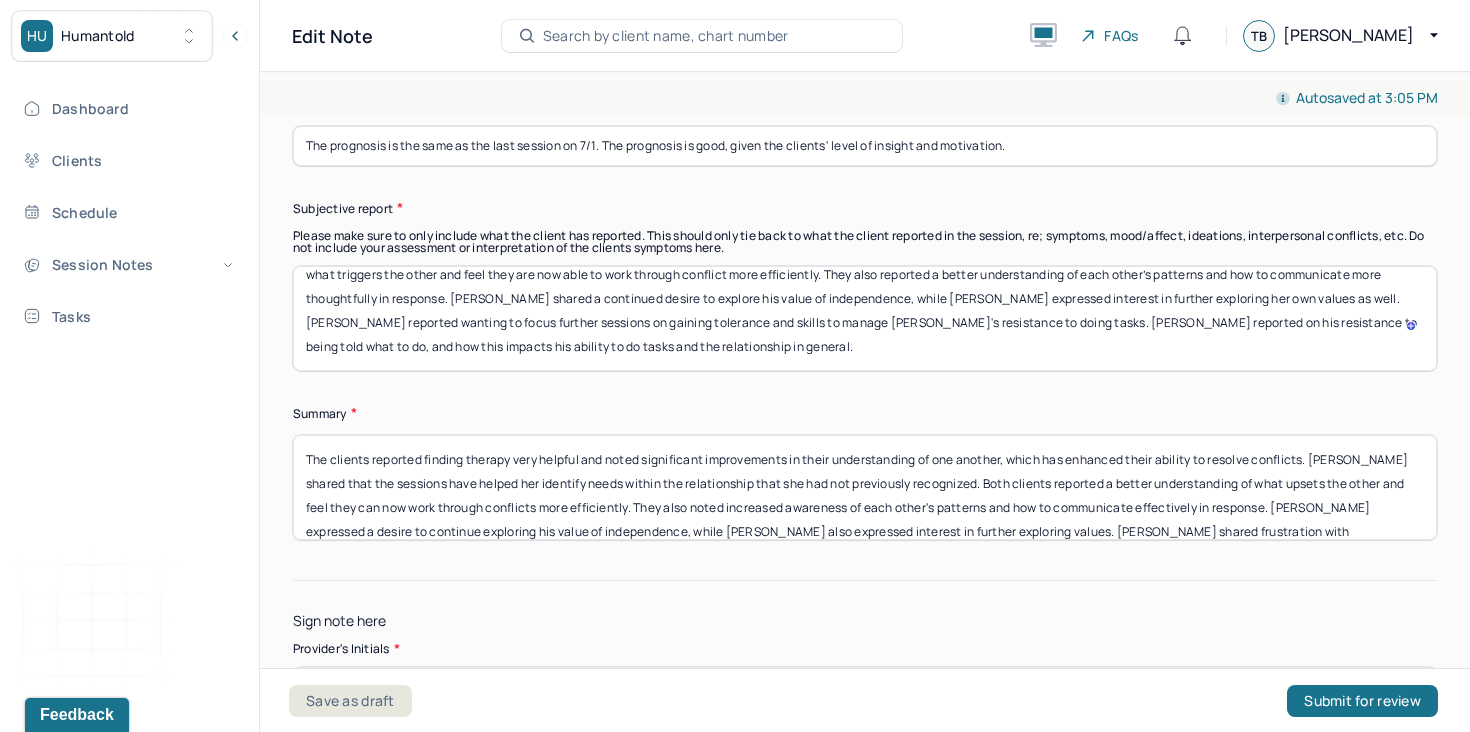 type on "The clients shared that therapy has been very helpful in strengthening their relationship. They reported an improved understanding of one another, which has supported more effective conflict resolution. [PERSON_NAME] noted that the sessions have helped her identify needs within the relationship that she had not previously recognized. Both clients expressed a growing awareness of what triggers the other and feel they are now able to work through conflict more efficiently. They also reported a better understanding of each other’s patterns and how to communicate more thoughtfully in response. [PERSON_NAME] shared a continued desire to explore his value of independence, while [PERSON_NAME] expressed interest in further exploring her own values as well. [PERSON_NAME] reported wanting to focus further sessions on gaining tolerance and skills to manage [PERSON_NAME]'s resistance to doing tasks. [PERSON_NAME] reported on his resistance to being told what to do, and how this impacts his ability to do tasks and the relationship in general." 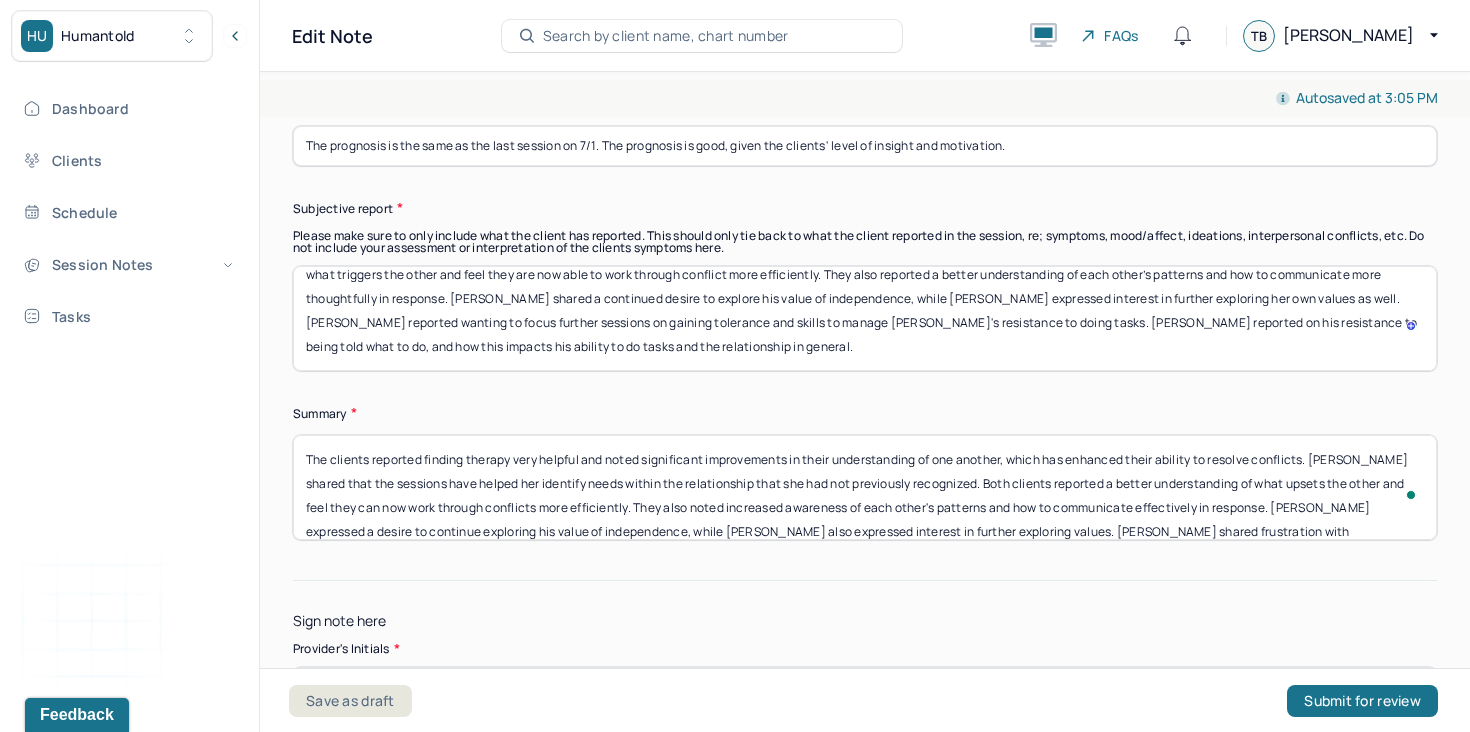 click on "The clients reported finding therapy very helpful and noted significant improvements in their understanding of one another, which has enhanced their ability to resolve conflicts. [PERSON_NAME] shared that the sessions have helped her identify needs within the relationship that she had not previously recognized. Both clients reported a better understanding of what upsets the other and feel they can now work through conflicts more efficiently. They also noted increased awareness of each other's patterns and how to communicate effectively in response. [PERSON_NAME] expressed a desire to continue exploring his value of independence, while [PERSON_NAME] also expressed interest in further exploring values. [PERSON_NAME] shared frustration with [PERSON_NAME] arriving late to sessions and was able to identify the underlying feelings this evoked—specifically, feeling that he is not making enough effort for the relationship or demonstrating caretaking. The couple also expressed a desire to continue work on their intimate life." at bounding box center (865, 487) 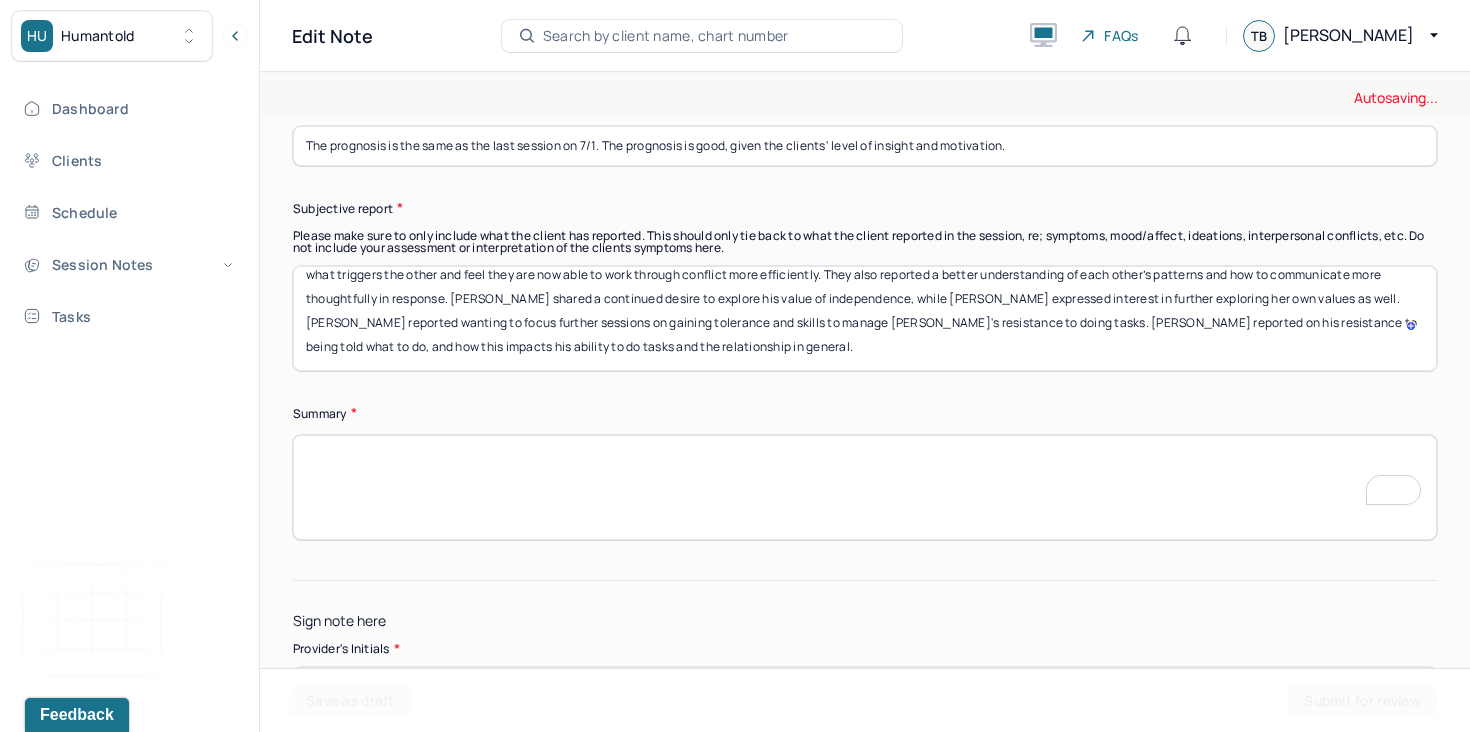 type 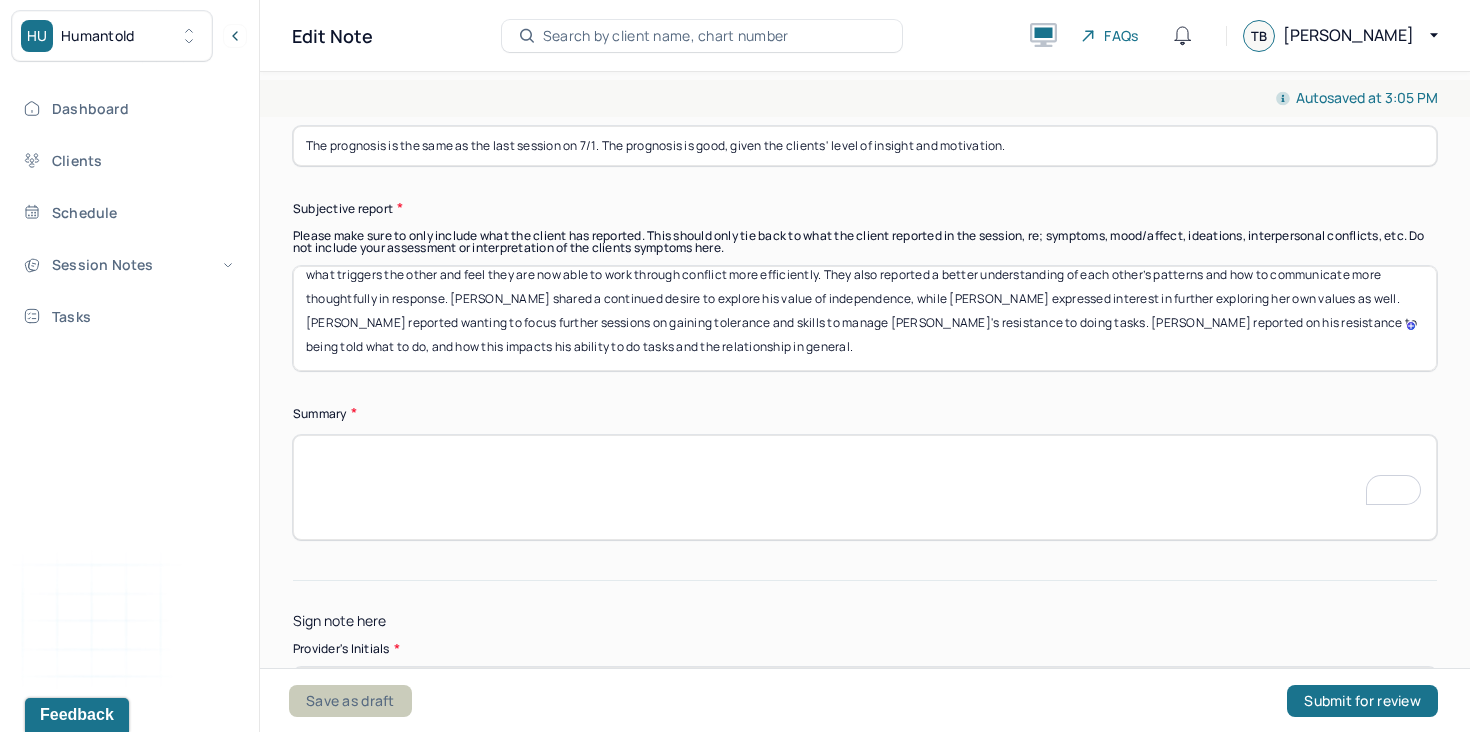 click on "Save as draft" at bounding box center [350, 701] 